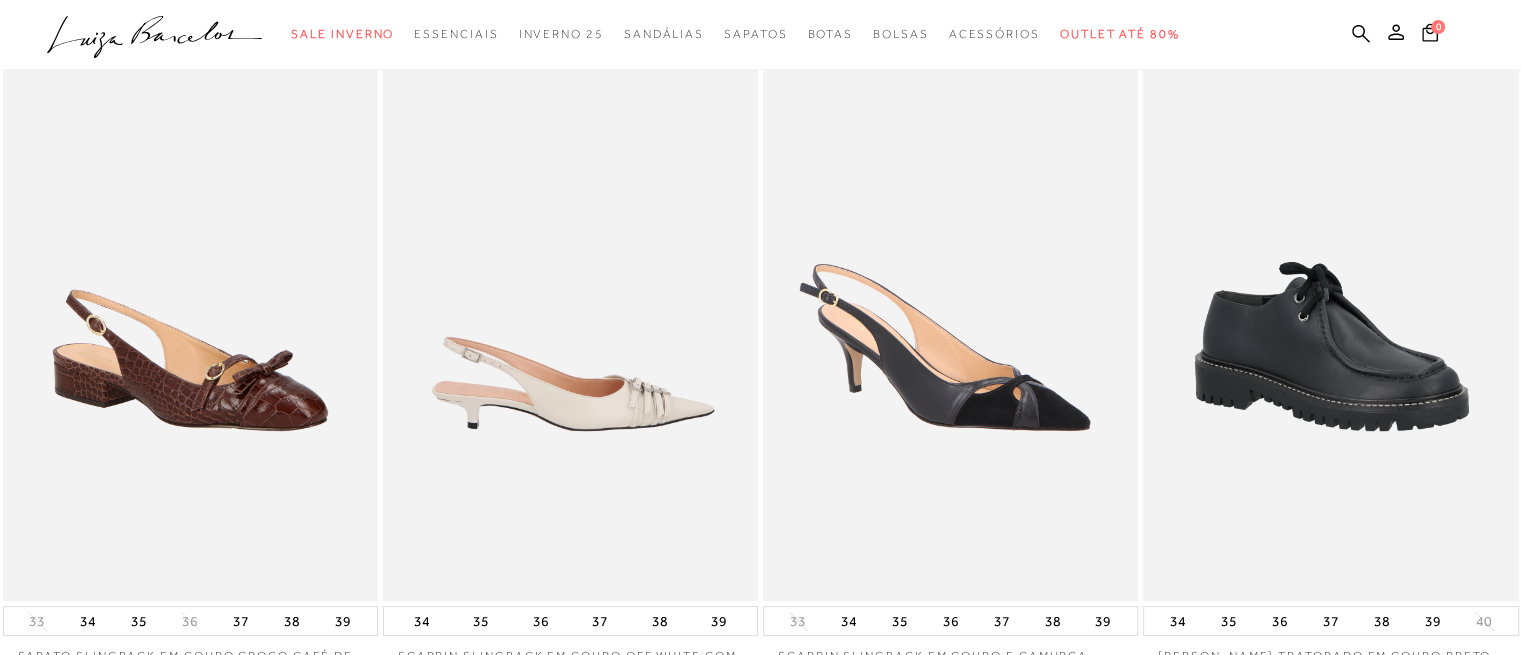 scroll, scrollTop: 0, scrollLeft: 0, axis: both 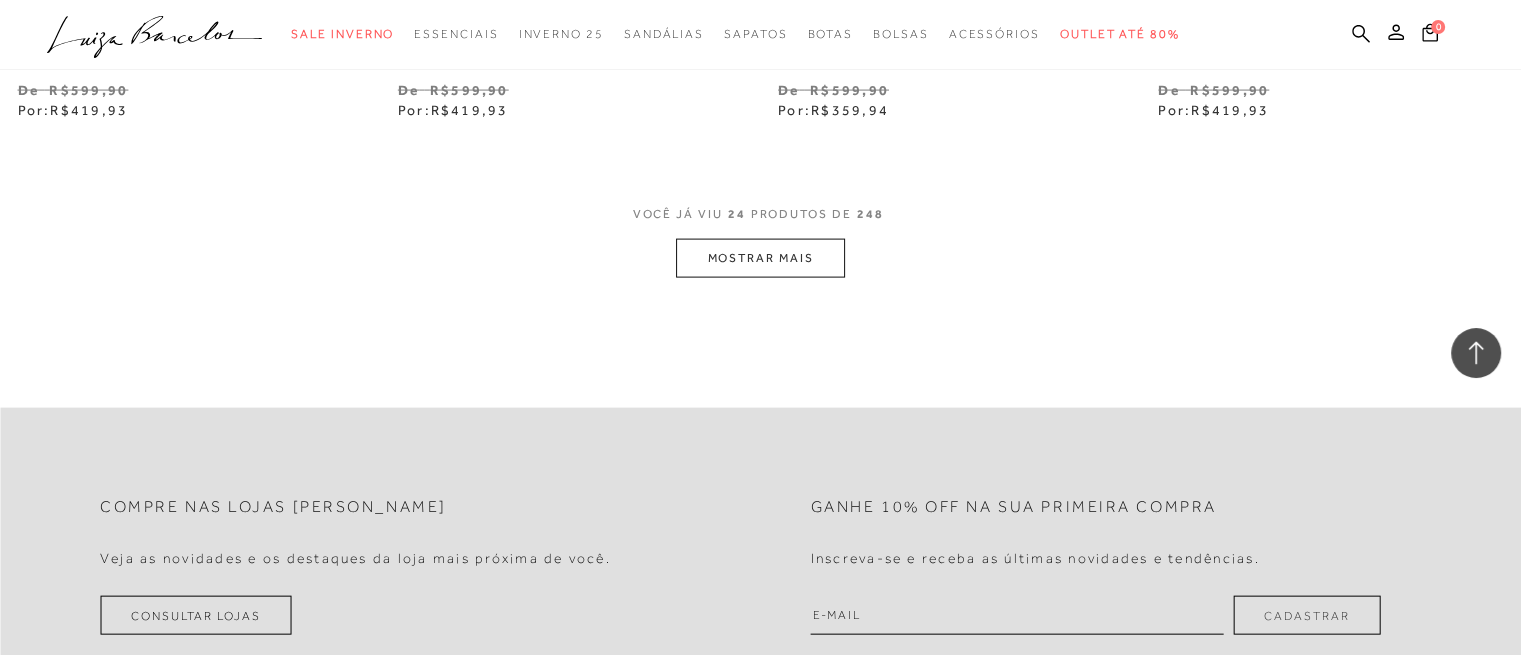 click on "MOSTRAR MAIS" at bounding box center (760, 258) 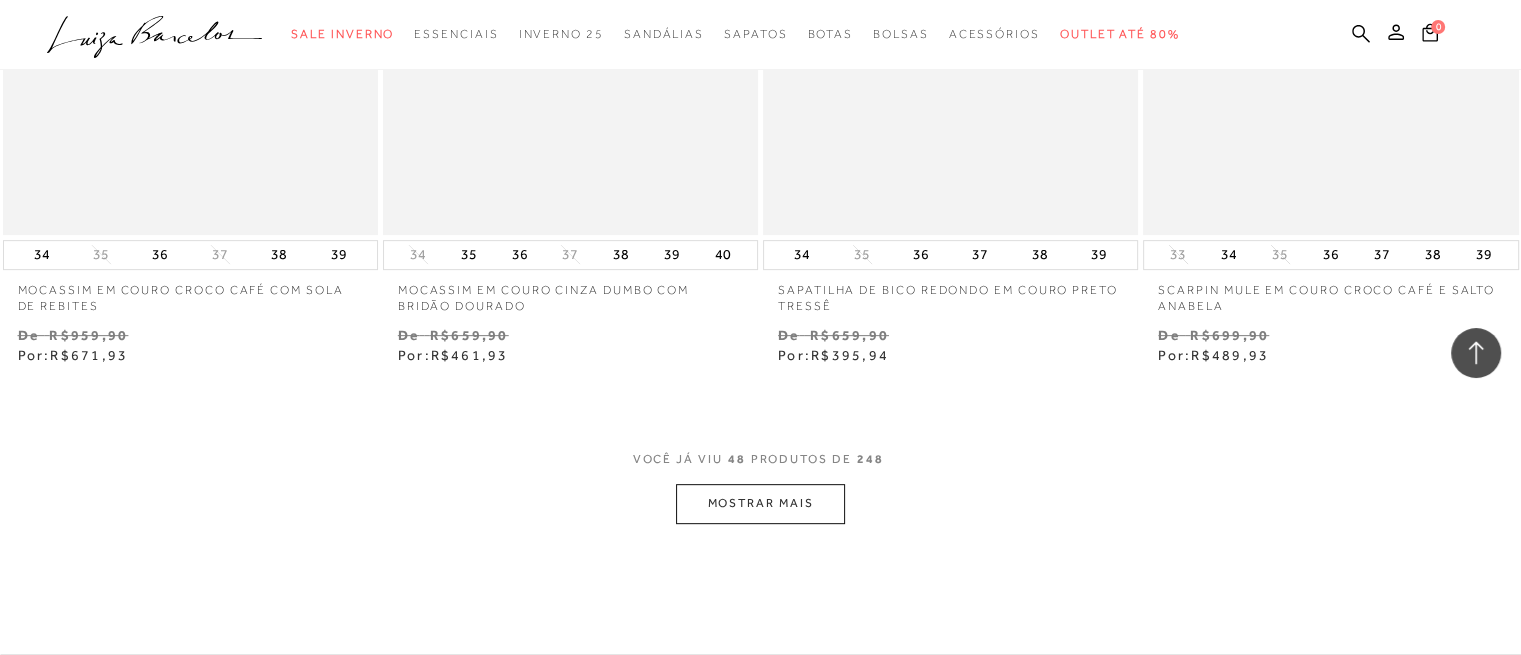 scroll, scrollTop: 8400, scrollLeft: 0, axis: vertical 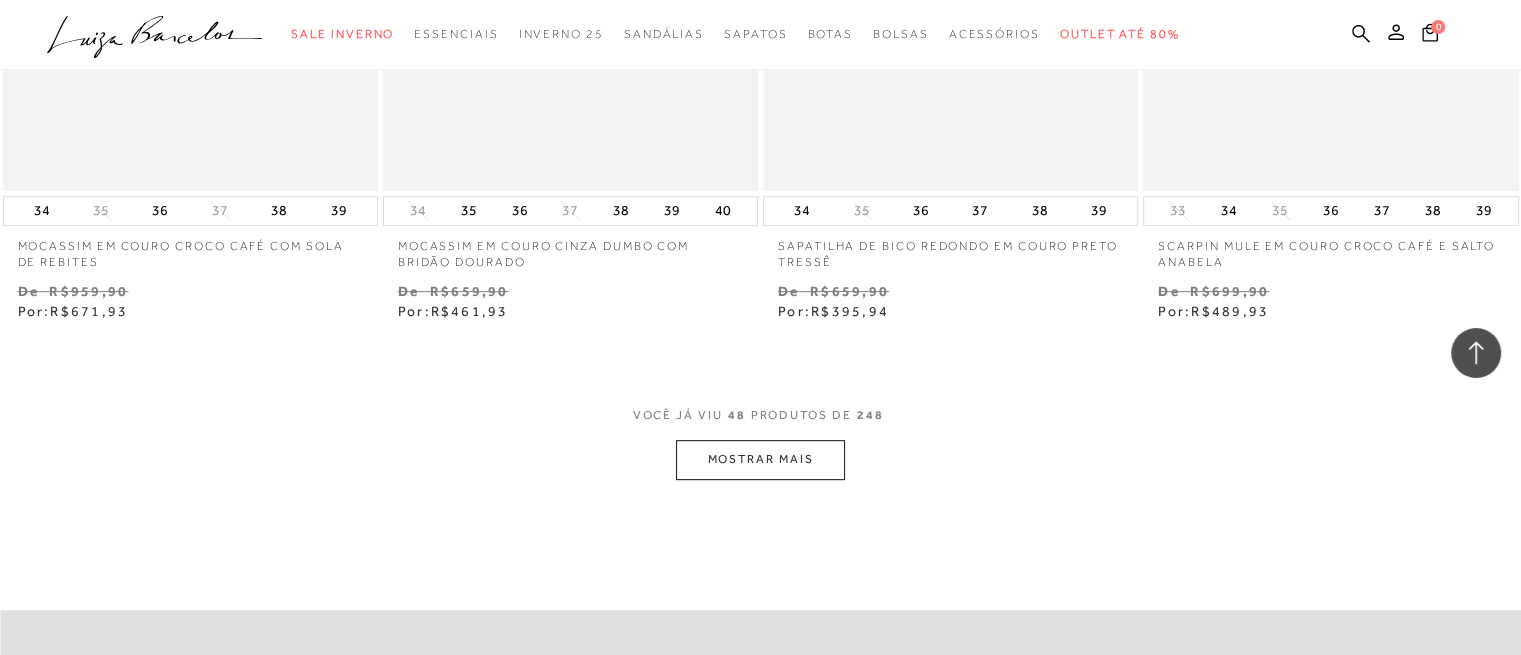 click on "MOSTRAR MAIS" at bounding box center (760, 459) 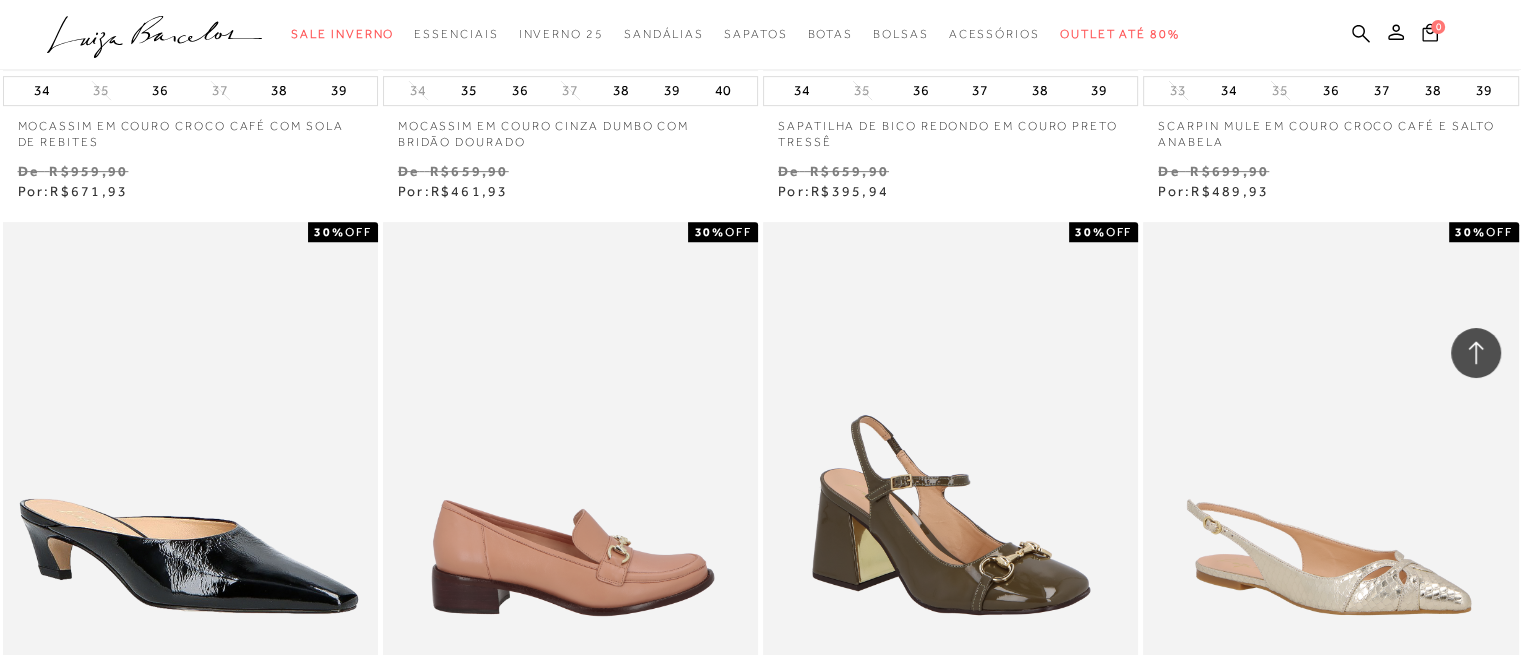 scroll, scrollTop: 8700, scrollLeft: 0, axis: vertical 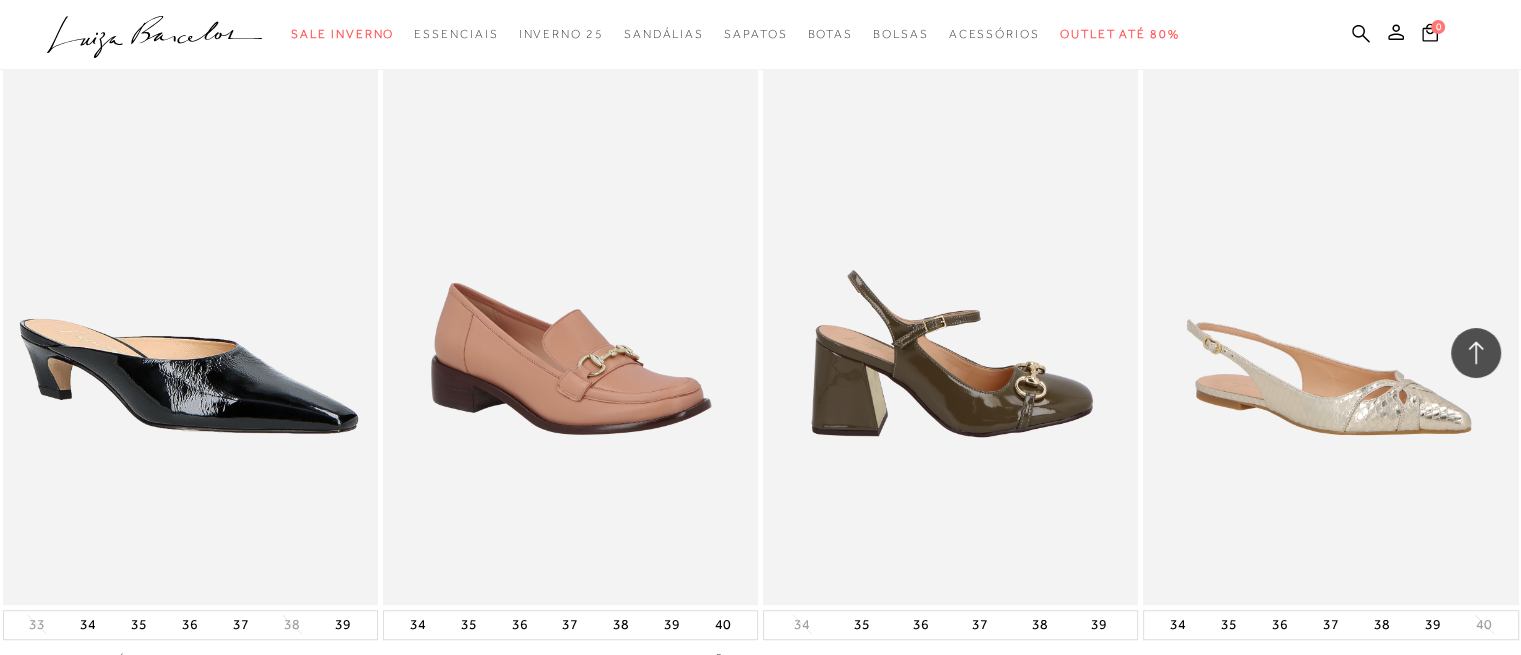 click at bounding box center [951, 323] 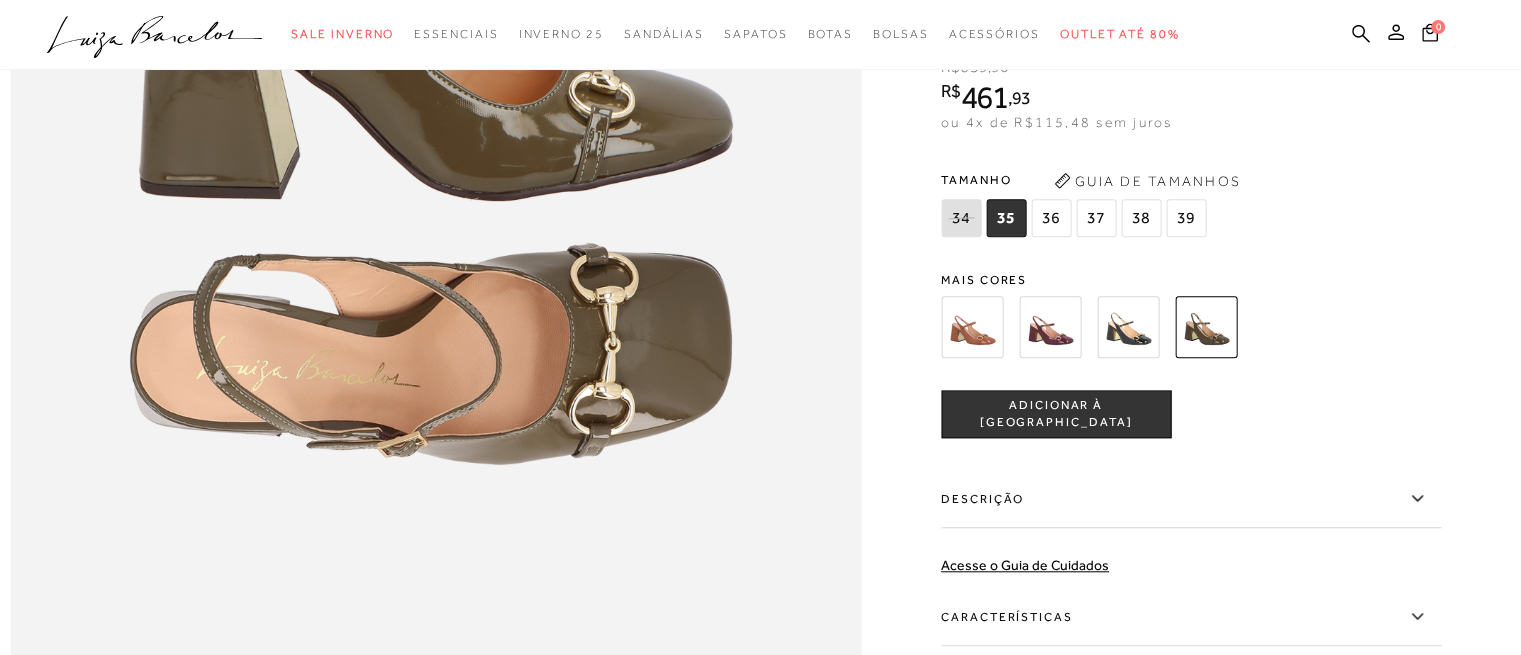 scroll, scrollTop: 1400, scrollLeft: 0, axis: vertical 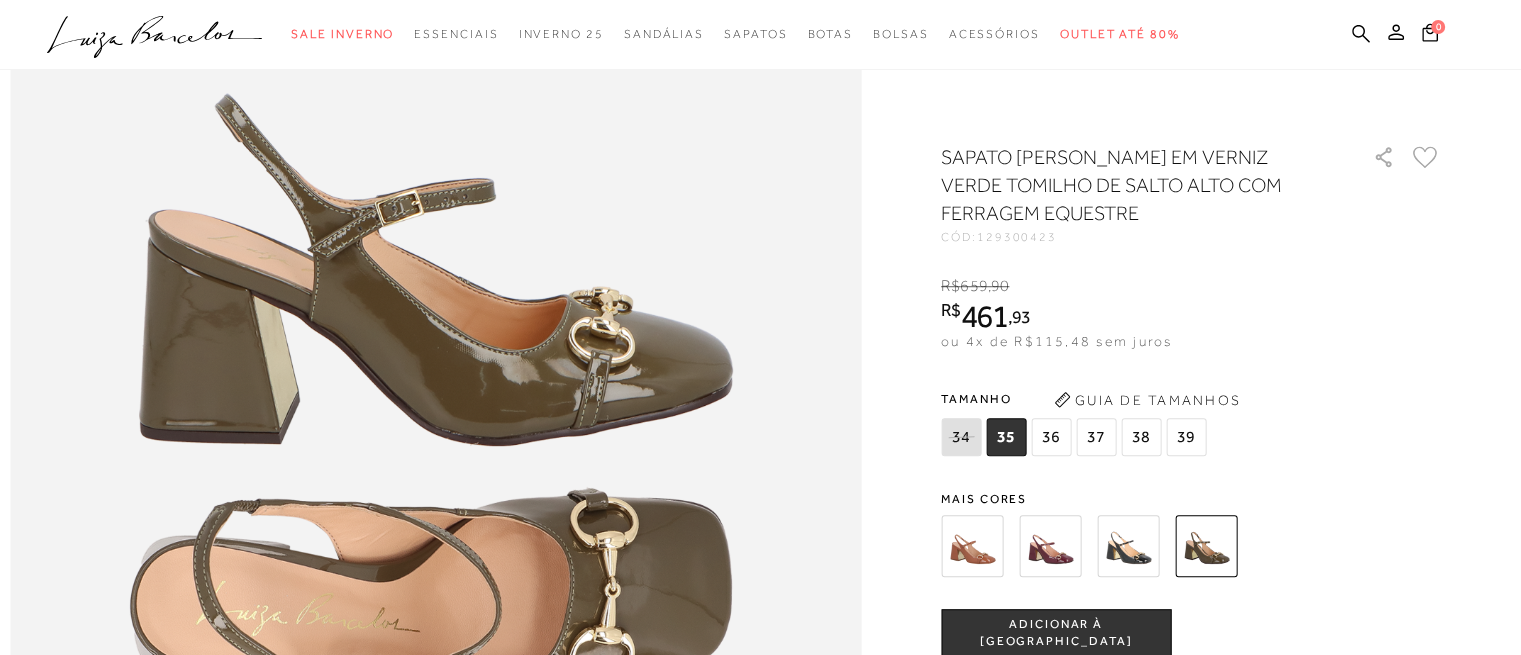 click at bounding box center [972, 546] 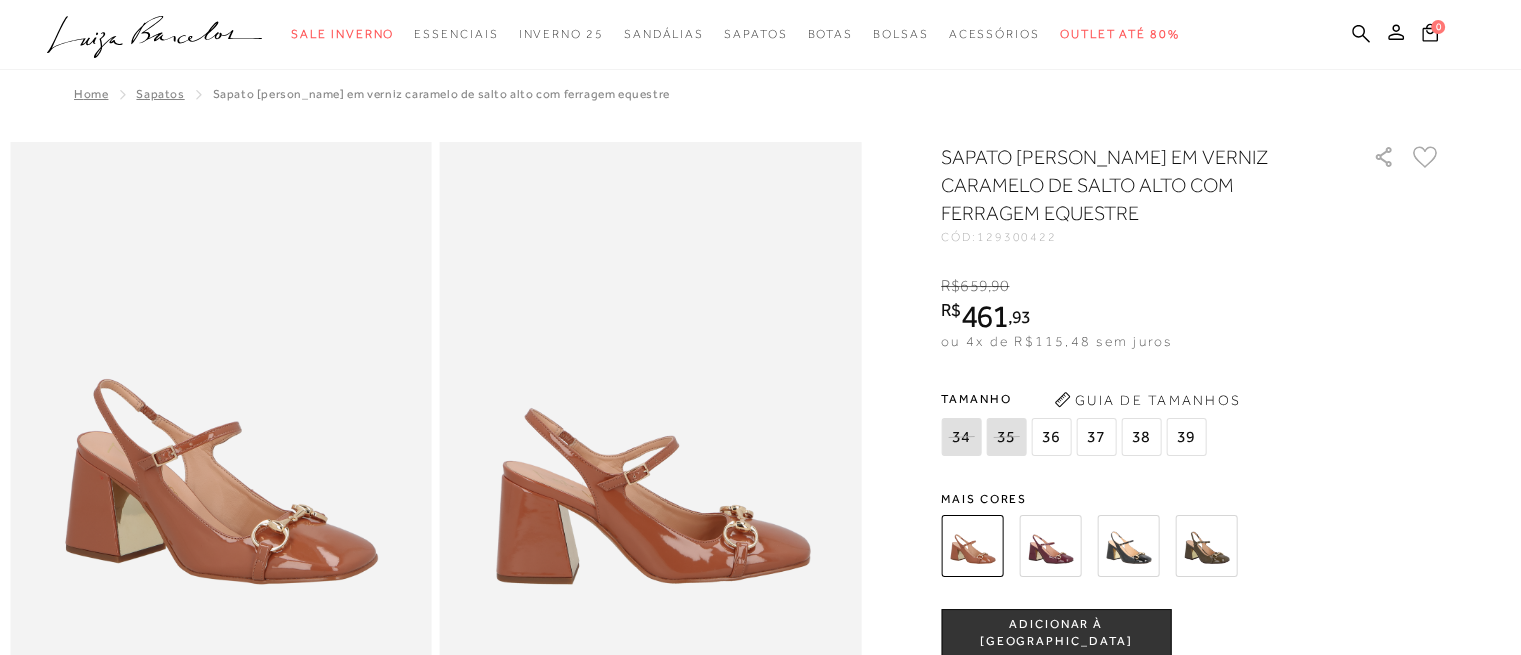 scroll, scrollTop: 0, scrollLeft: 0, axis: both 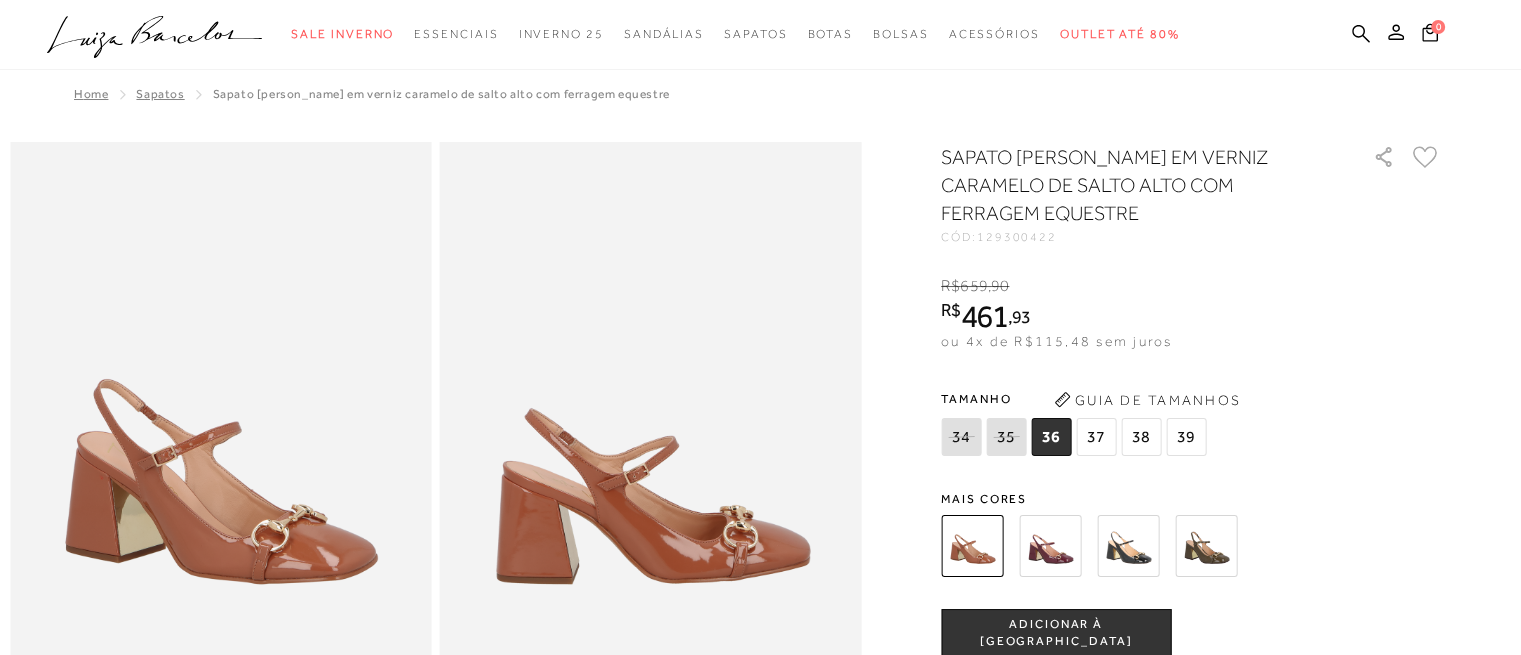 click at bounding box center [1050, 546] 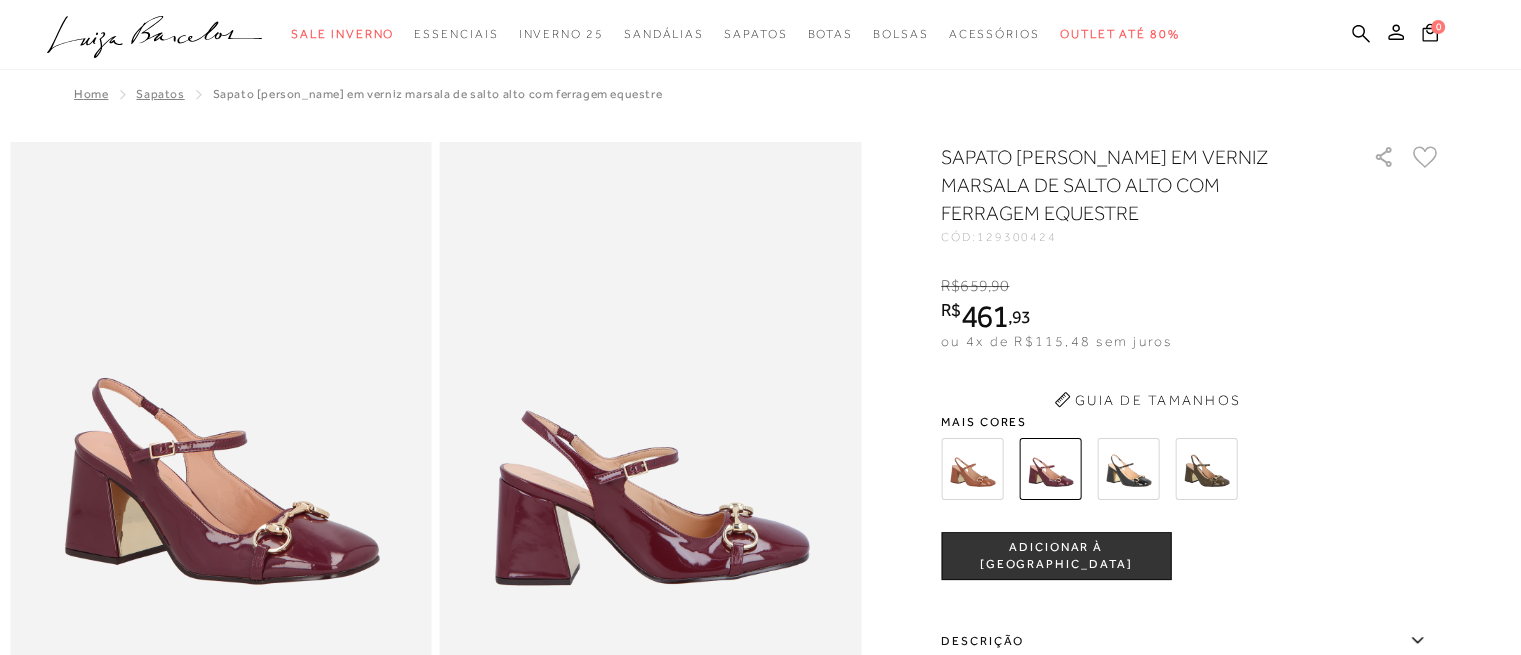scroll, scrollTop: 0, scrollLeft: 0, axis: both 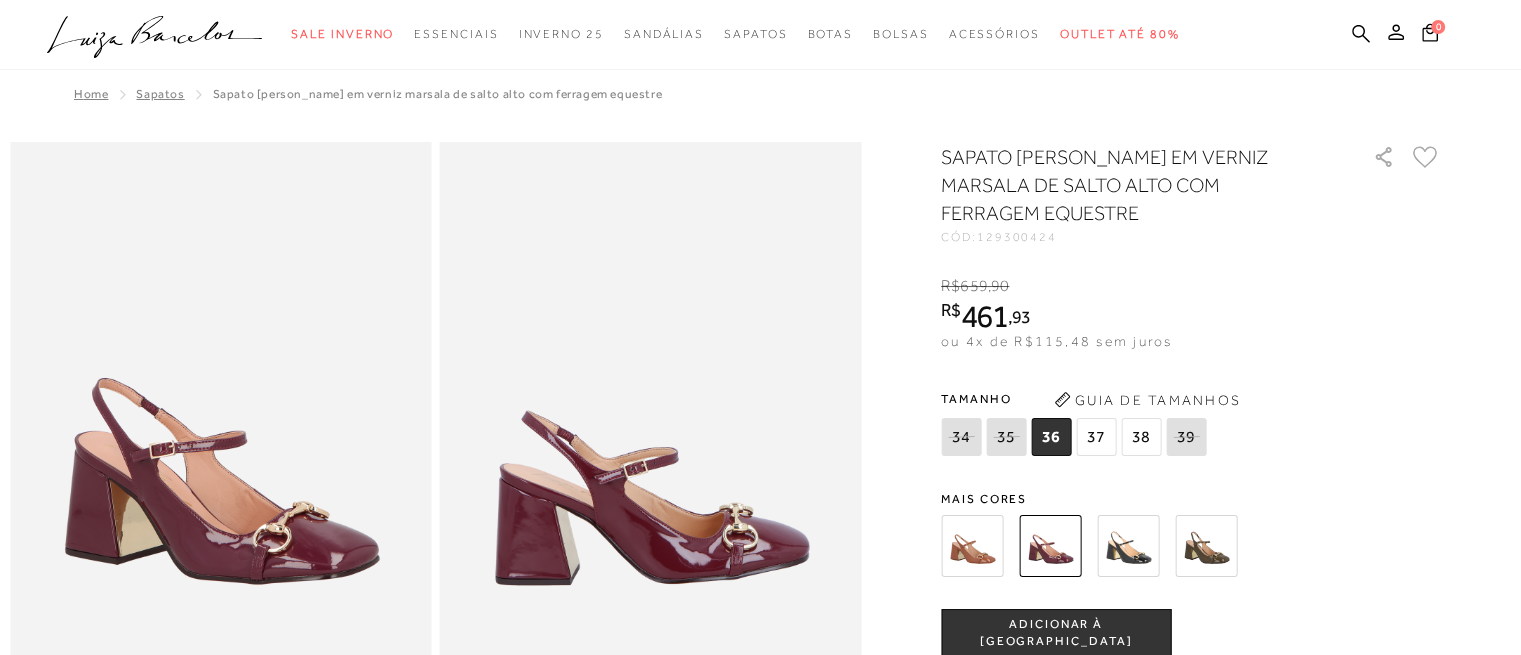 click at bounding box center (1128, 546) 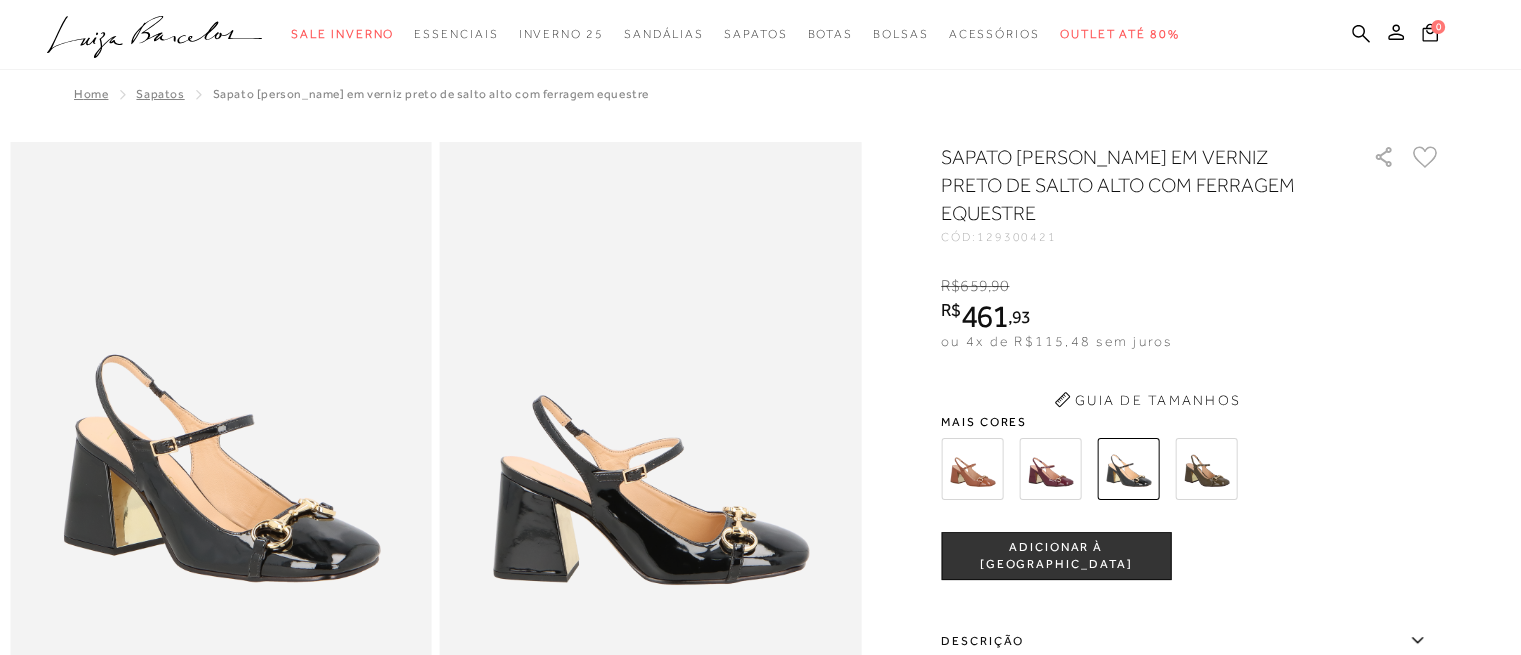 scroll, scrollTop: 0, scrollLeft: 0, axis: both 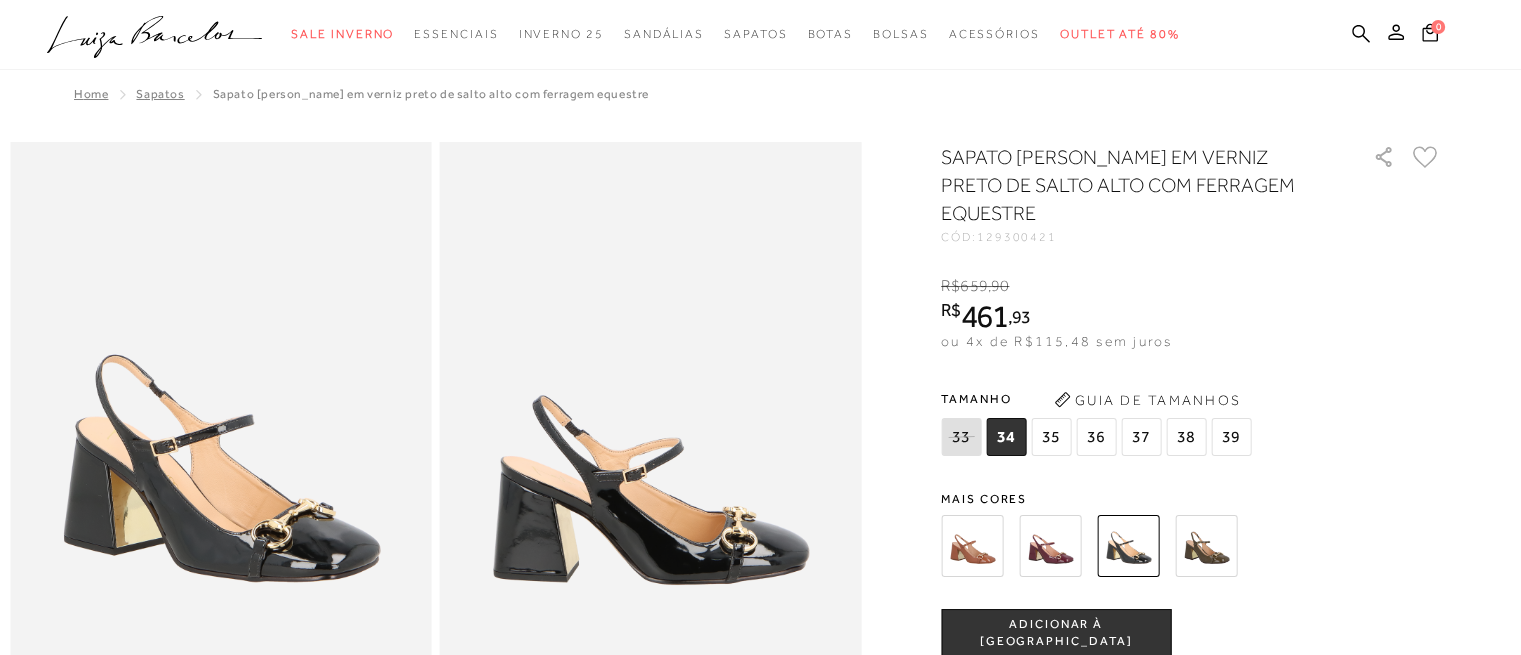click at bounding box center [1206, 546] 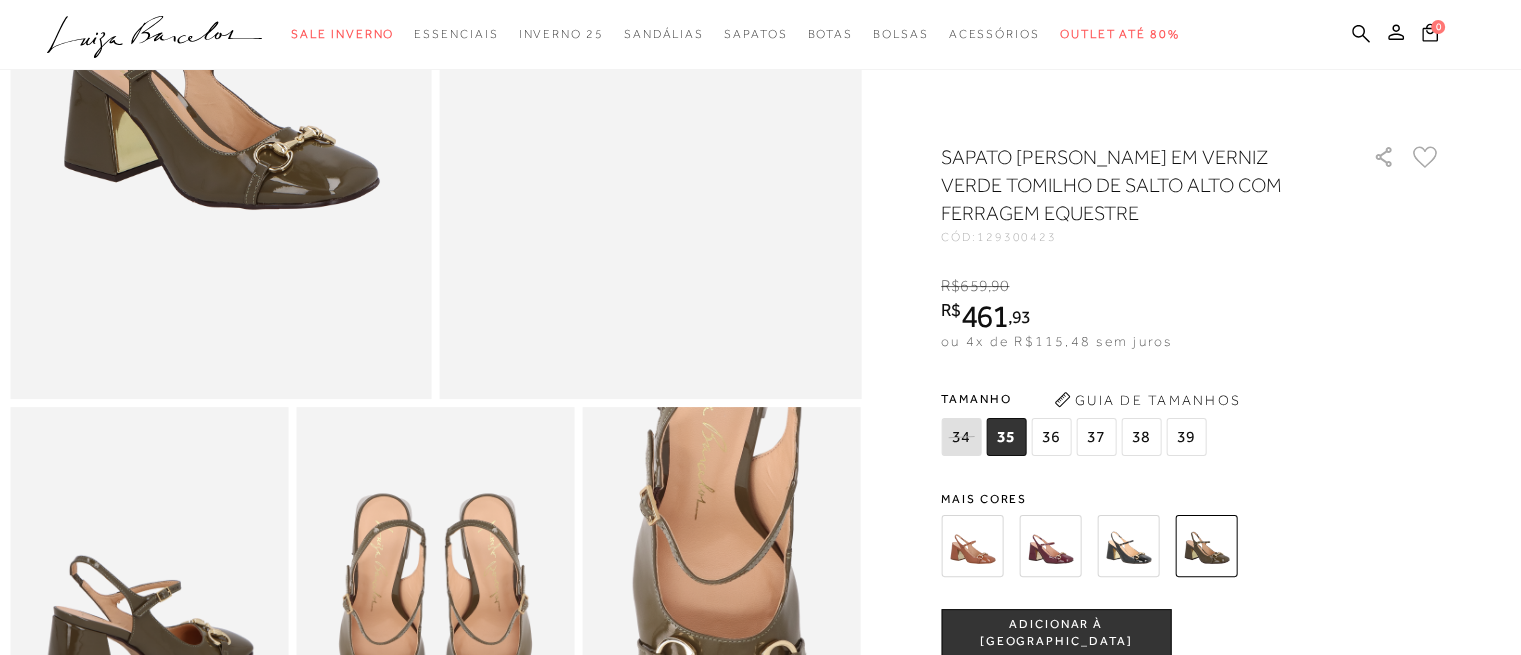 scroll, scrollTop: 400, scrollLeft: 0, axis: vertical 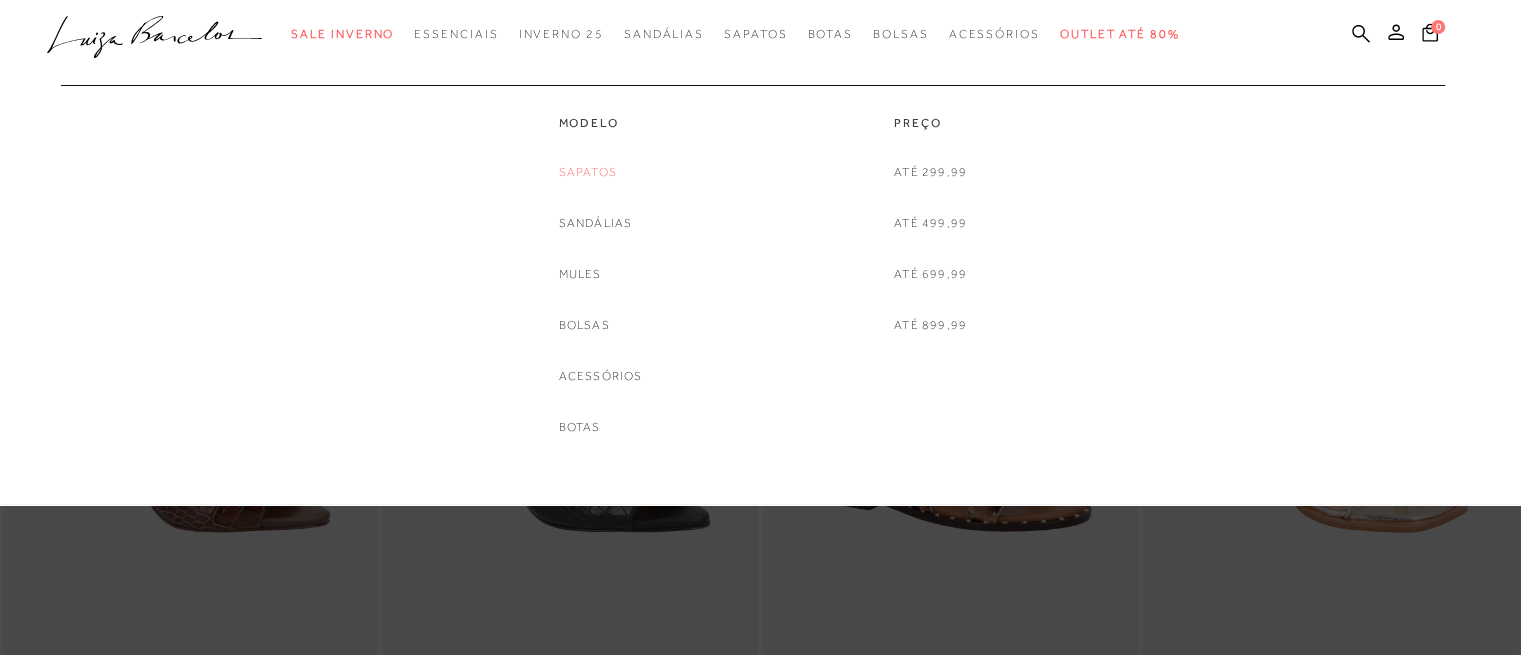 click on "Sapatos" at bounding box center (588, 172) 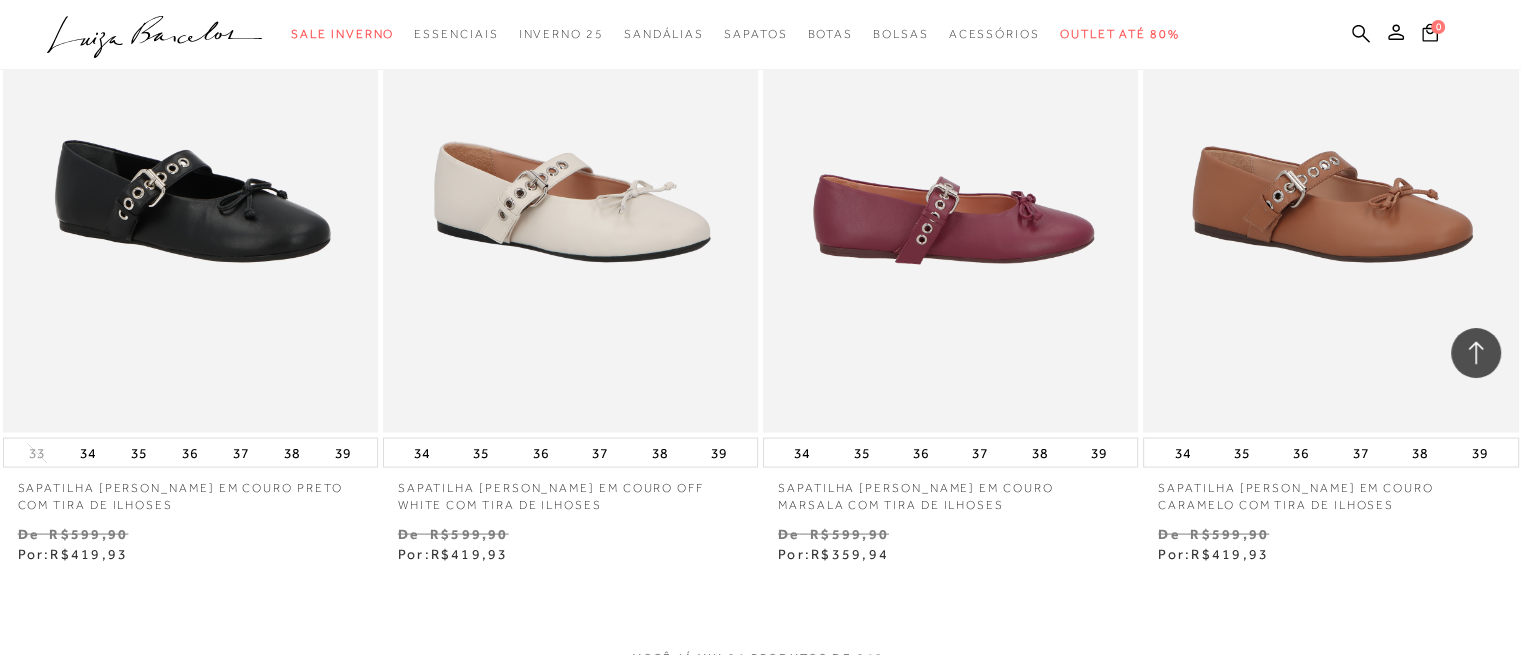 scroll, scrollTop: 4300, scrollLeft: 0, axis: vertical 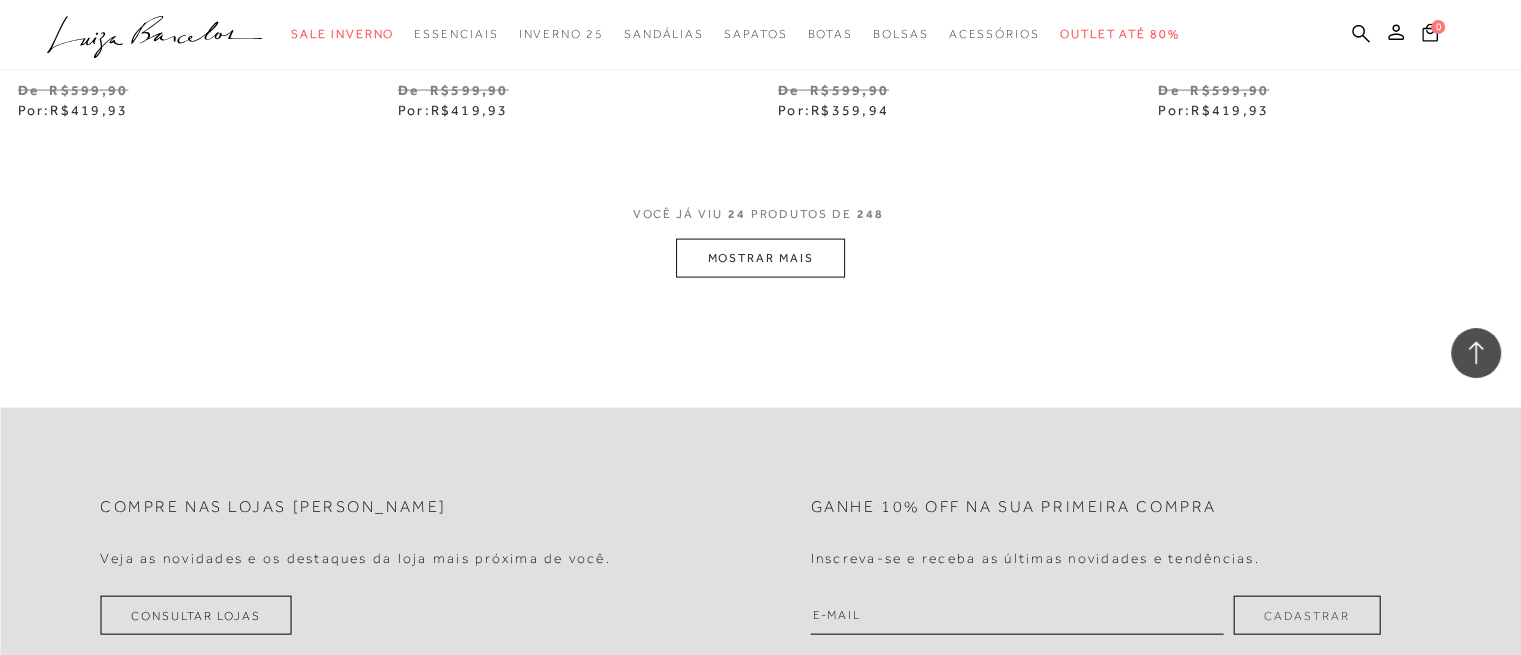 click on "MOSTRAR MAIS" at bounding box center [760, 258] 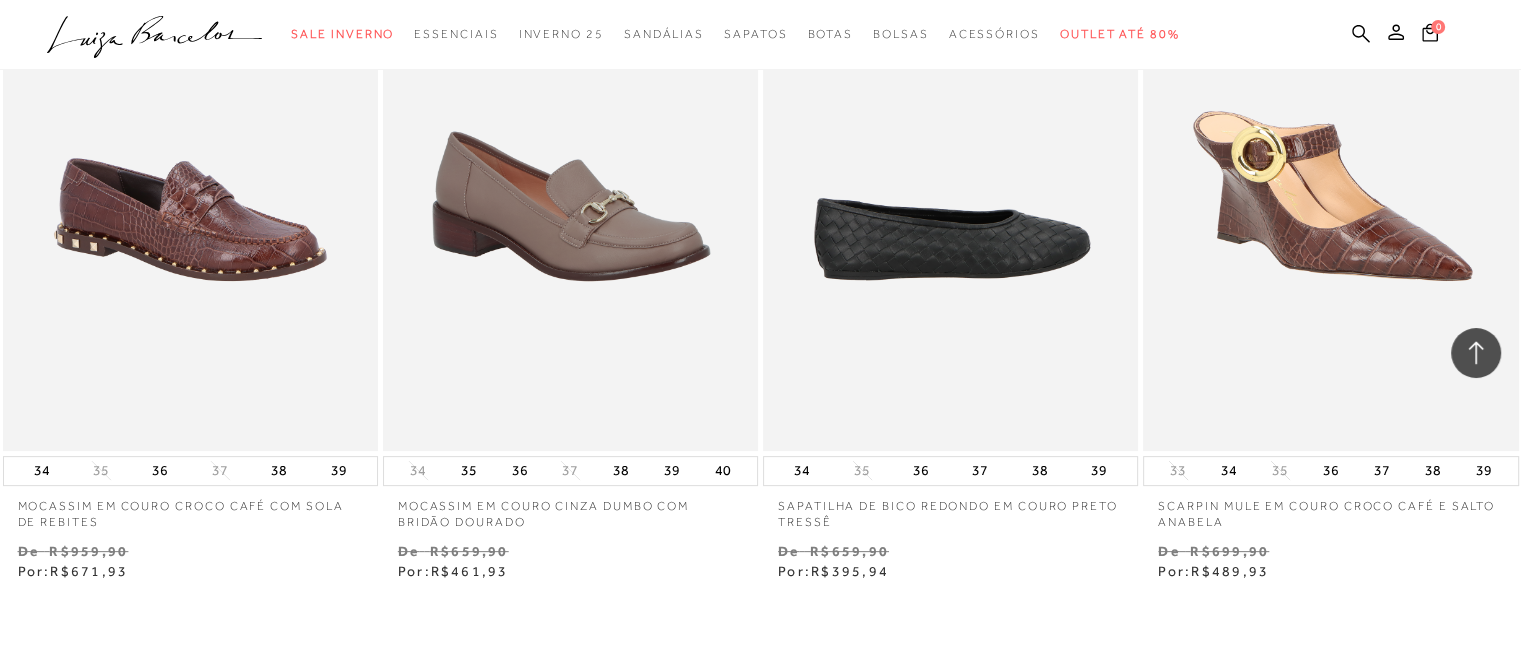 scroll, scrollTop: 8400, scrollLeft: 0, axis: vertical 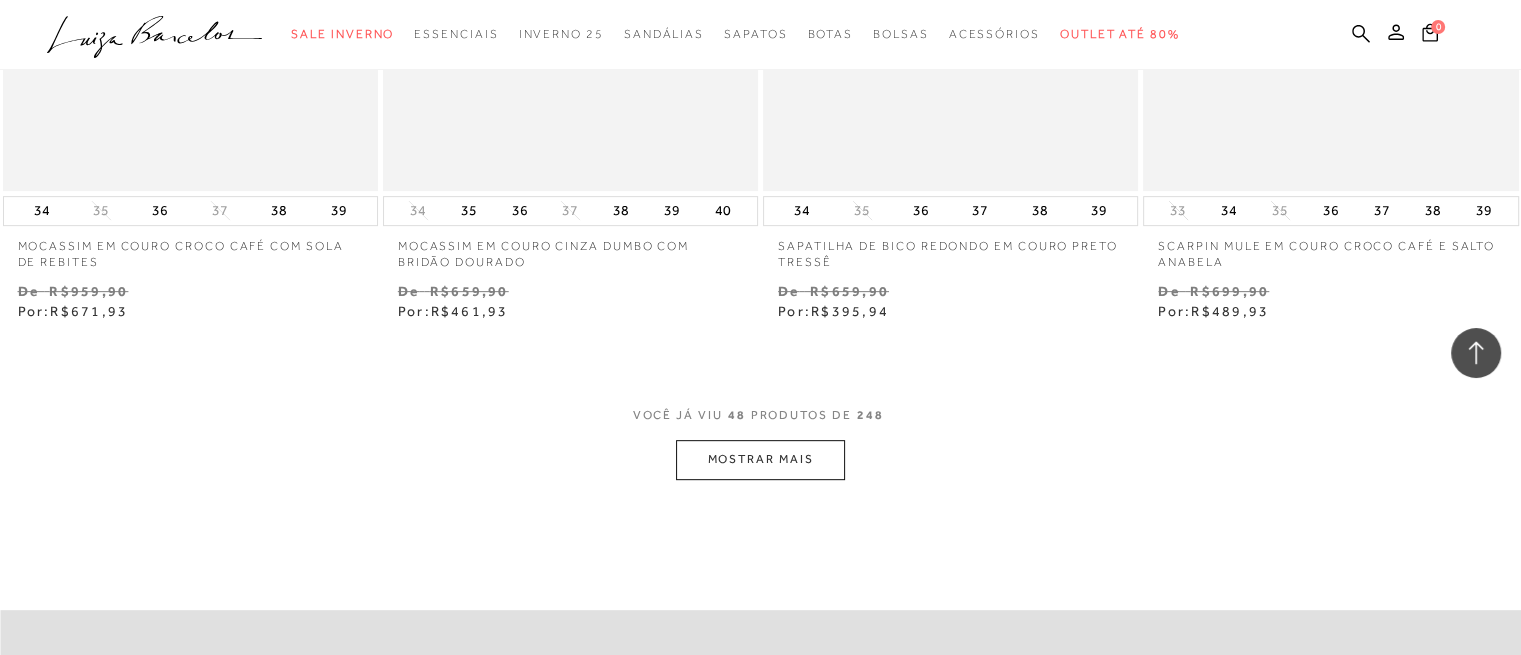 click on "MOSTRAR MAIS" at bounding box center [760, 459] 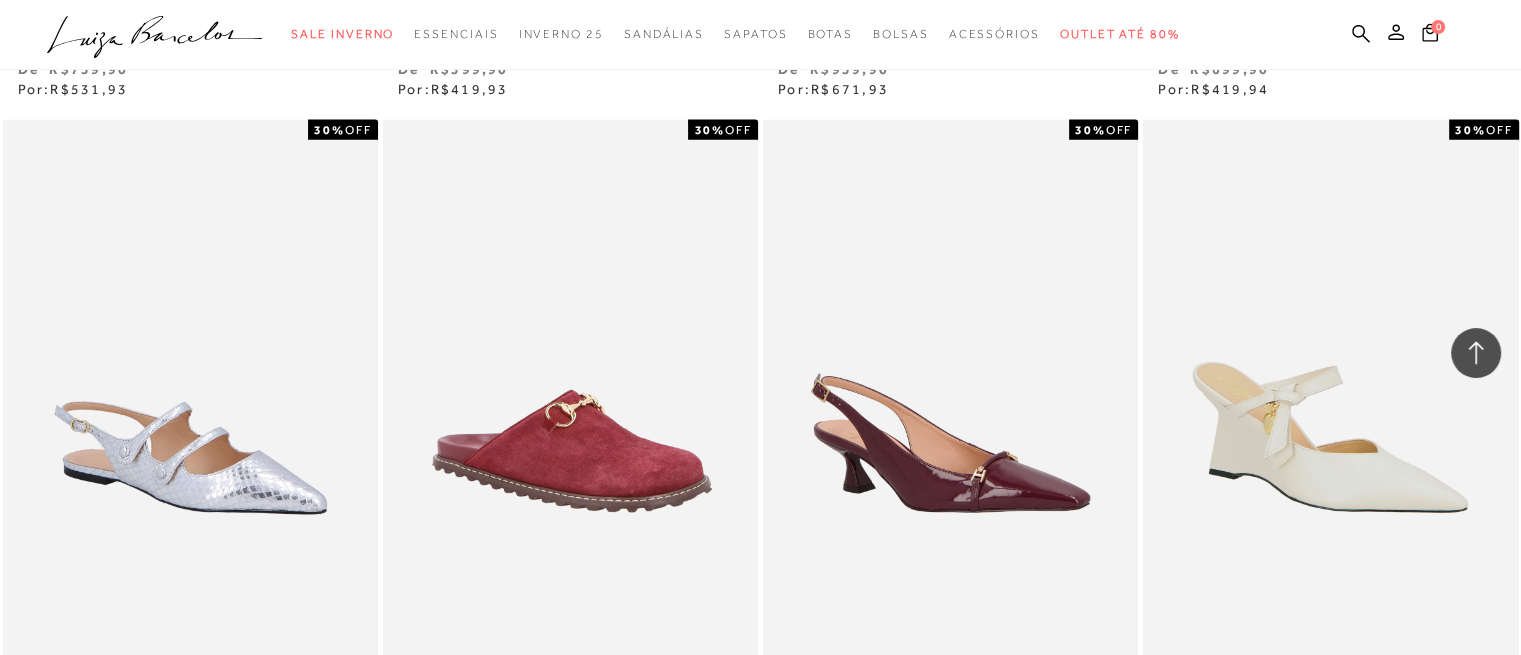 scroll, scrollTop: 12400, scrollLeft: 0, axis: vertical 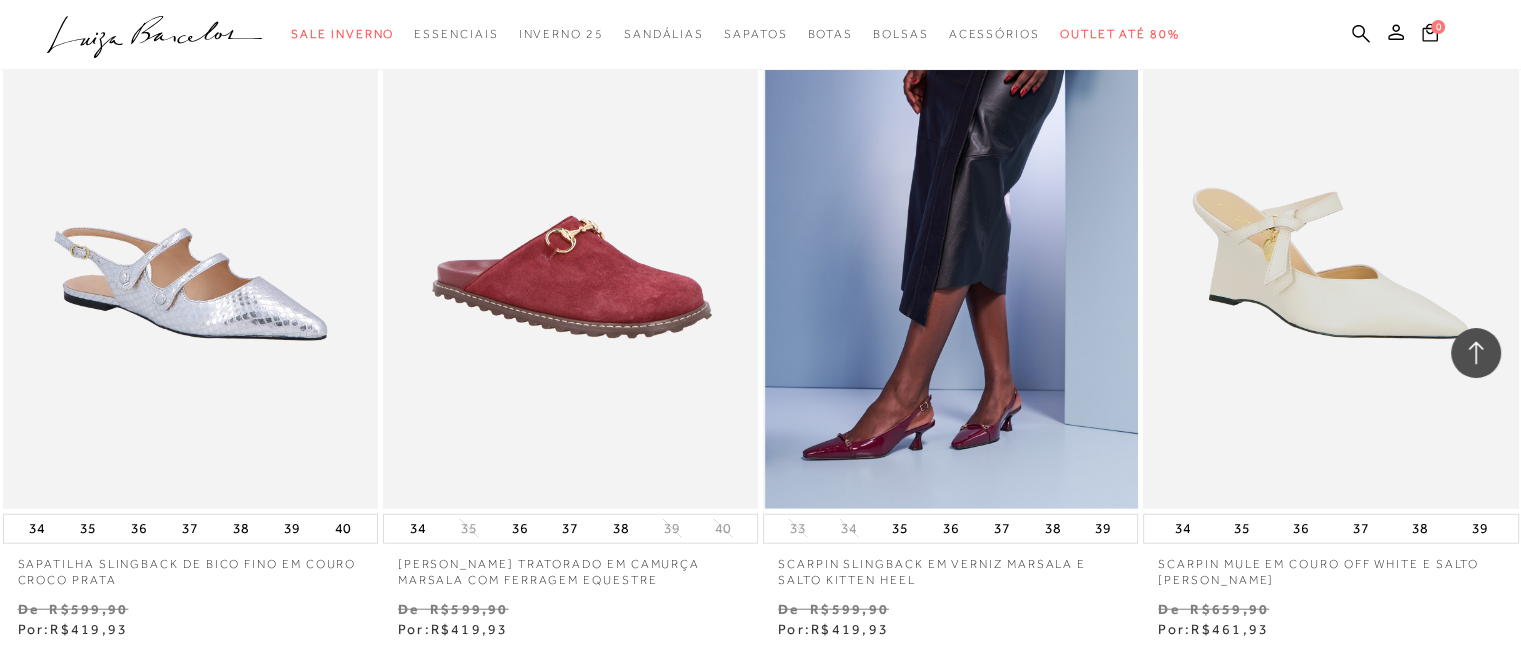 click at bounding box center [951, 227] 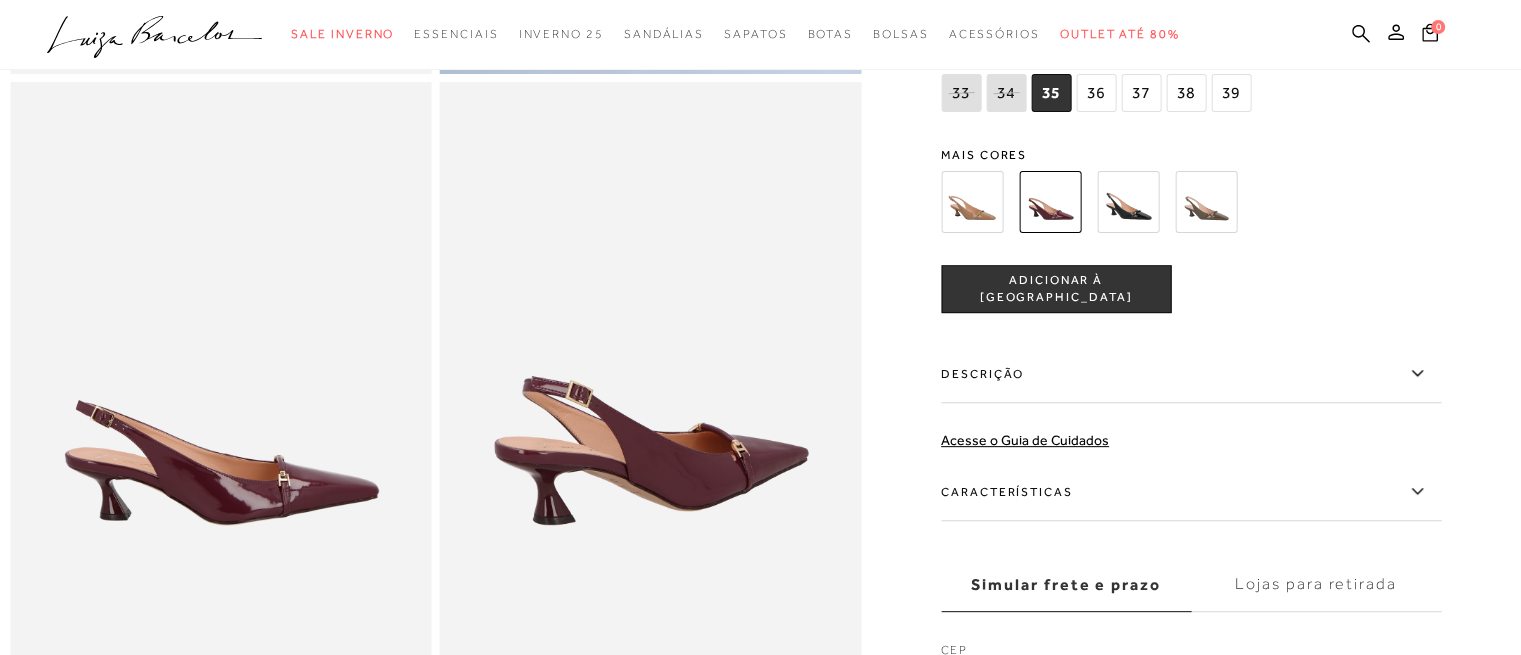 scroll, scrollTop: 800, scrollLeft: 0, axis: vertical 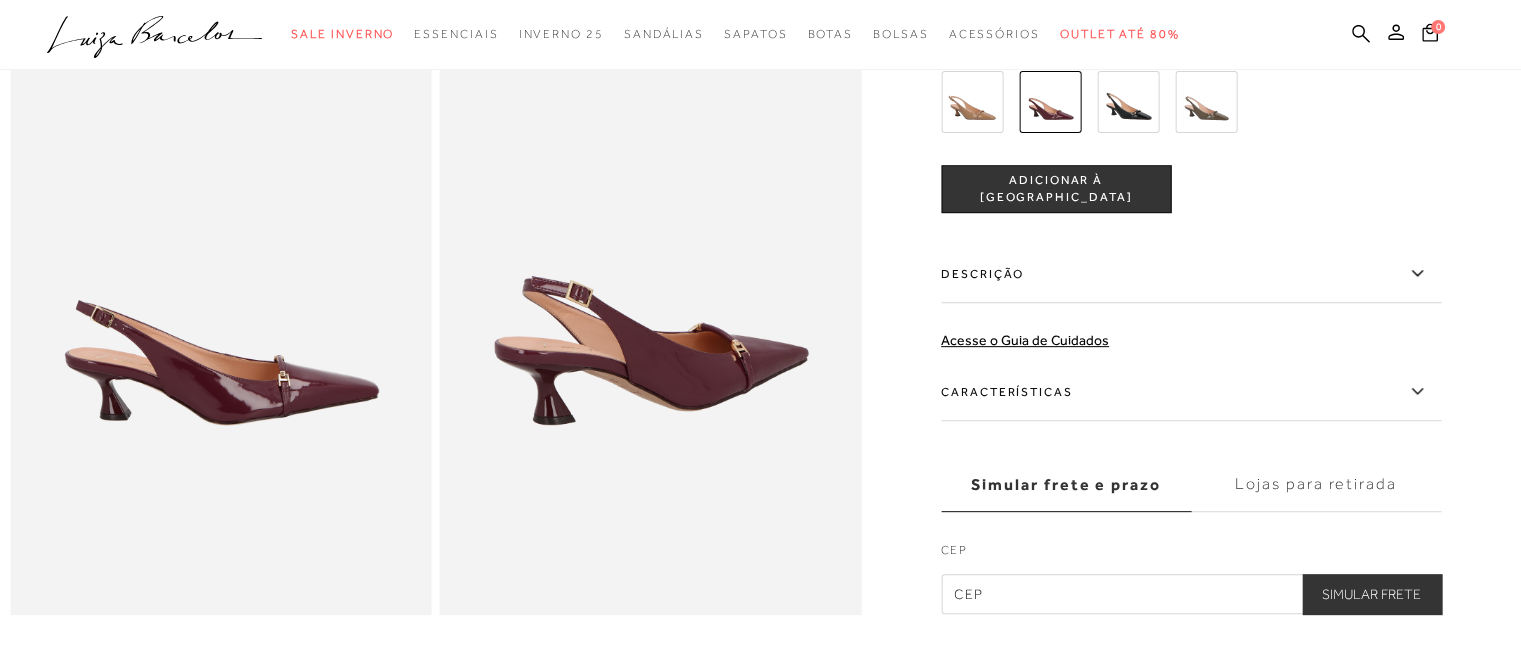 click 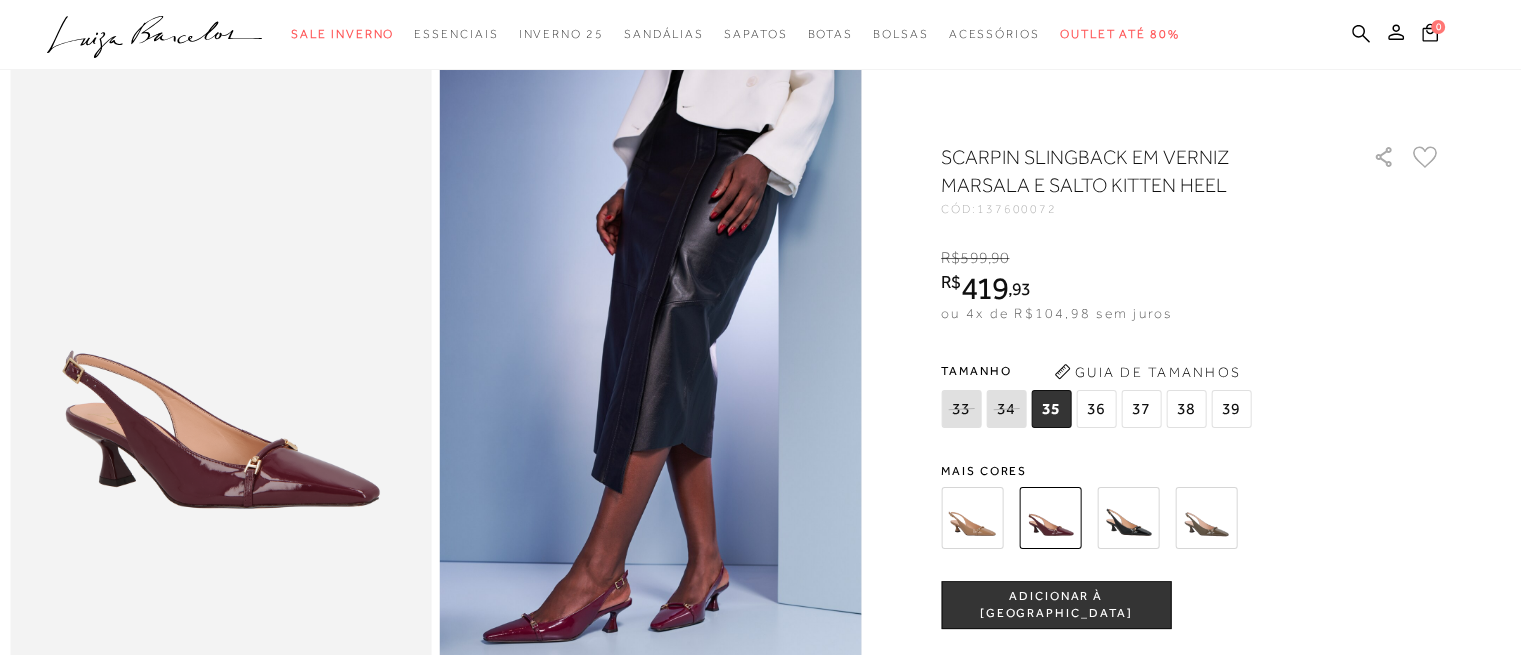scroll, scrollTop: 200, scrollLeft: 0, axis: vertical 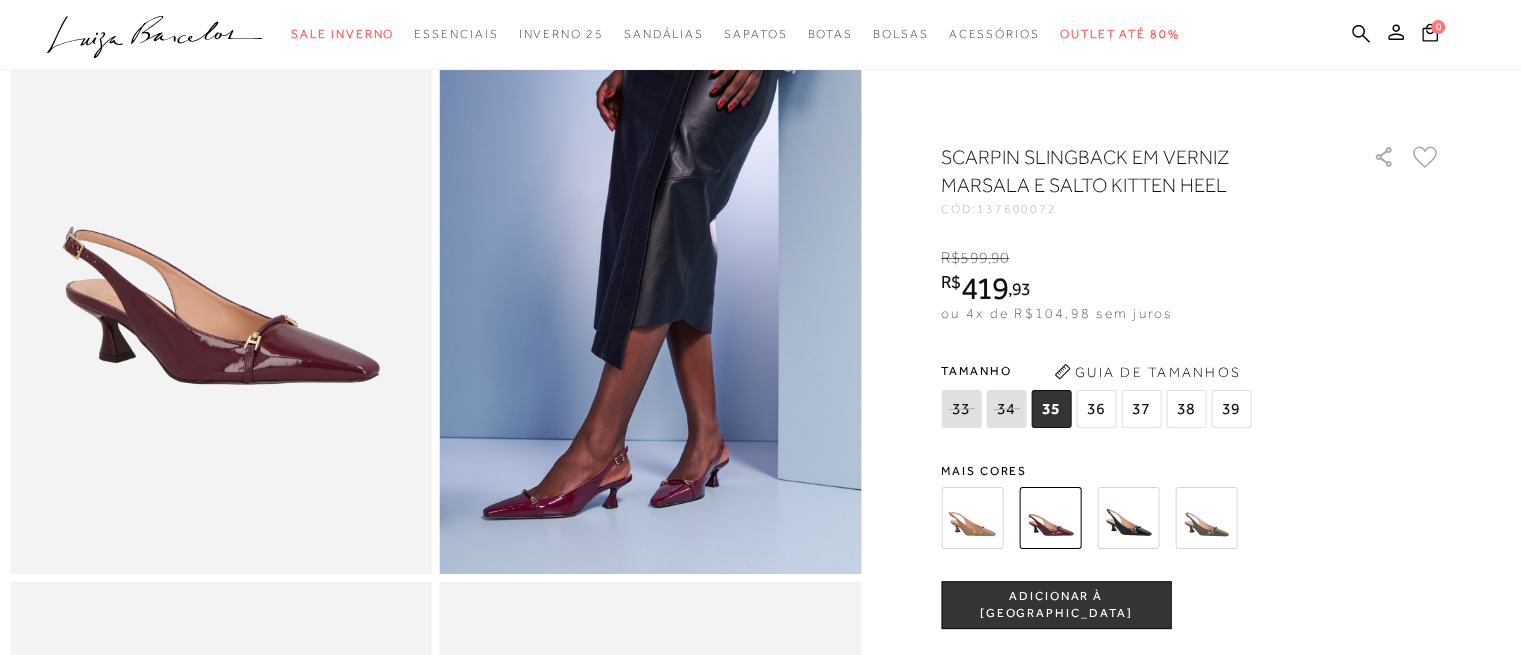 click at bounding box center (1128, 518) 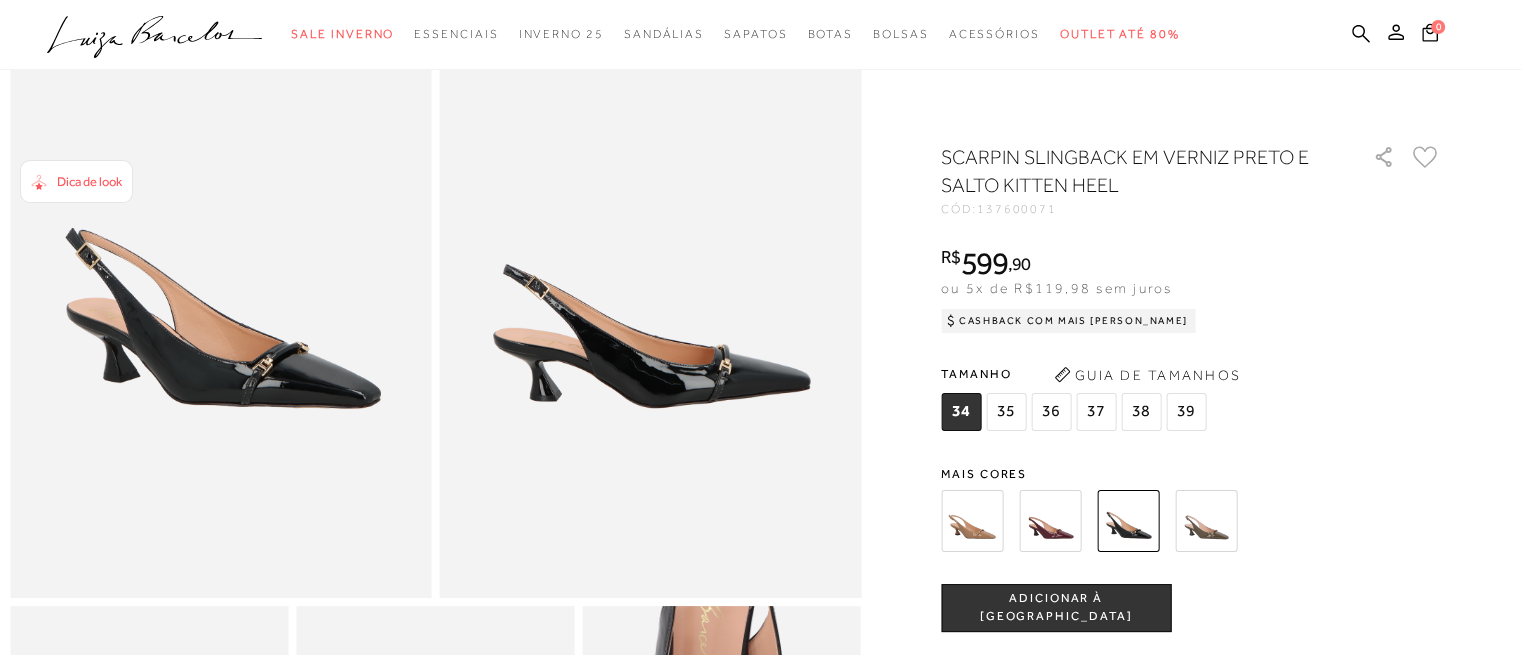 scroll, scrollTop: 200, scrollLeft: 0, axis: vertical 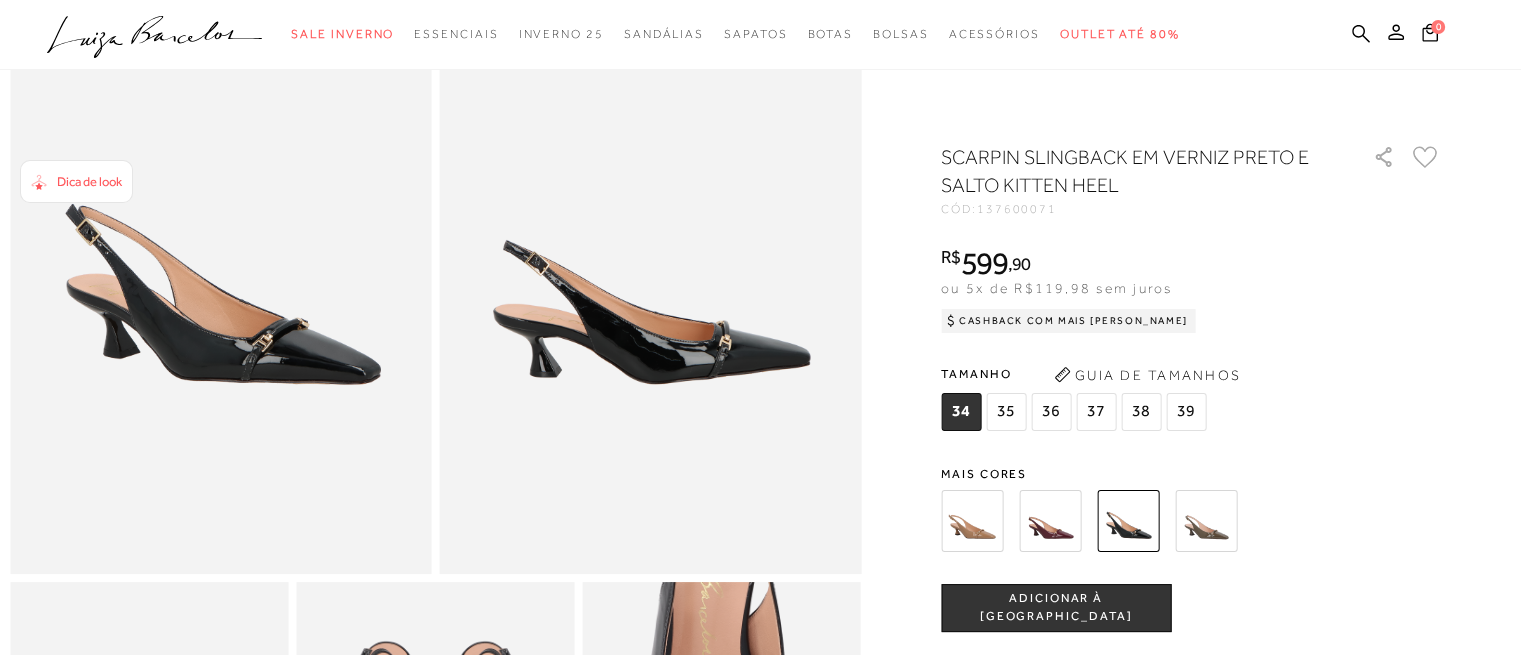 click at bounding box center (1206, 521) 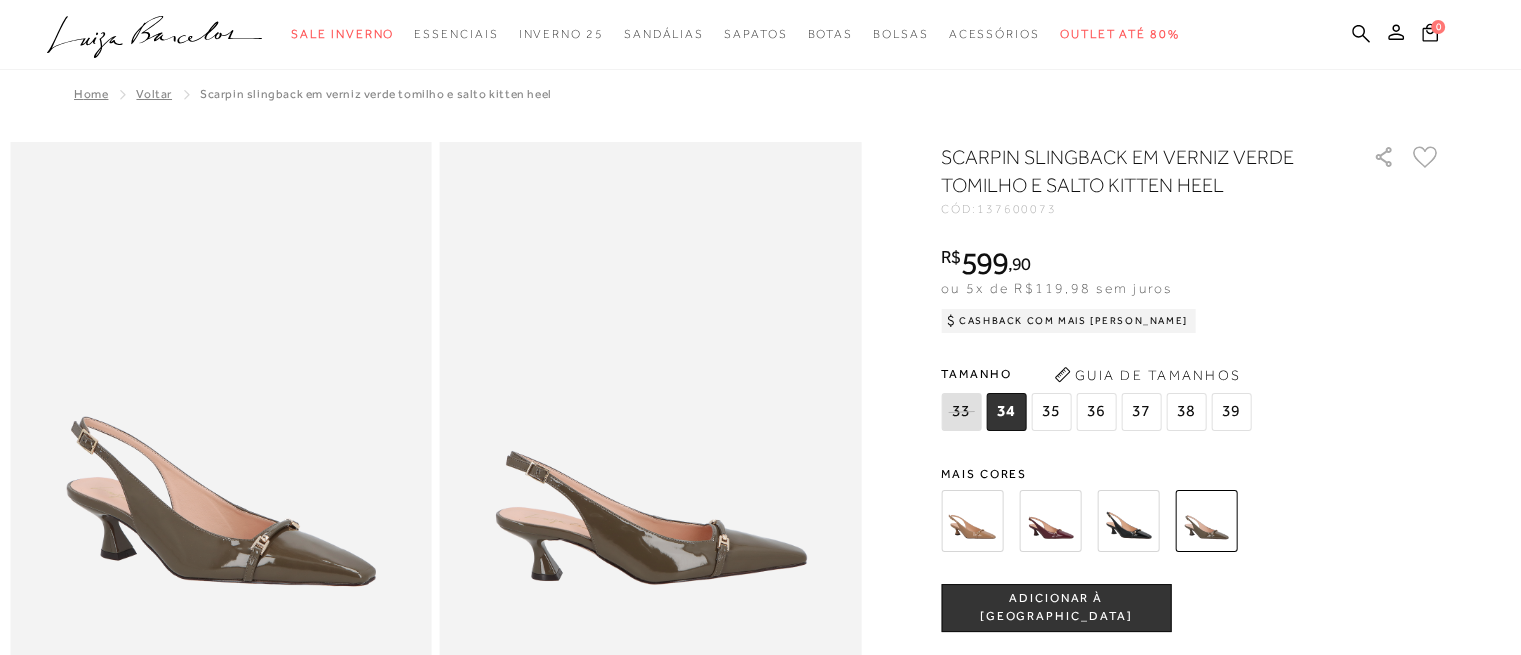 scroll, scrollTop: 200, scrollLeft: 0, axis: vertical 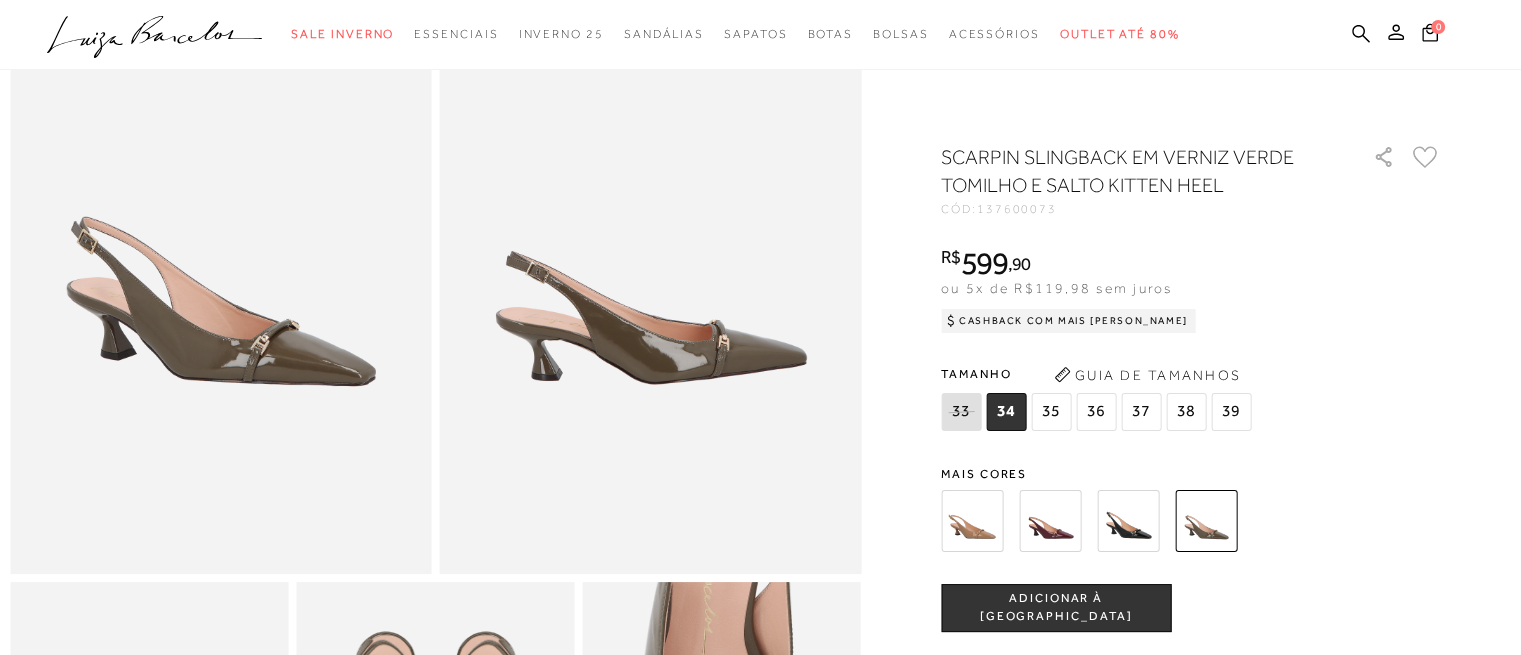 click at bounding box center (972, 521) 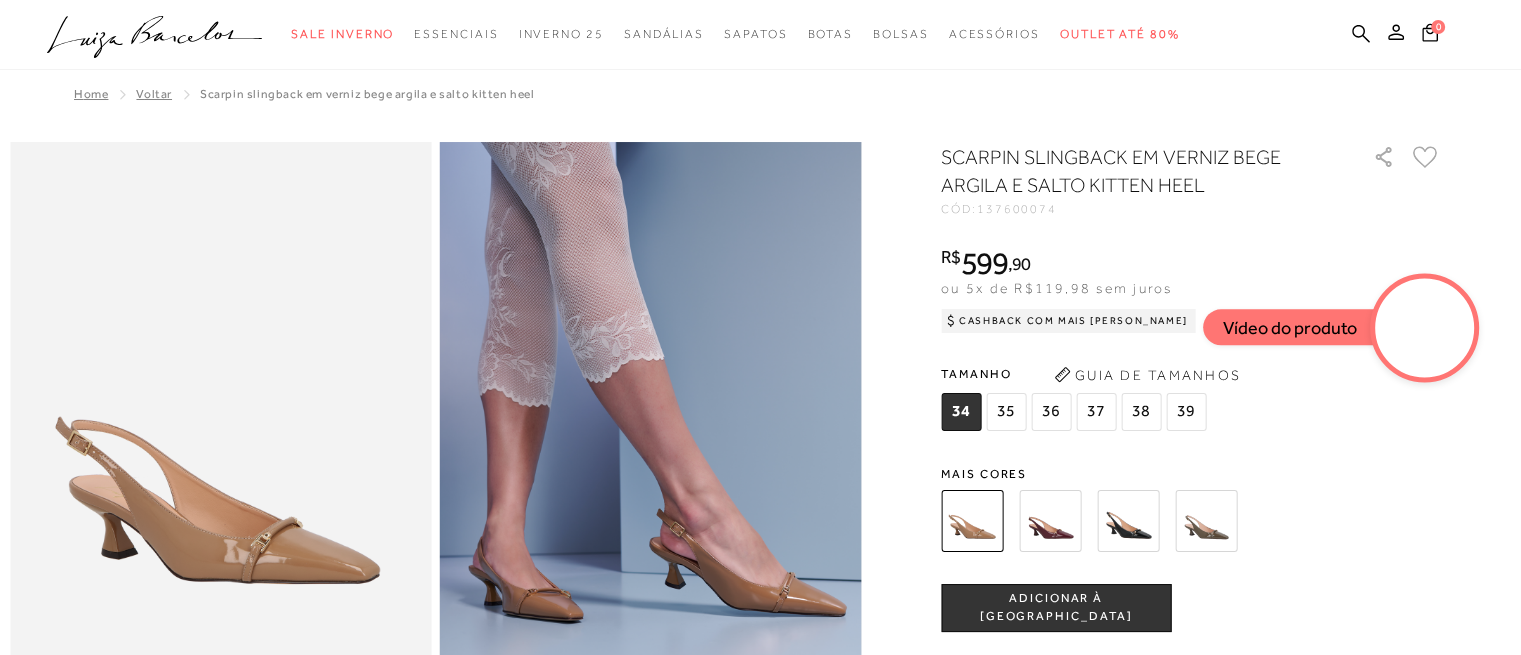 scroll, scrollTop: 0, scrollLeft: 0, axis: both 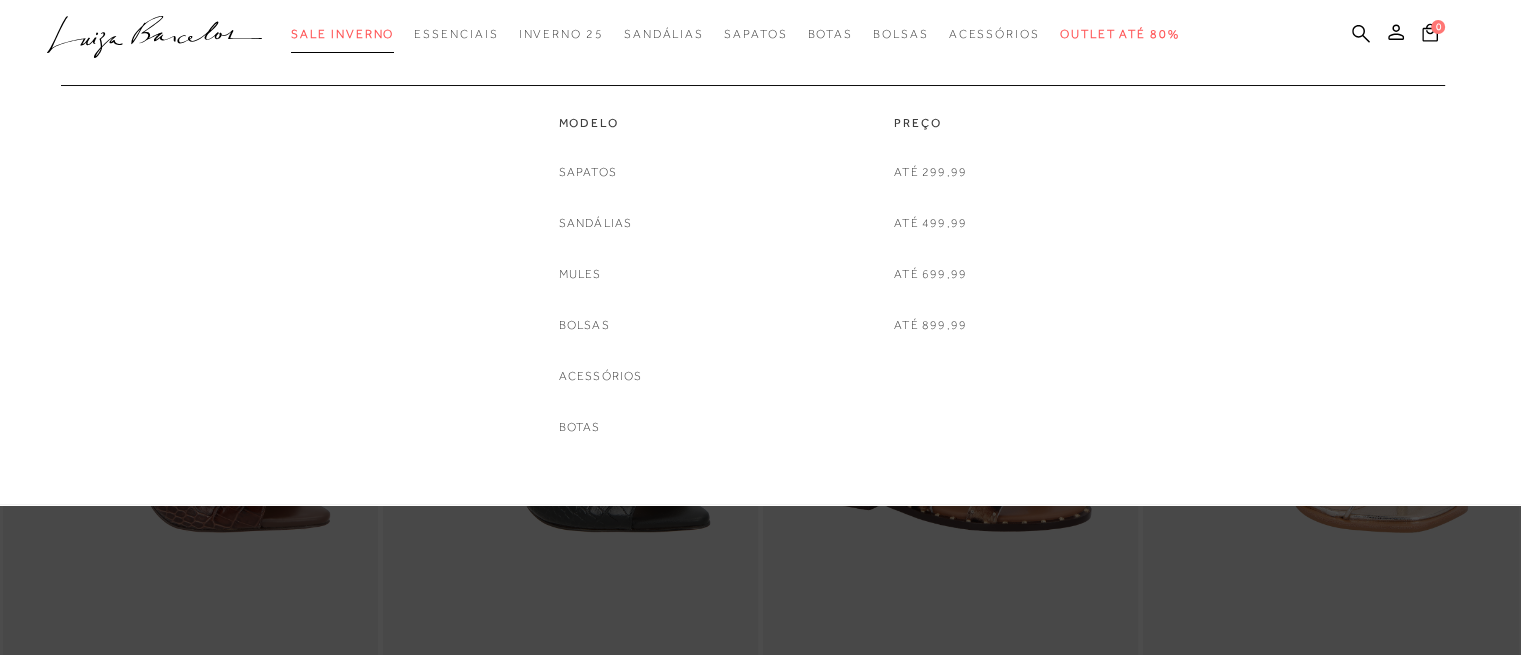 click on "Sale Inverno" at bounding box center [342, 34] 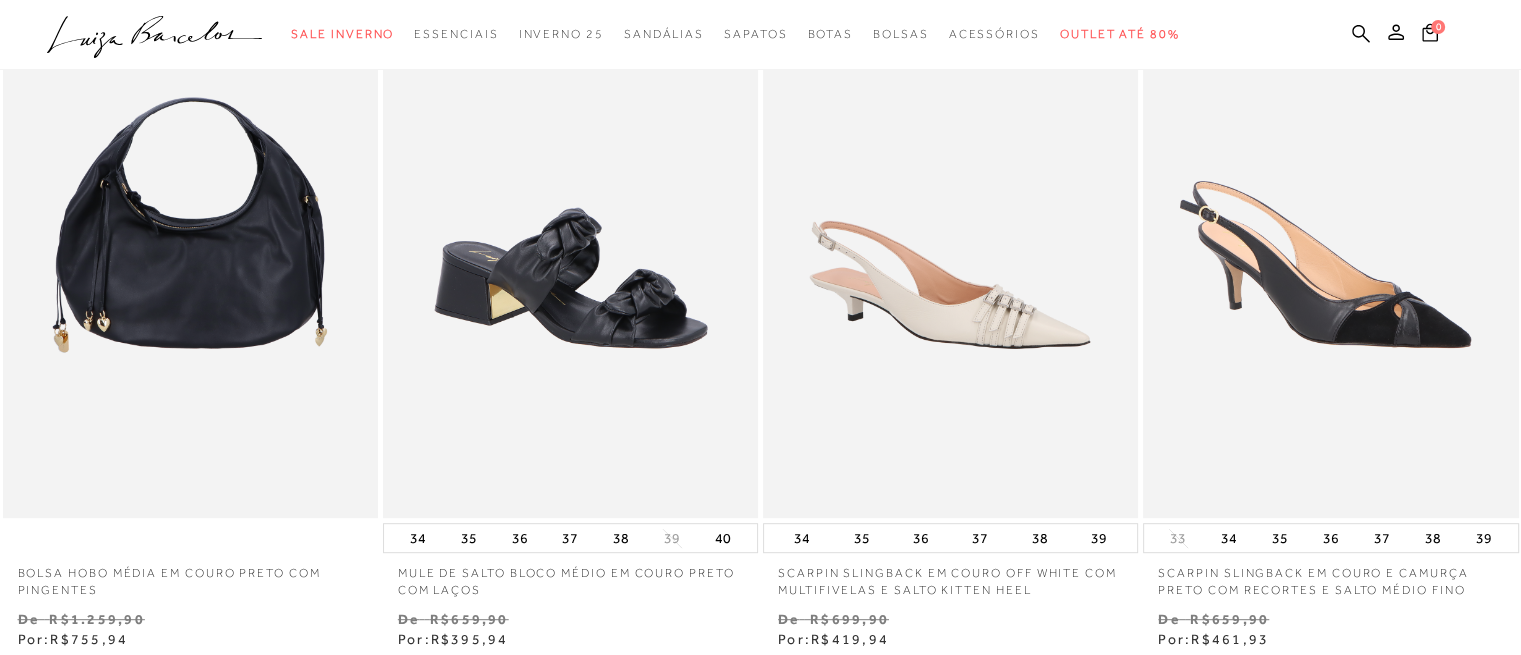 scroll, scrollTop: 900, scrollLeft: 0, axis: vertical 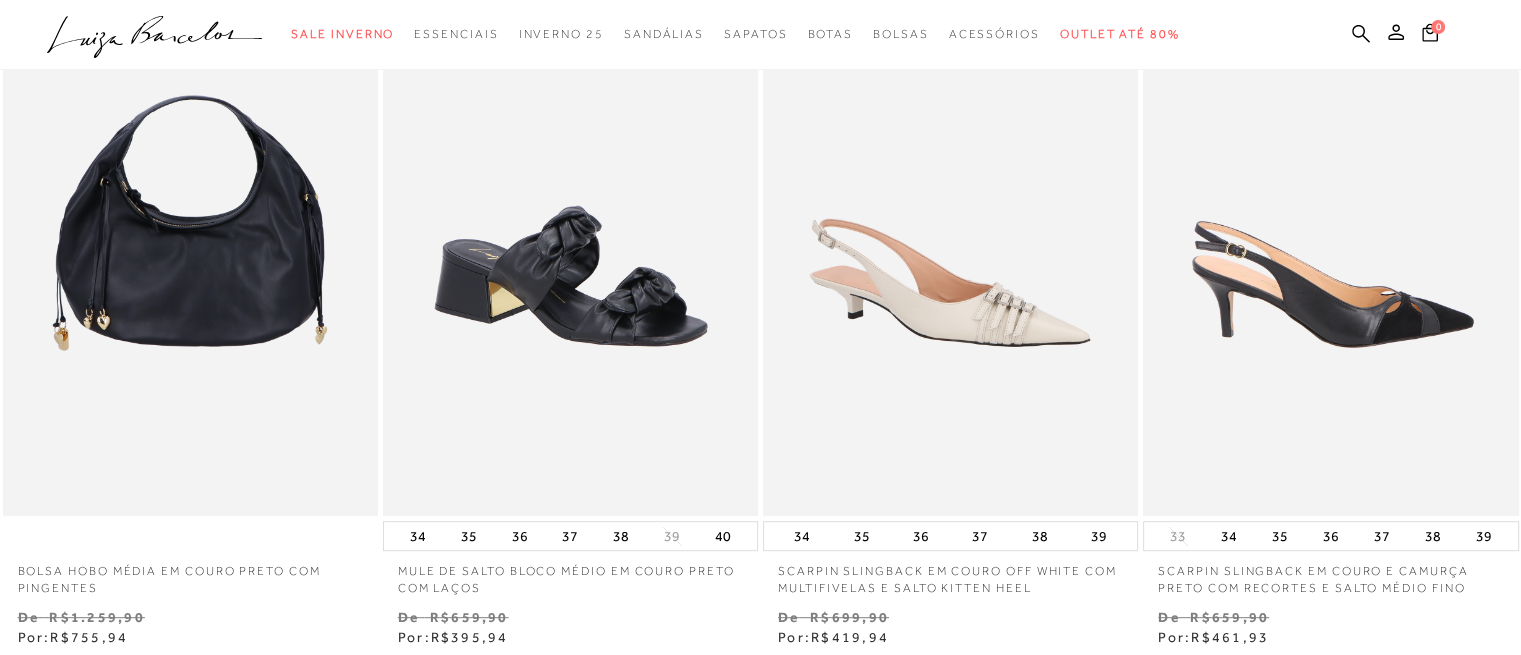 click at bounding box center (1331, 235) 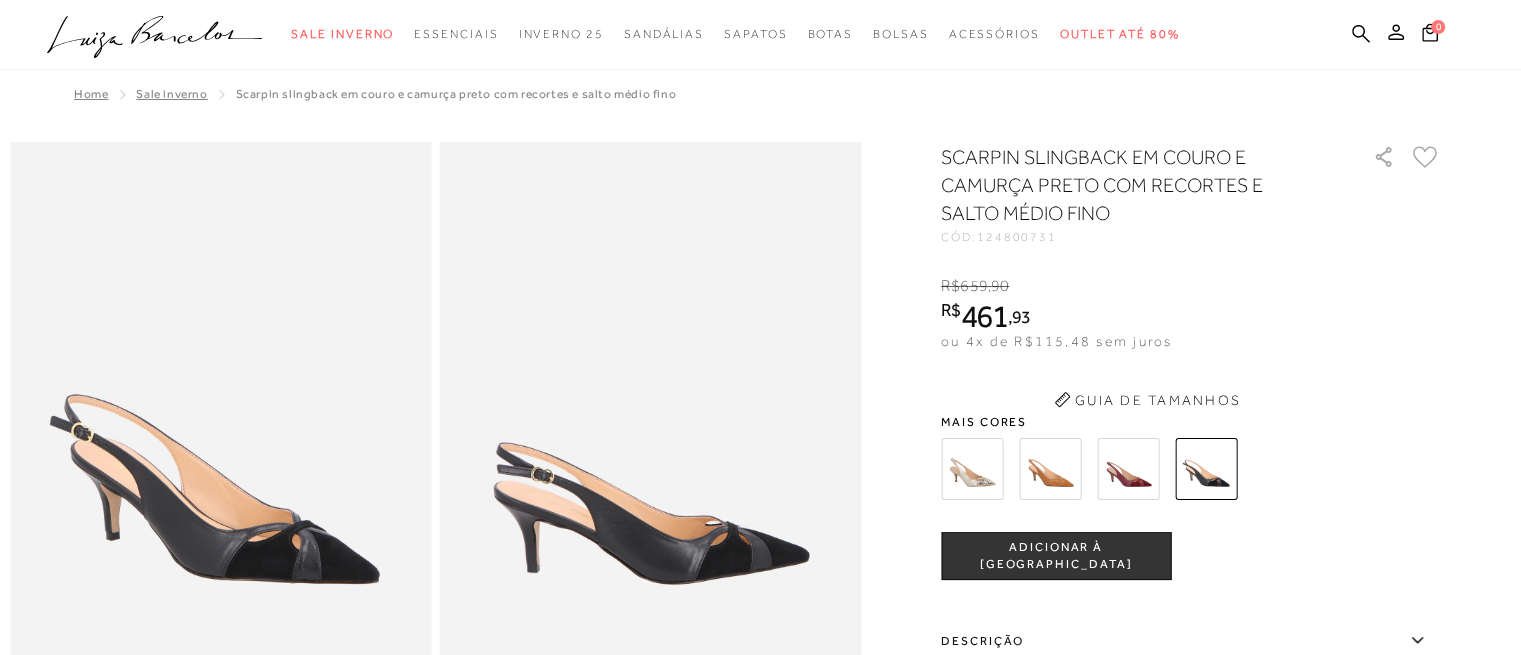 scroll, scrollTop: 0, scrollLeft: 0, axis: both 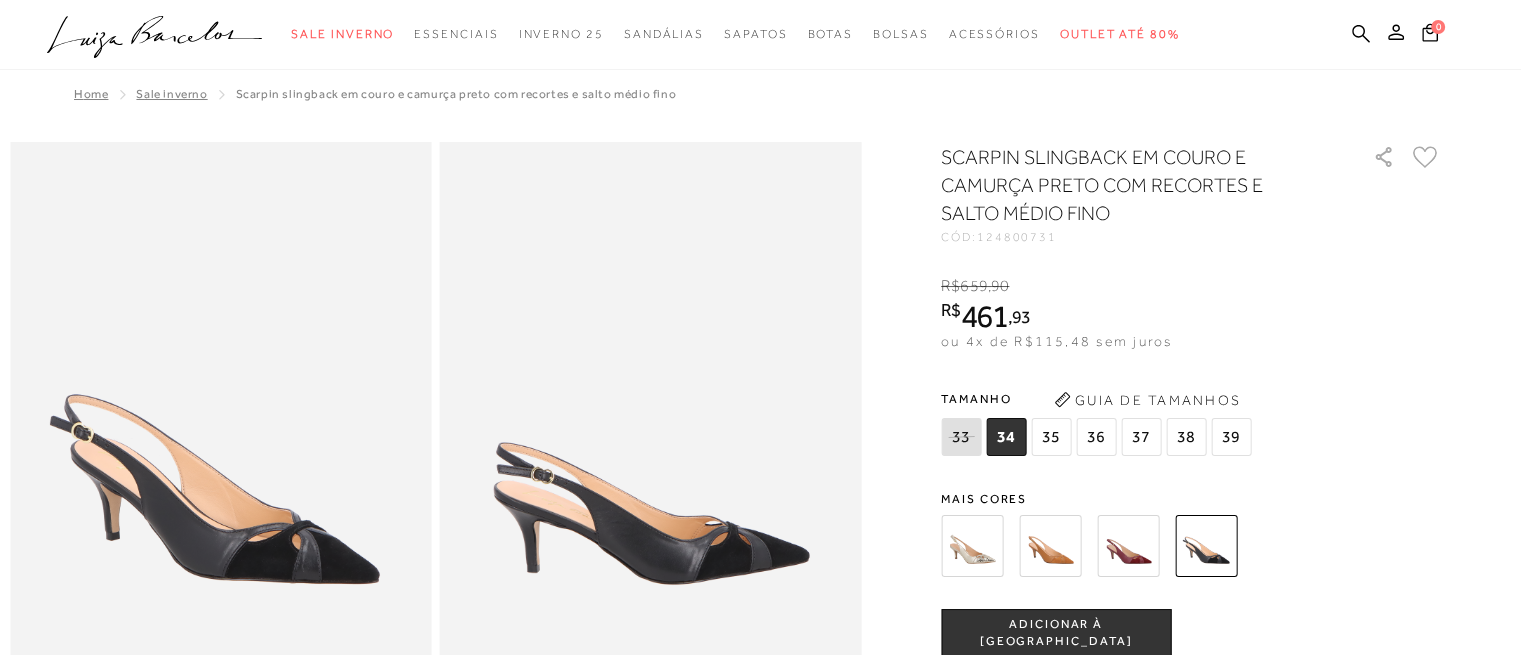 click at bounding box center (1050, 546) 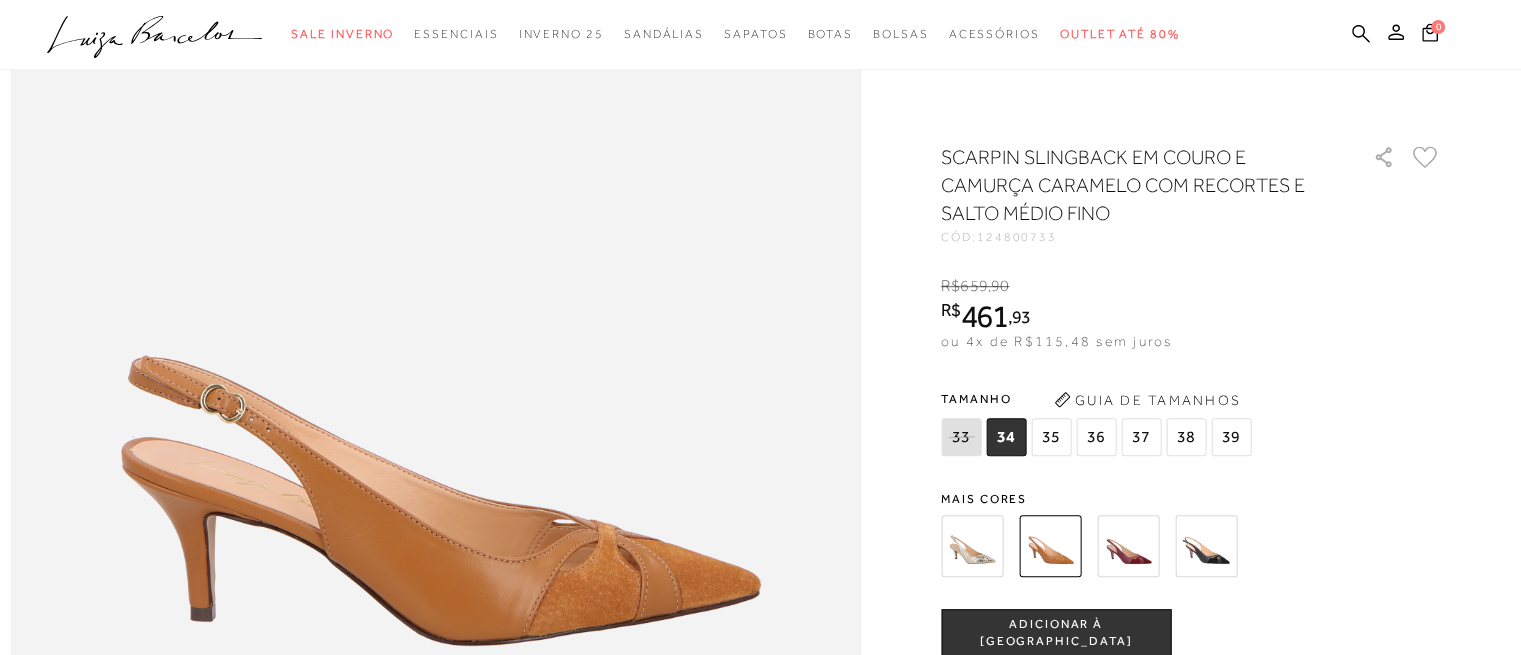 scroll, scrollTop: 1300, scrollLeft: 0, axis: vertical 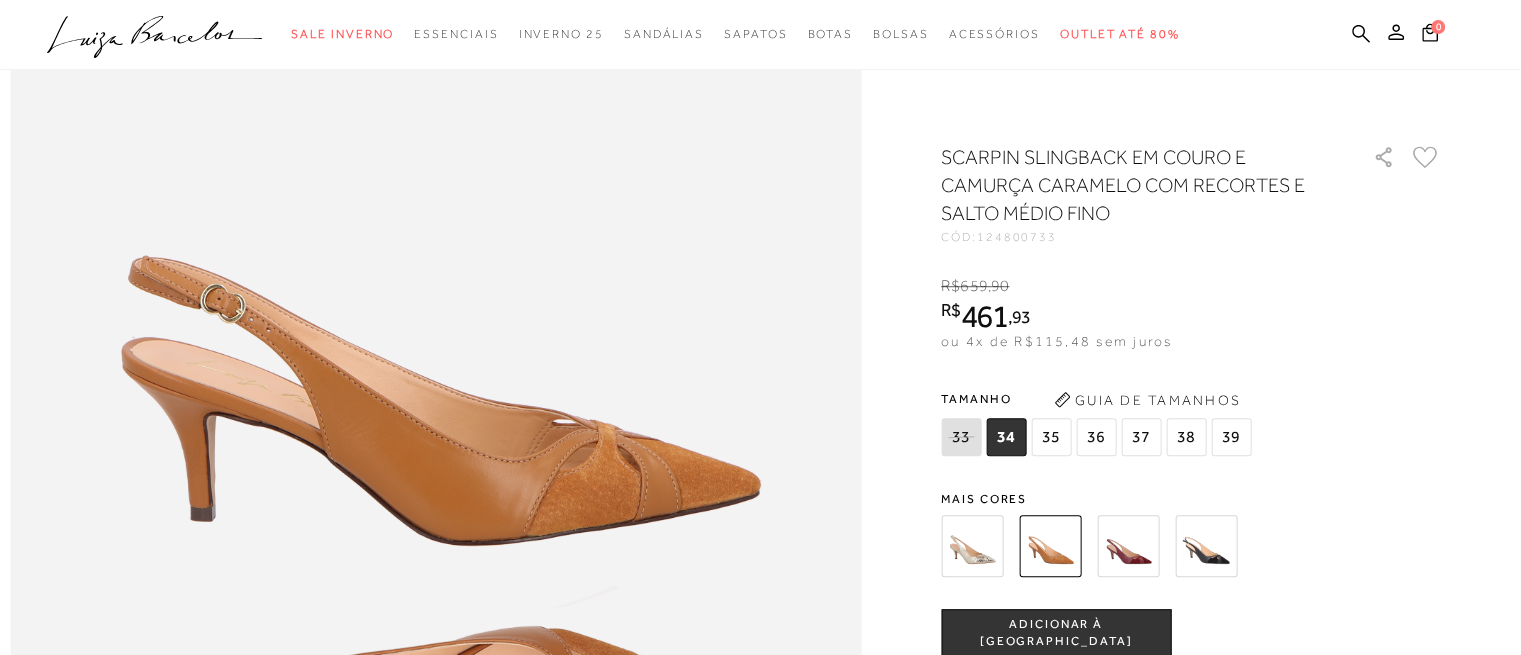 click at bounding box center (1128, 546) 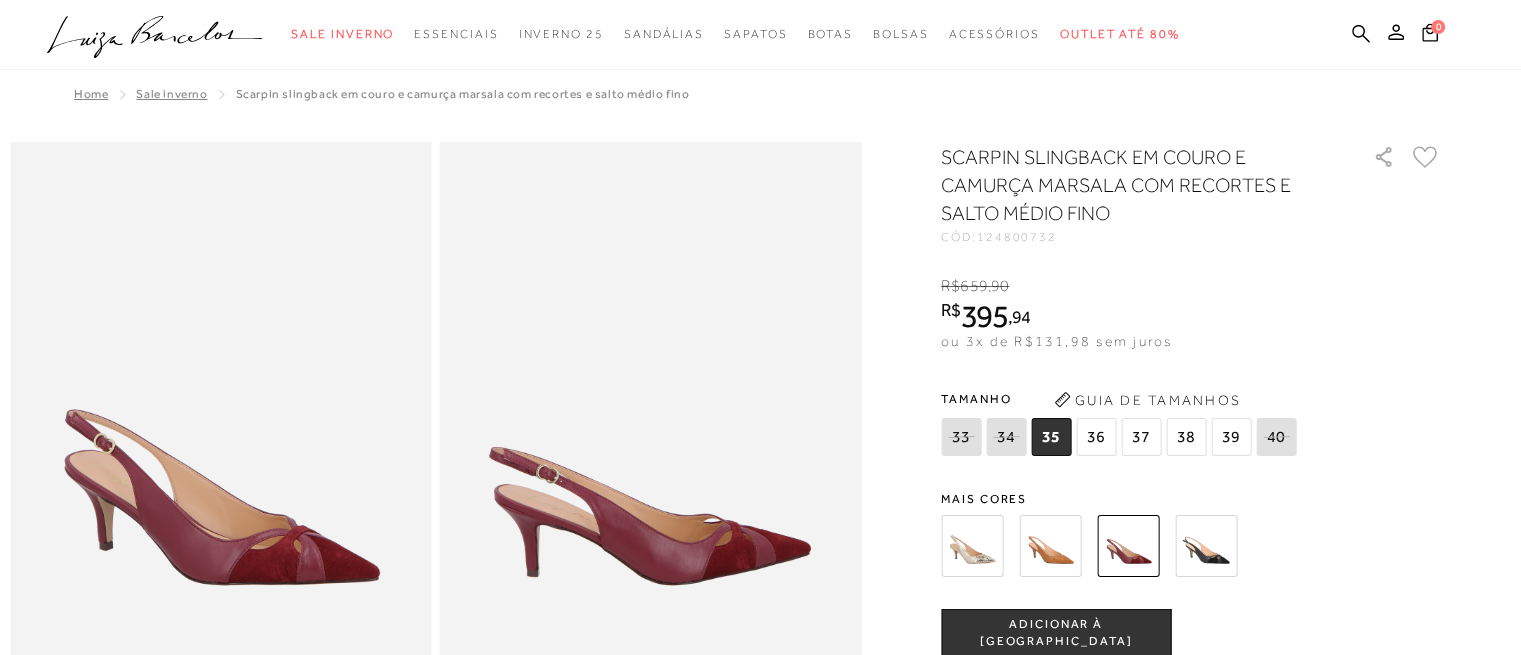 scroll, scrollTop: 200, scrollLeft: 0, axis: vertical 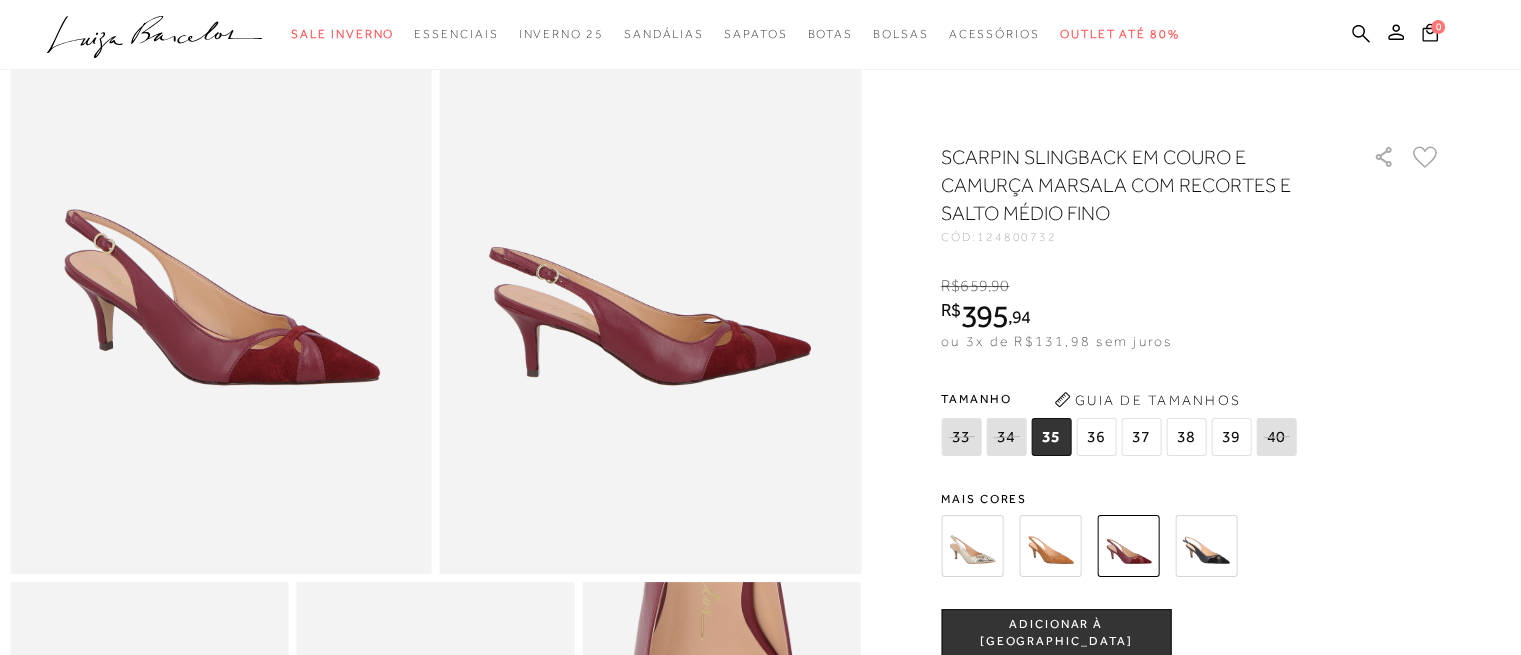 click at bounding box center [1206, 546] 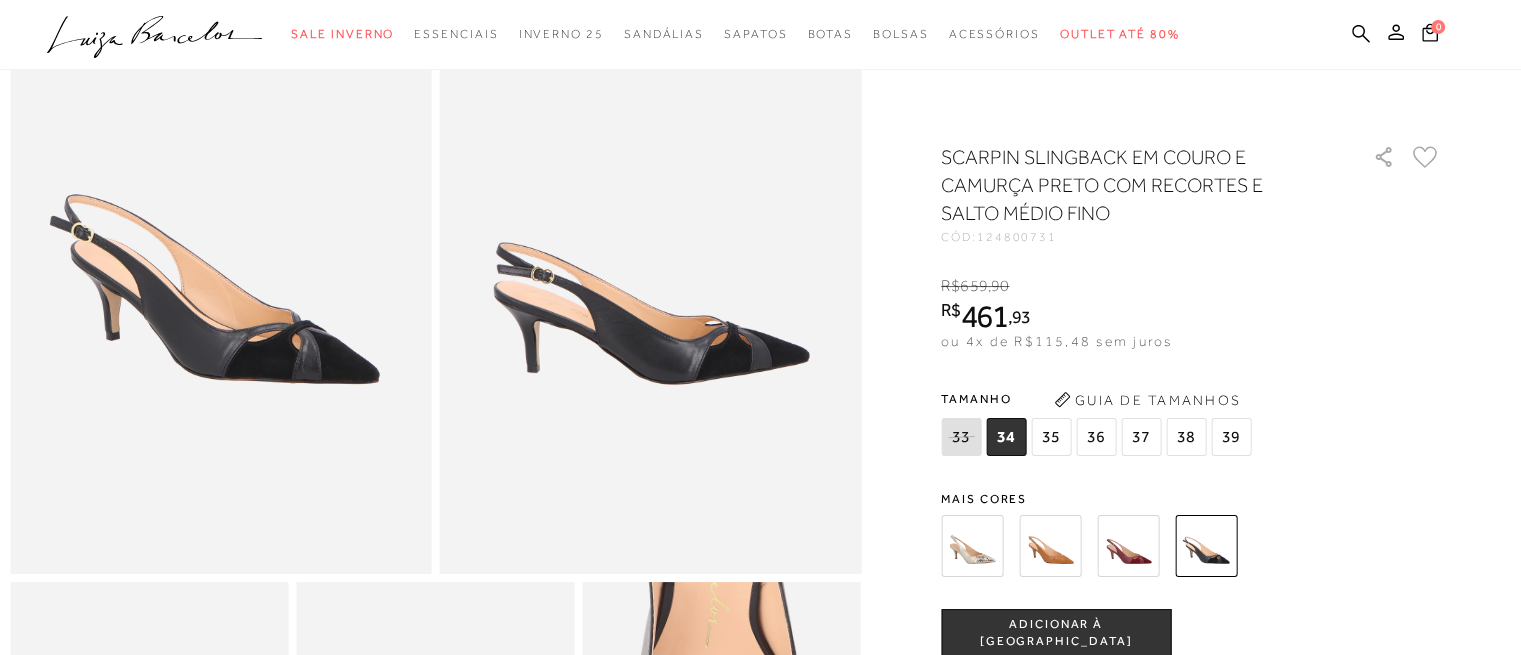 click at bounding box center (972, 546) 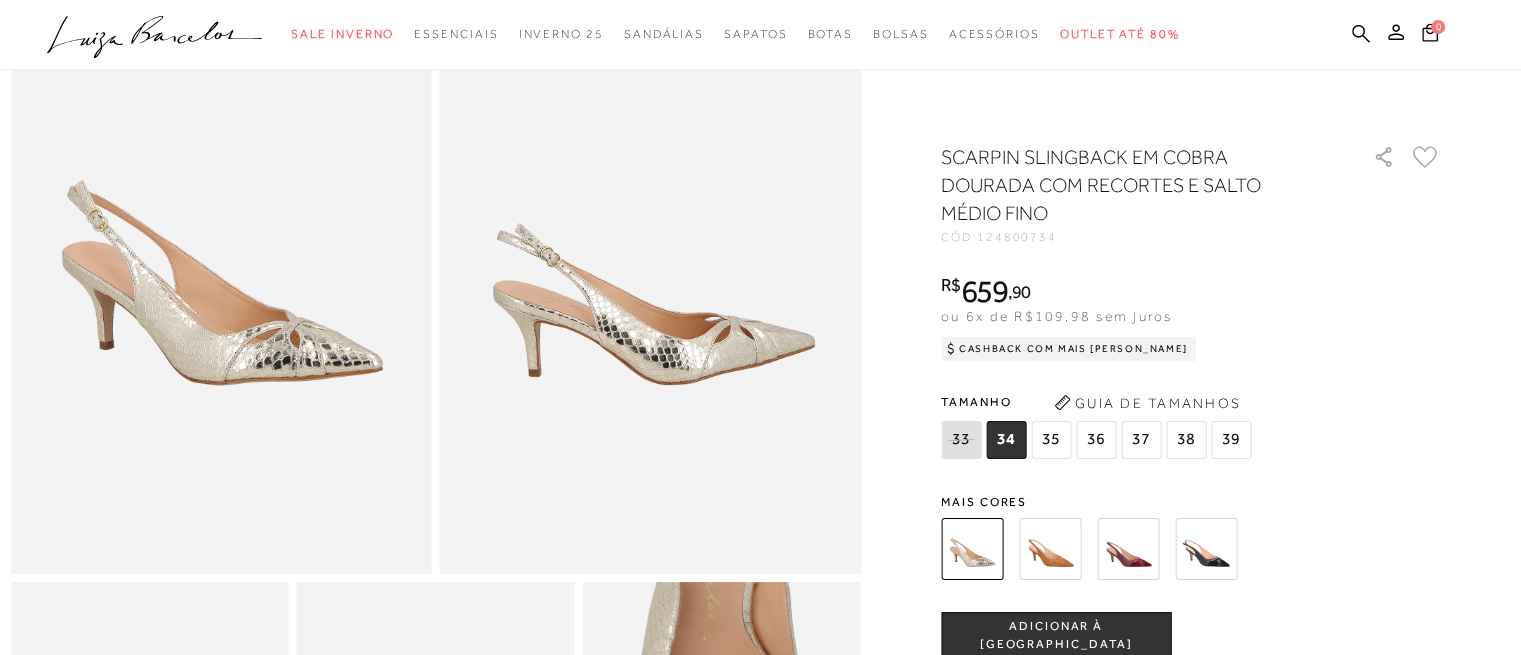 click at bounding box center [1050, 549] 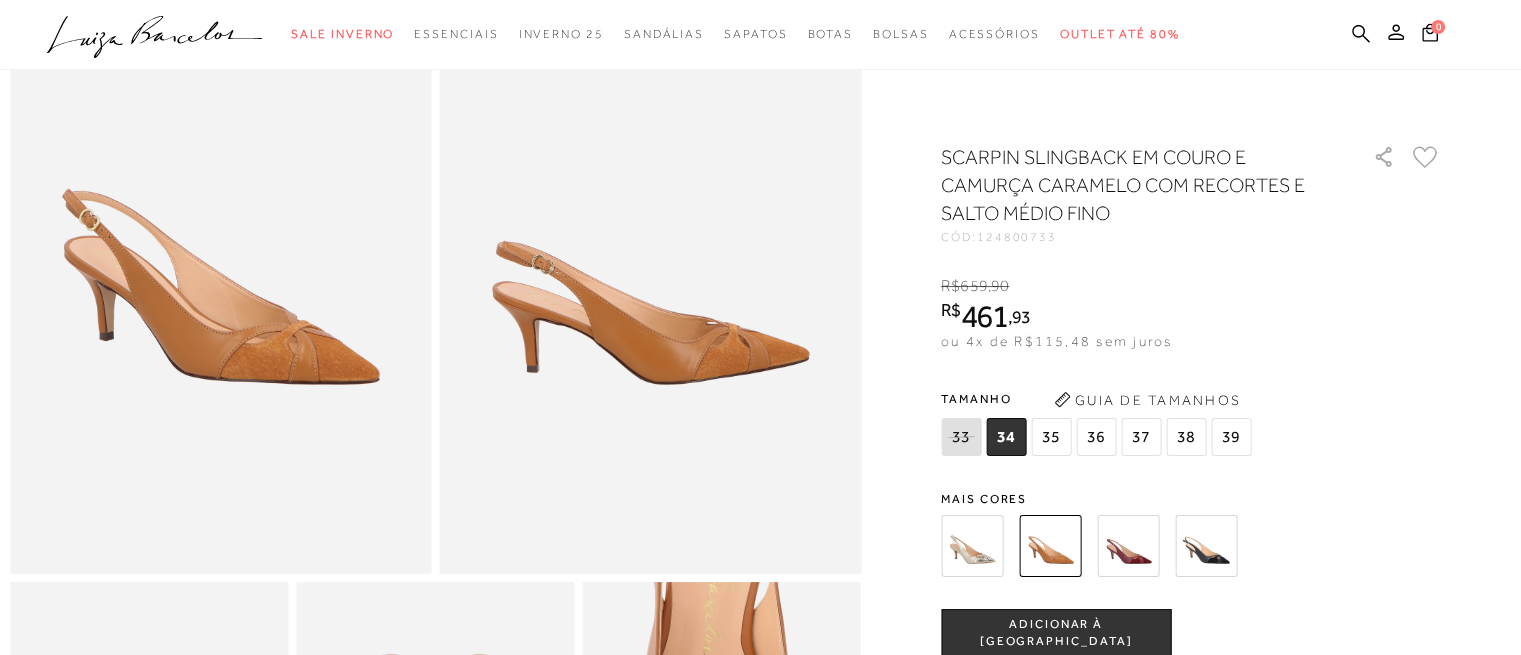 click at bounding box center [1206, 546] 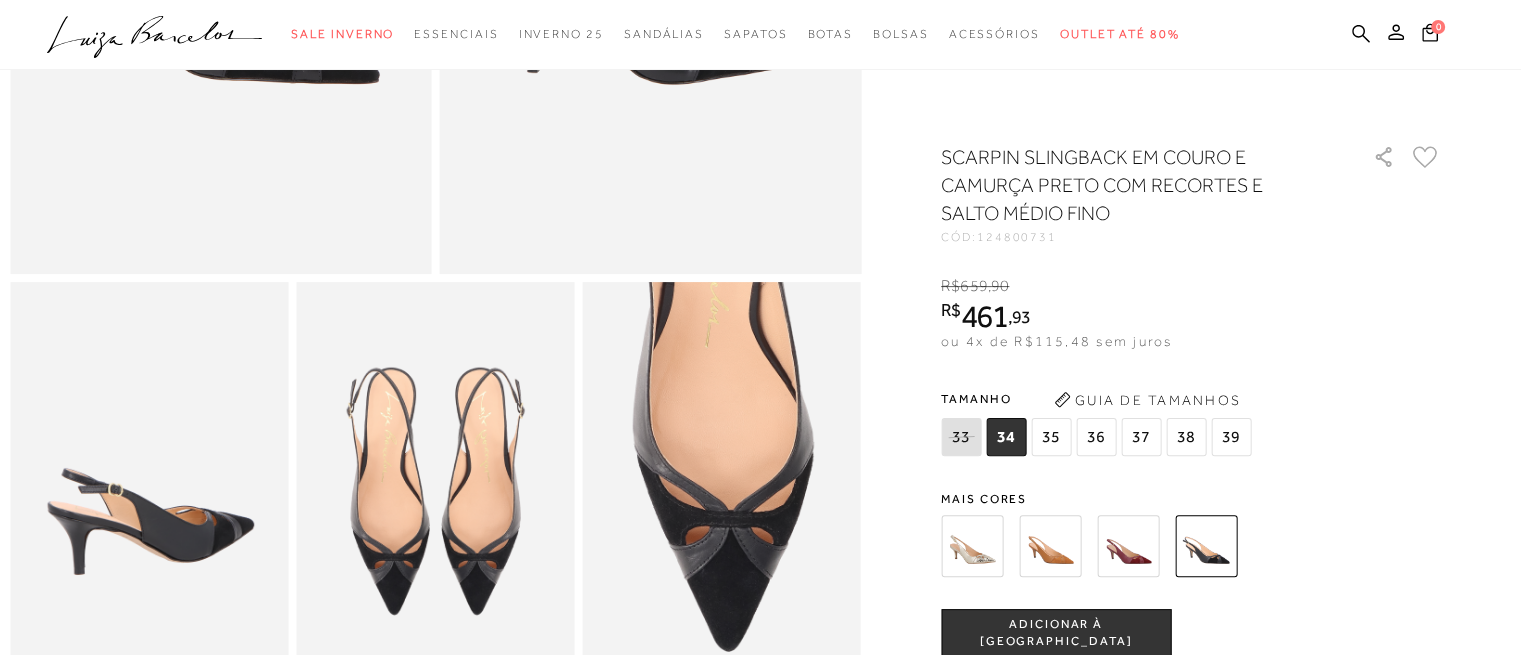 click on "36" at bounding box center [1096, 437] 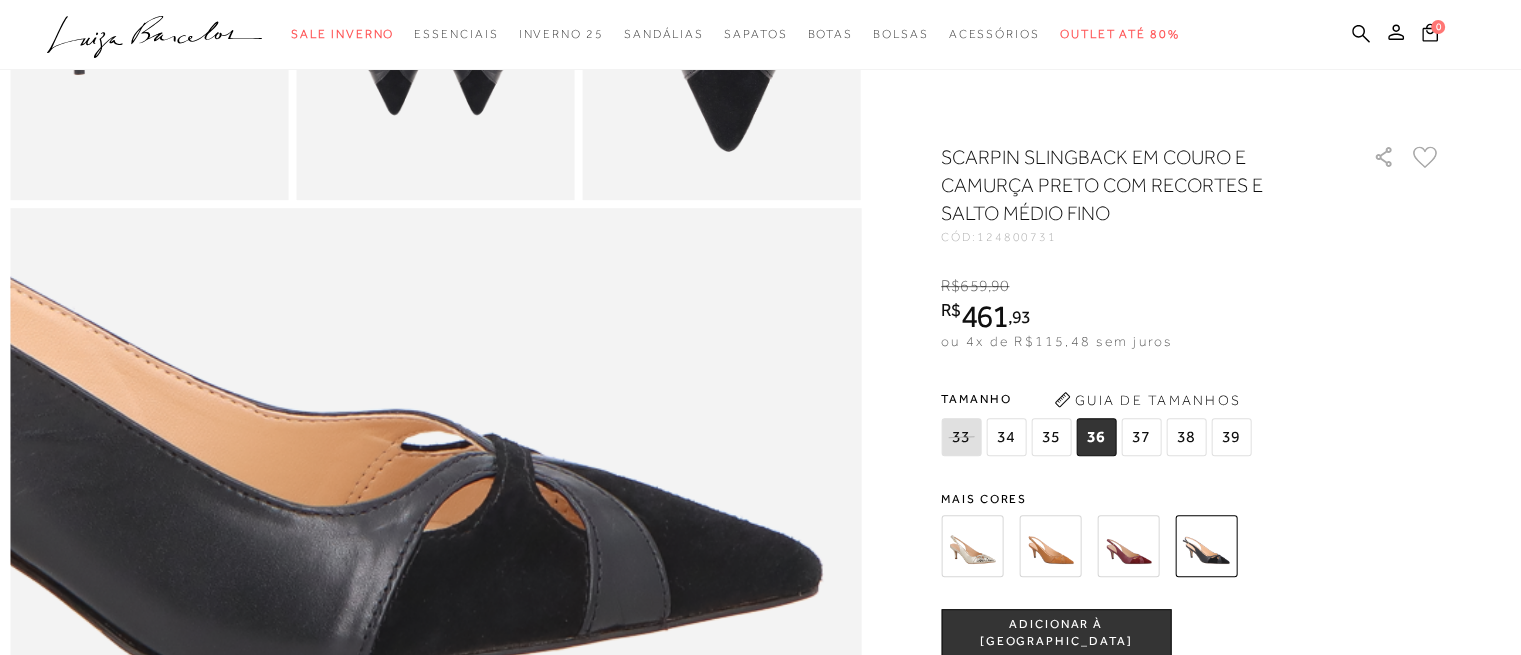 scroll, scrollTop: 400, scrollLeft: 0, axis: vertical 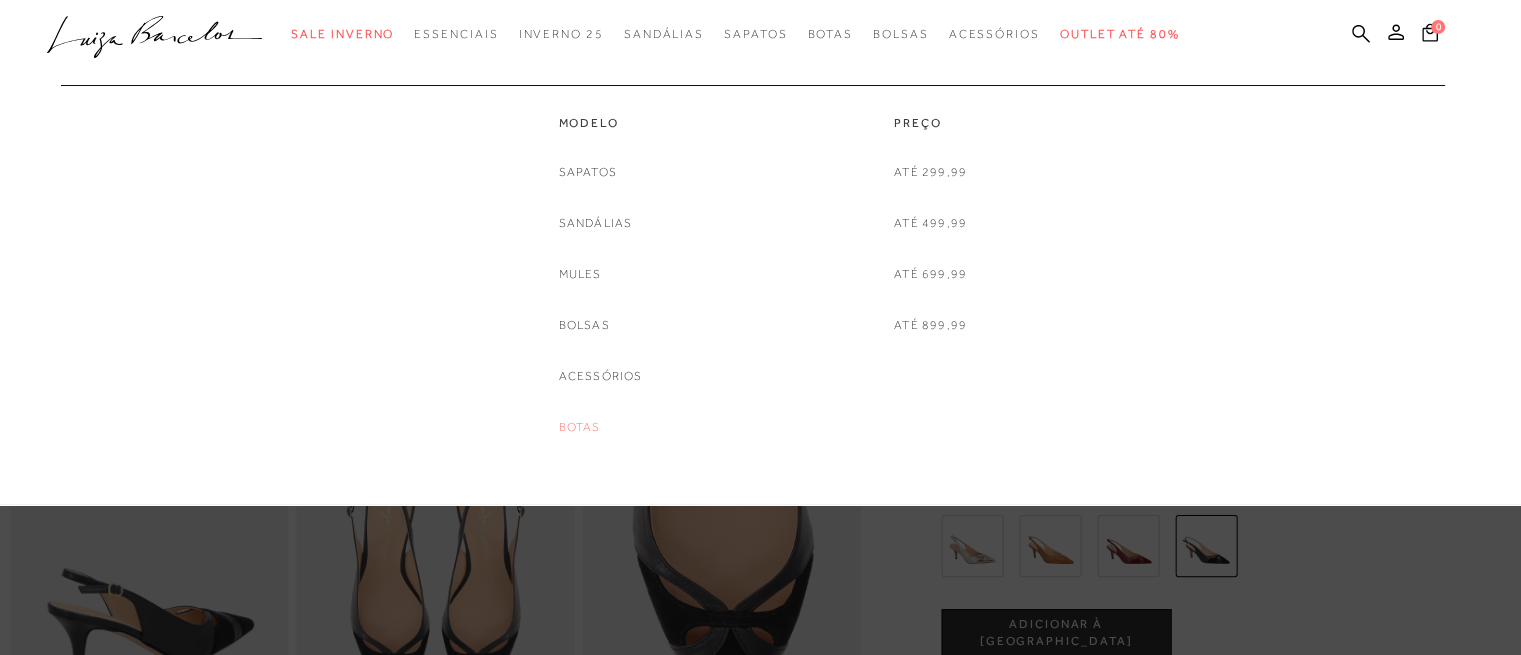 click on "Botas" at bounding box center [580, 427] 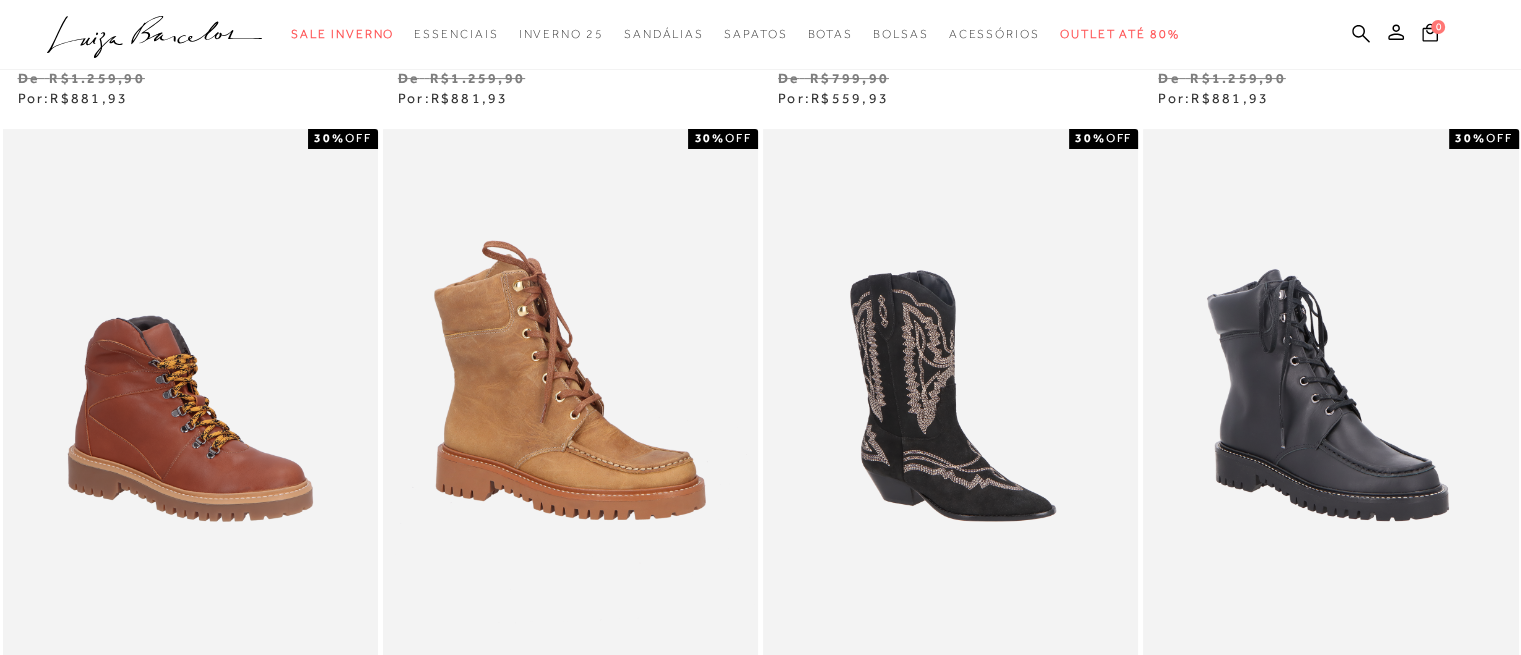 scroll, scrollTop: 300, scrollLeft: 0, axis: vertical 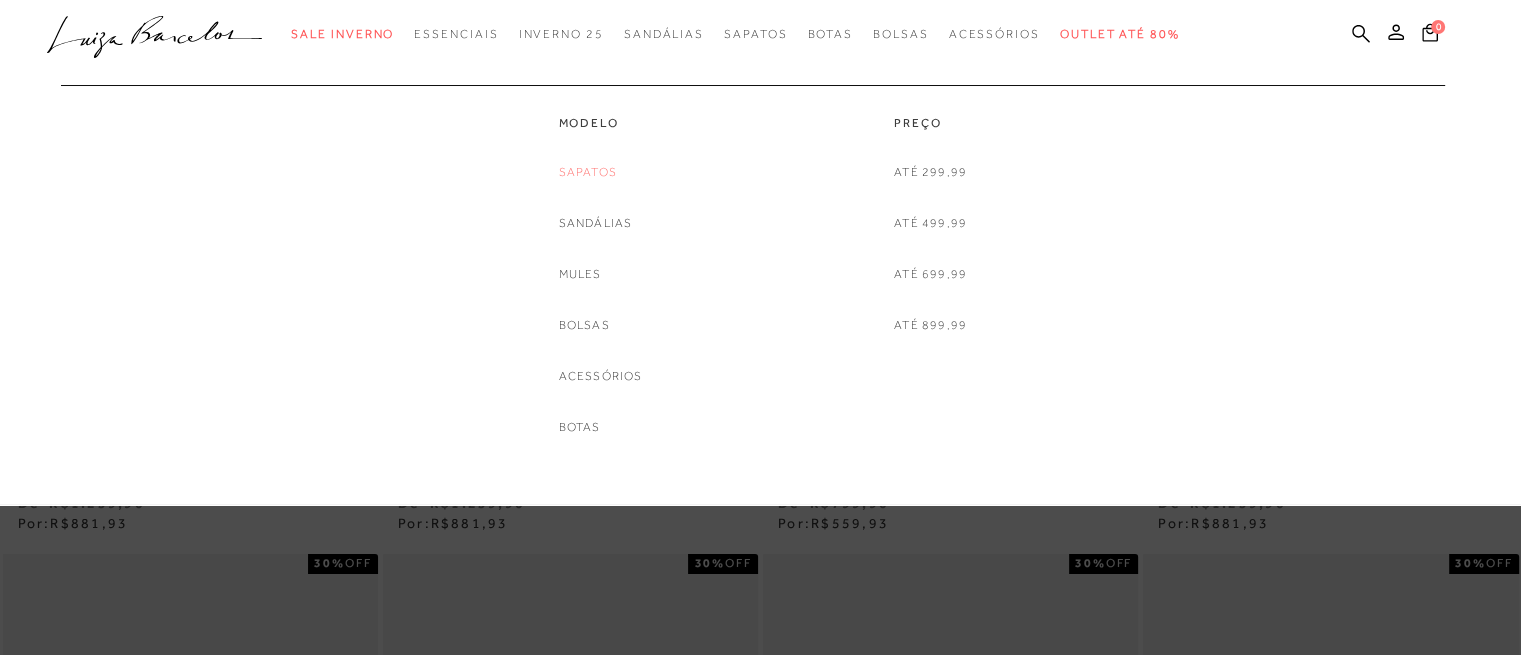 click on "Sapatos" at bounding box center (588, 172) 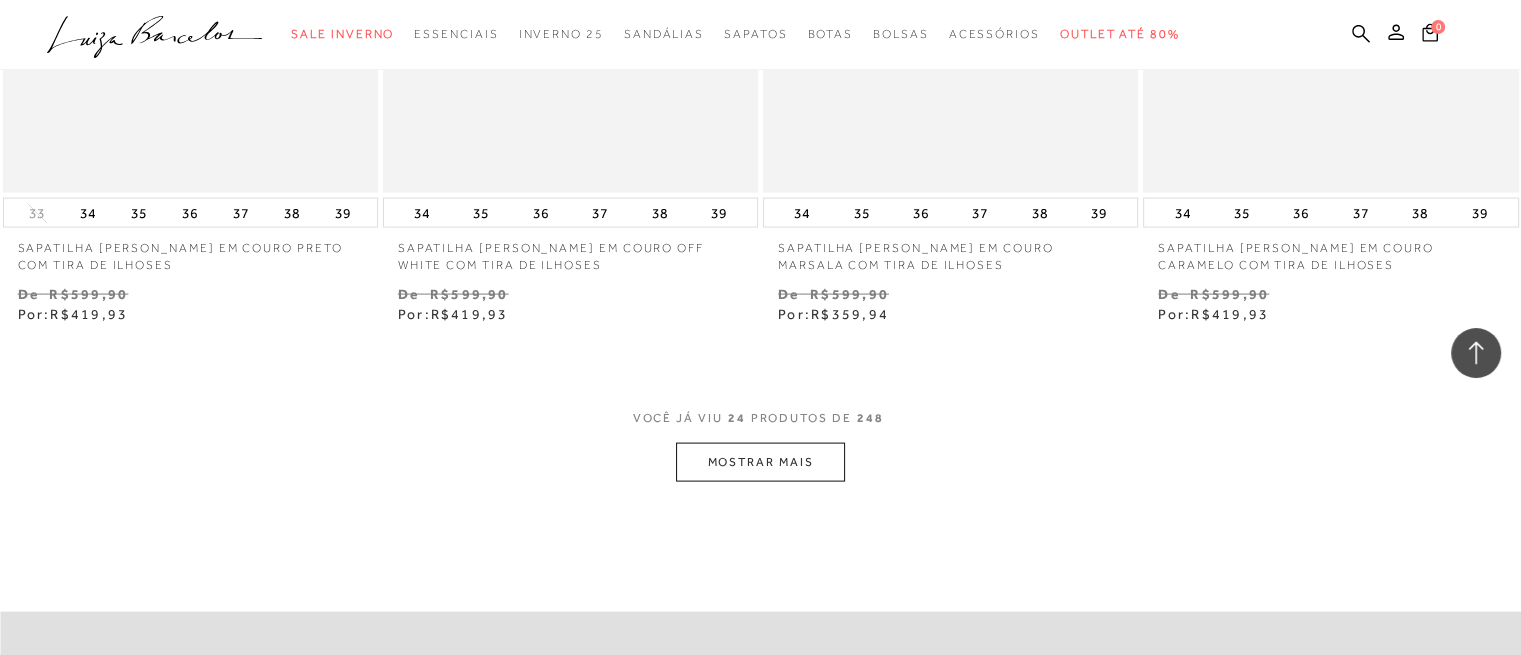 scroll, scrollTop: 4100, scrollLeft: 0, axis: vertical 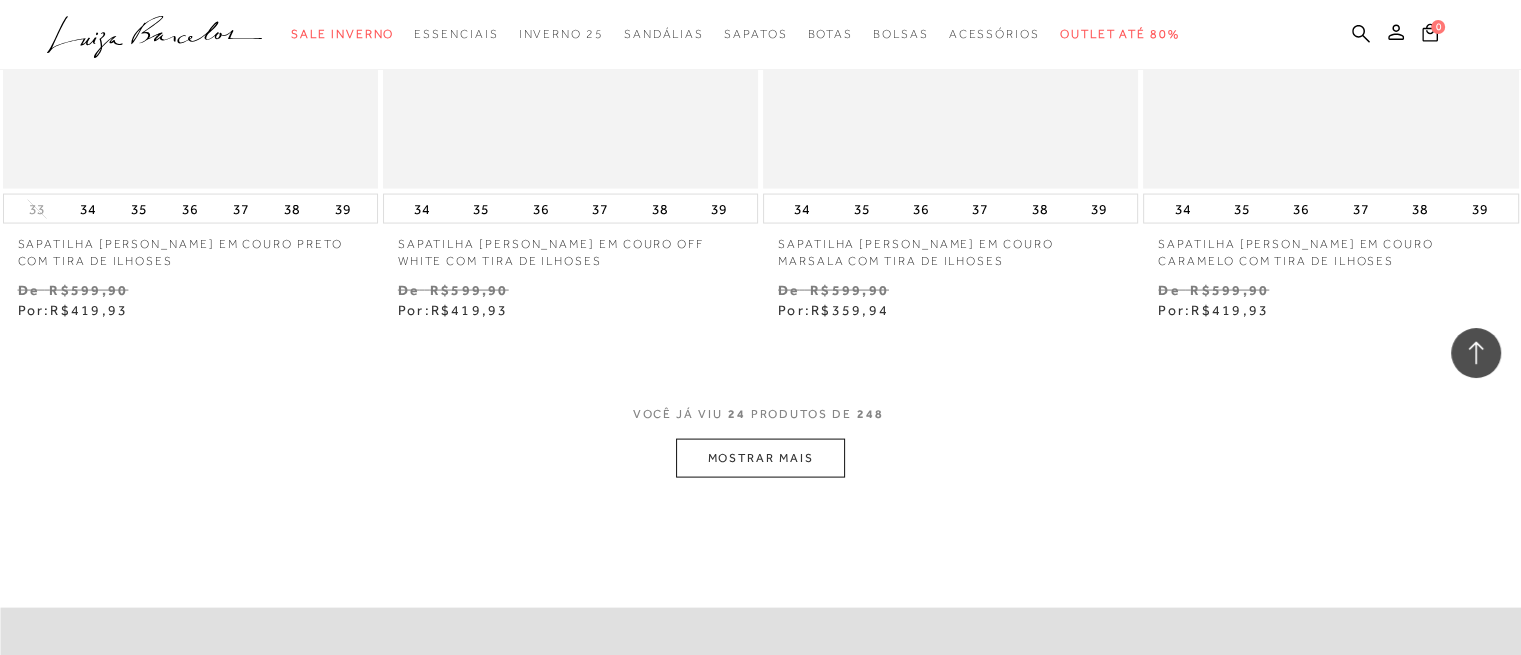 click on "MOSTRAR MAIS" at bounding box center [760, 458] 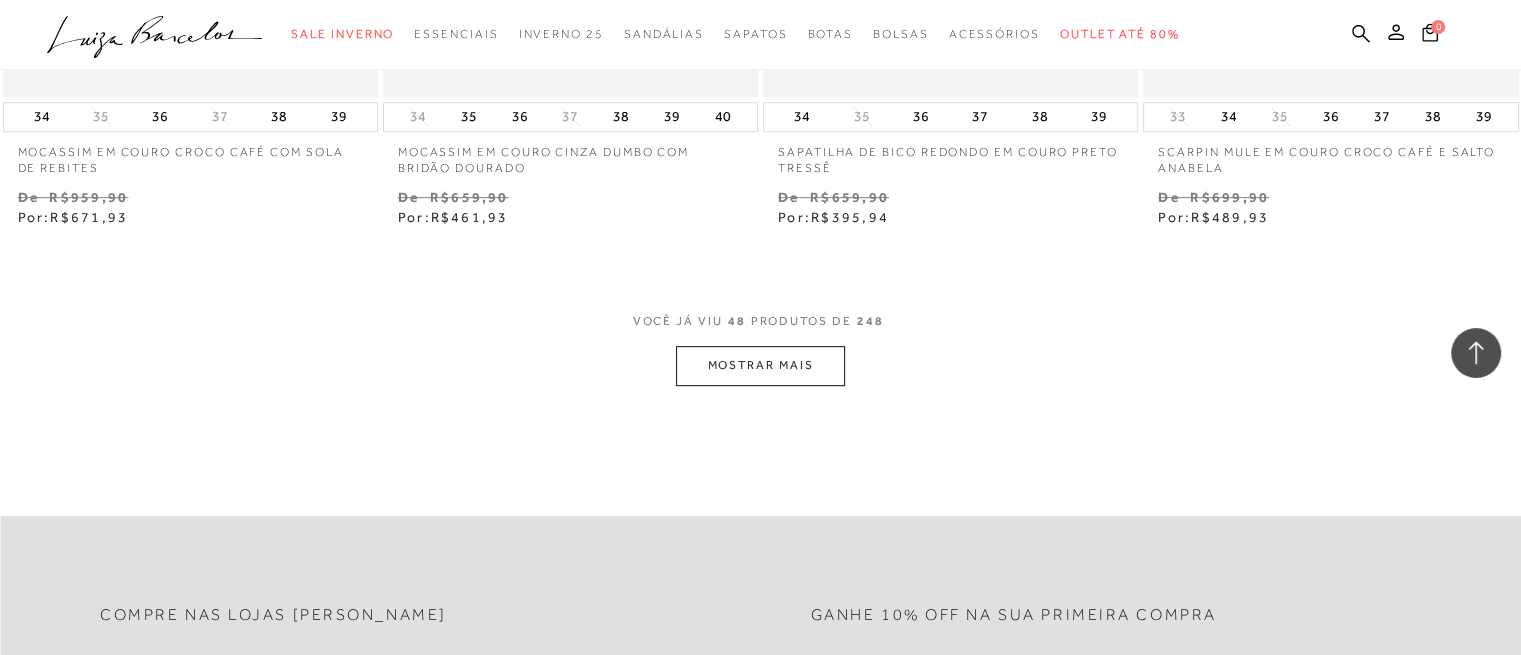 scroll, scrollTop: 8500, scrollLeft: 0, axis: vertical 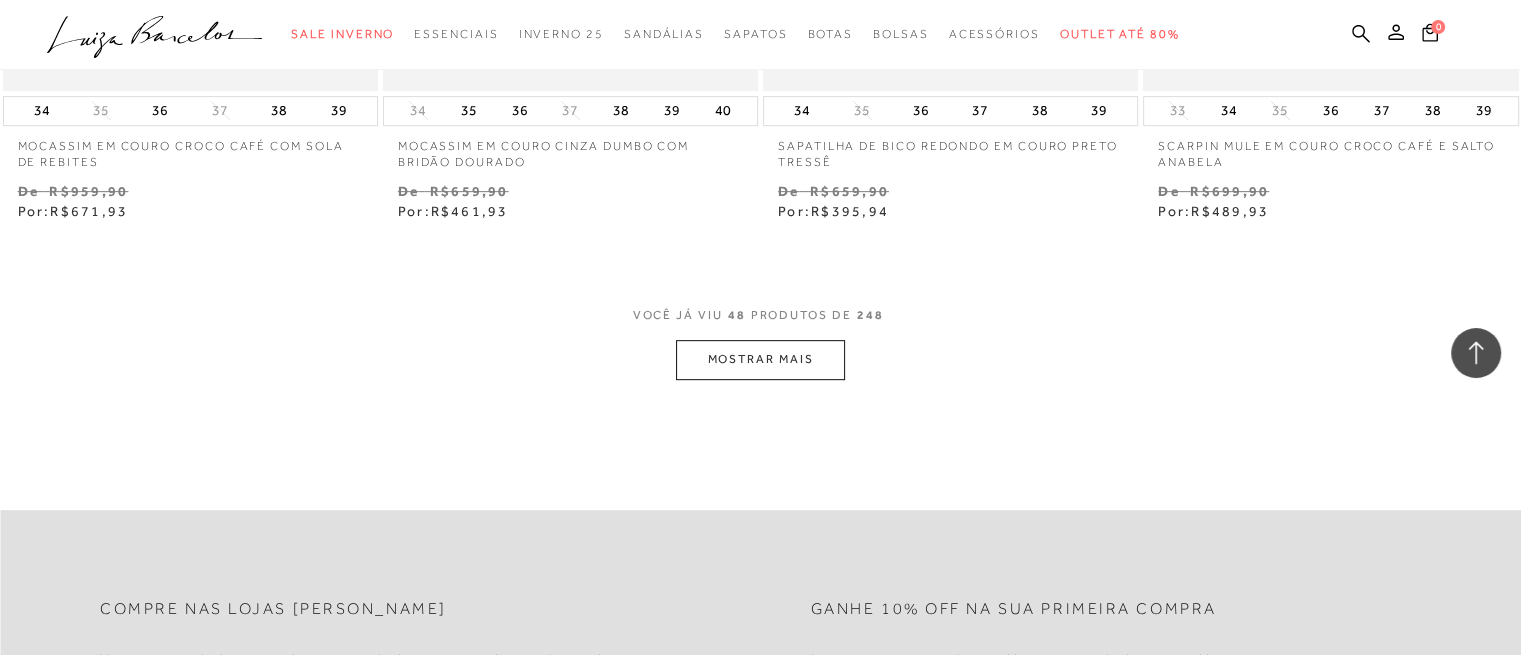 click on "MOSTRAR MAIS" at bounding box center [760, 359] 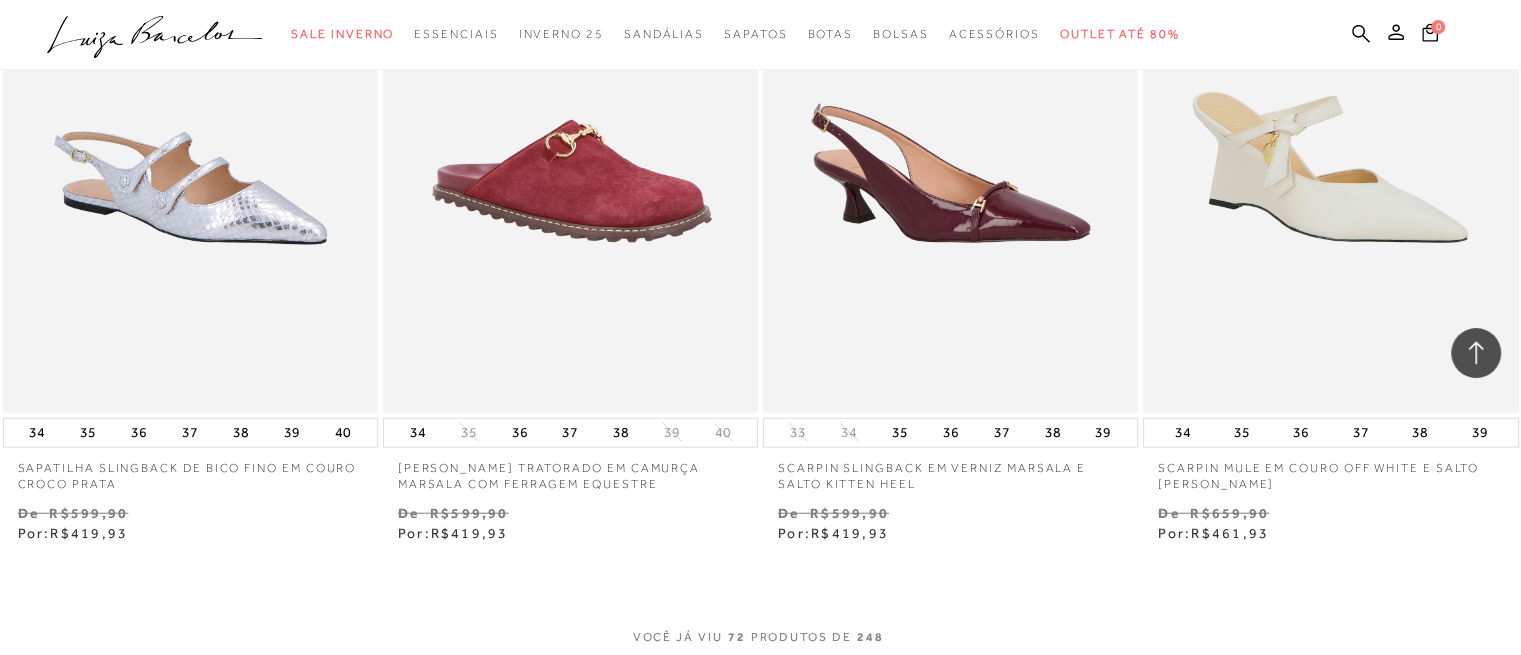 scroll, scrollTop: 12800, scrollLeft: 0, axis: vertical 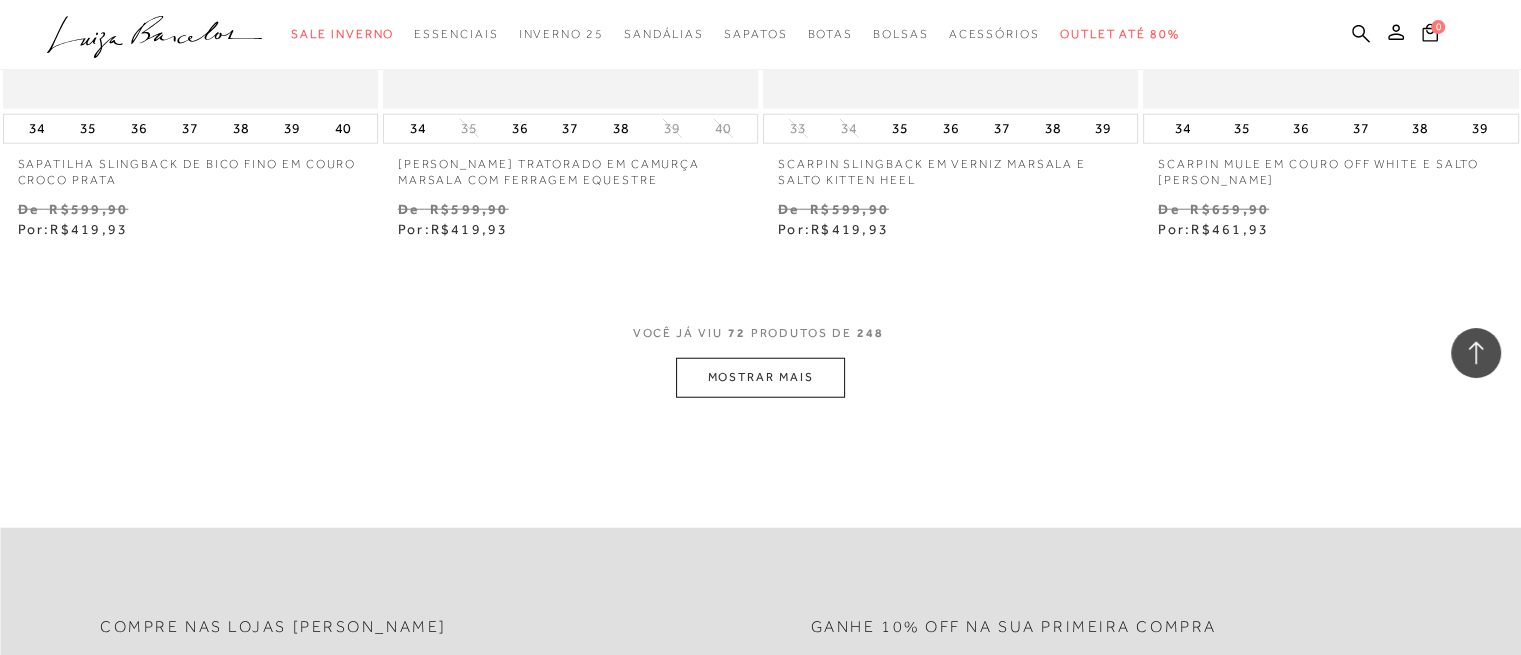 click on "MOSTRAR MAIS" at bounding box center (760, 377) 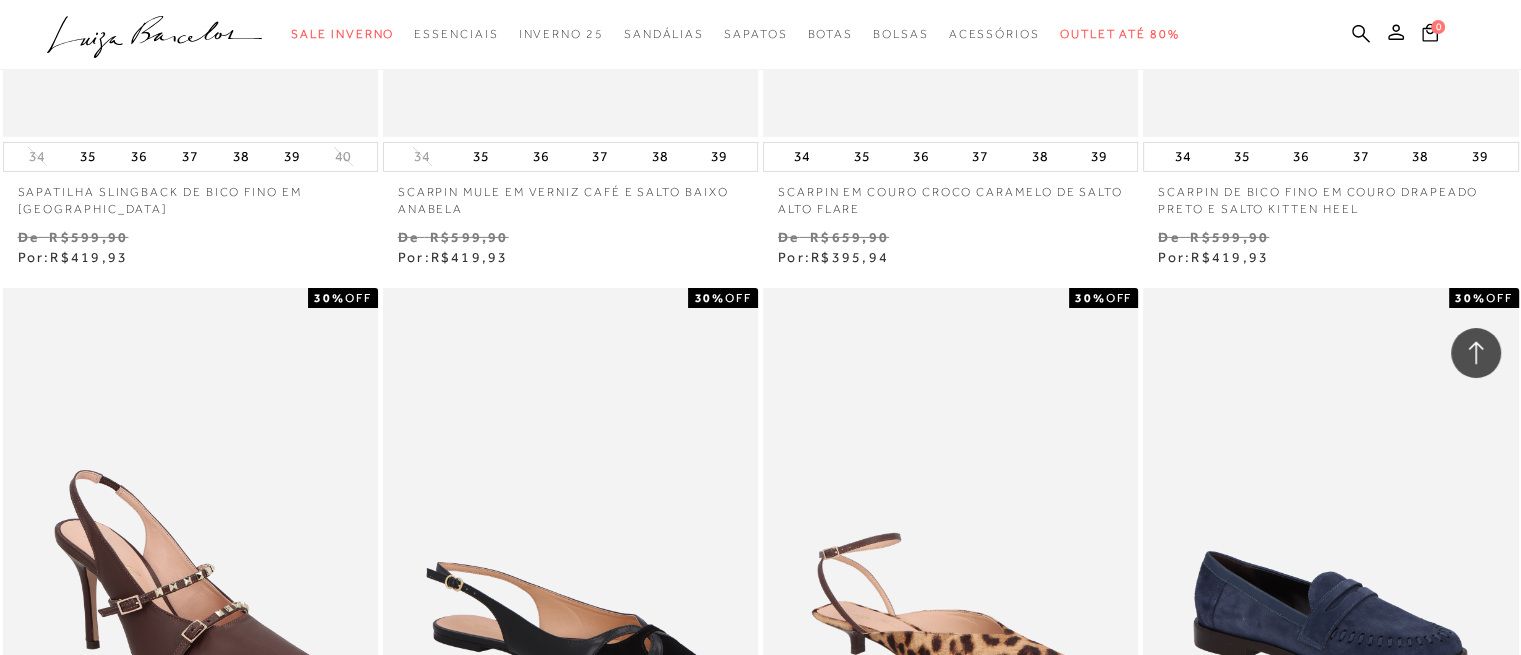 scroll, scrollTop: 14500, scrollLeft: 0, axis: vertical 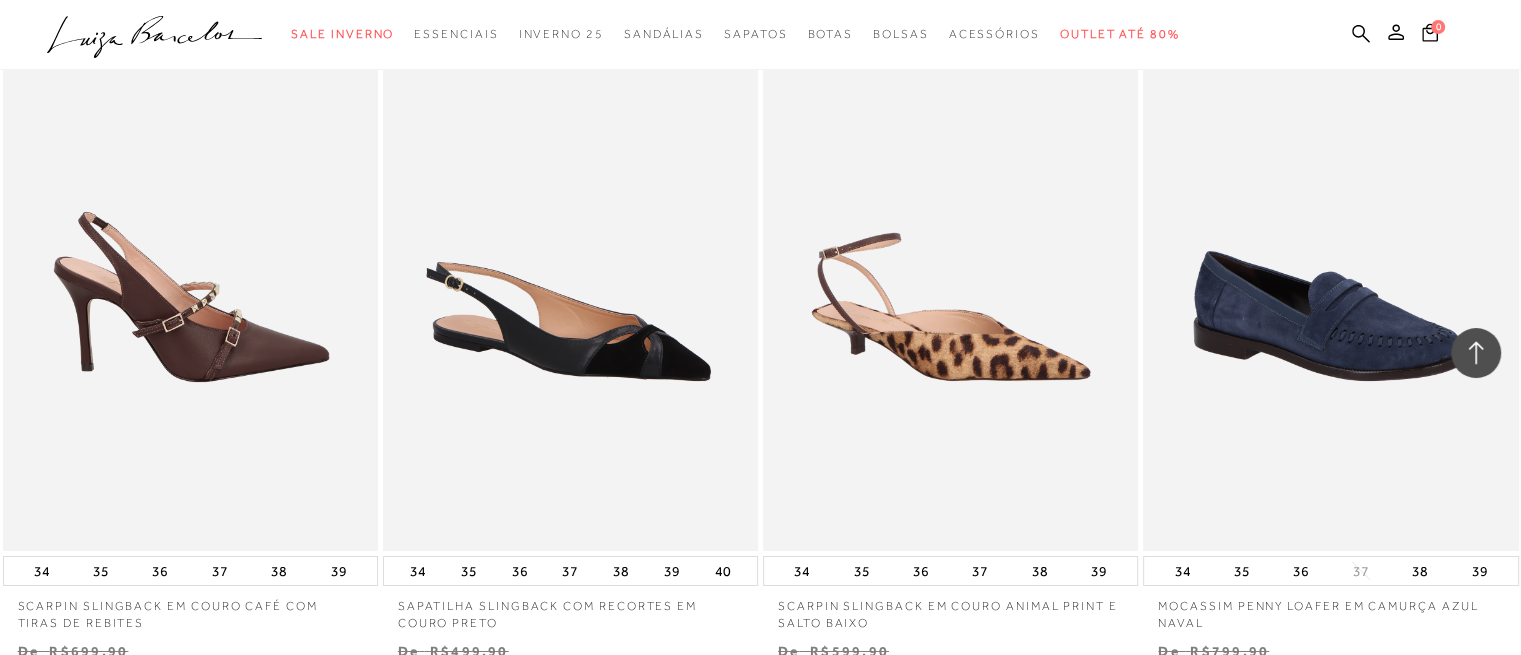 click at bounding box center (191, 269) 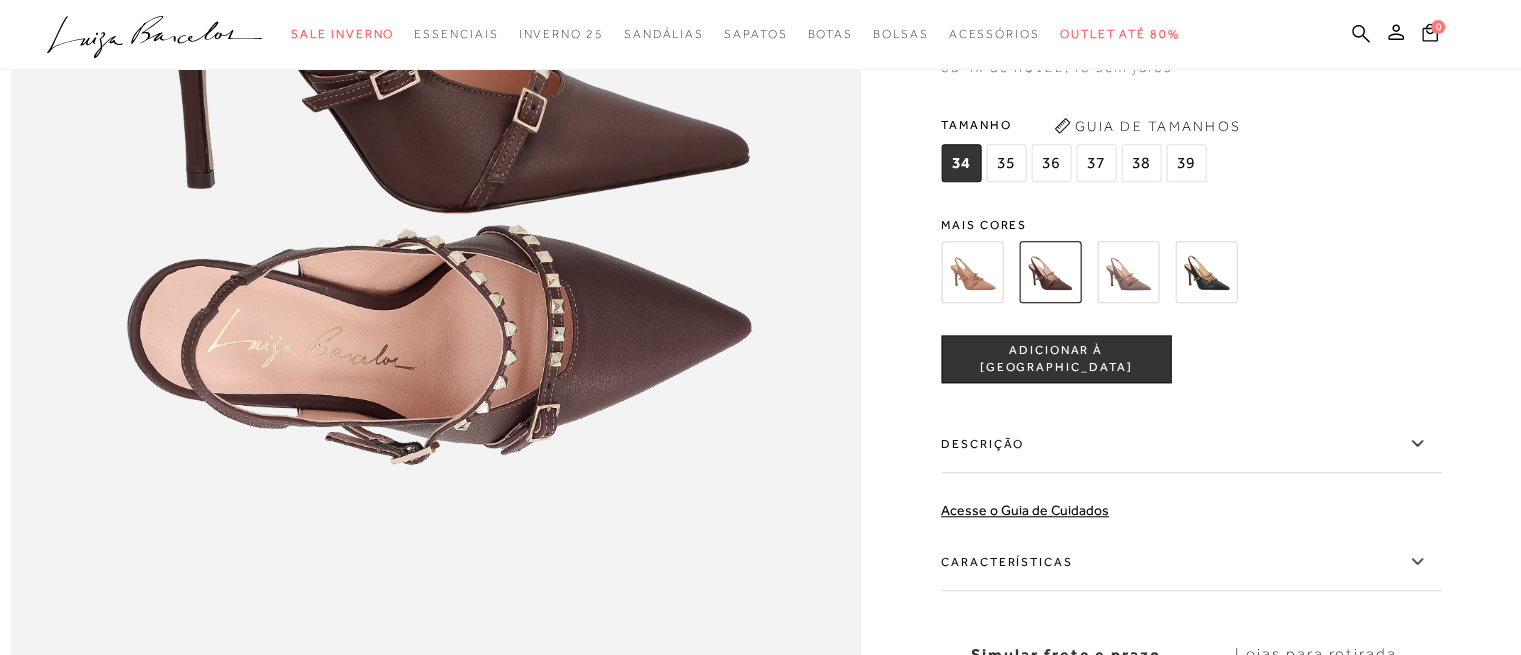 scroll, scrollTop: 2000, scrollLeft: 0, axis: vertical 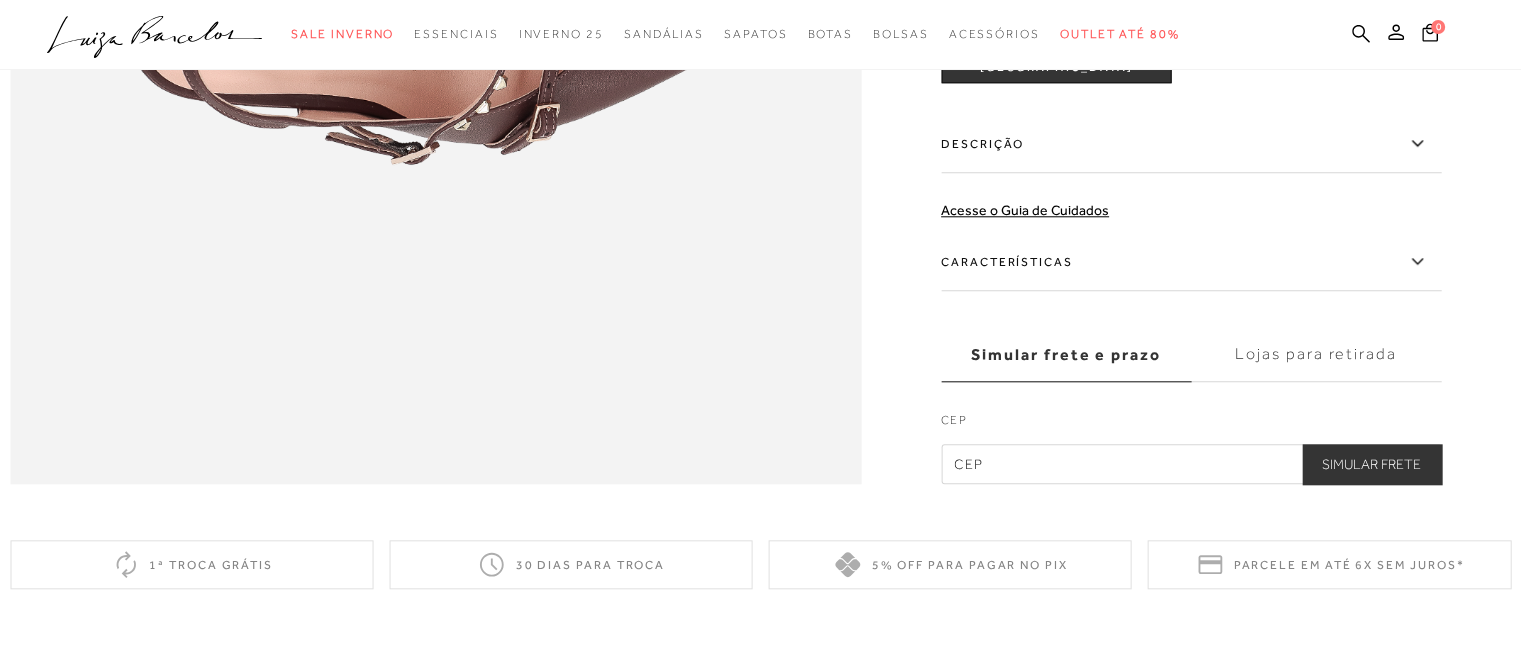 click 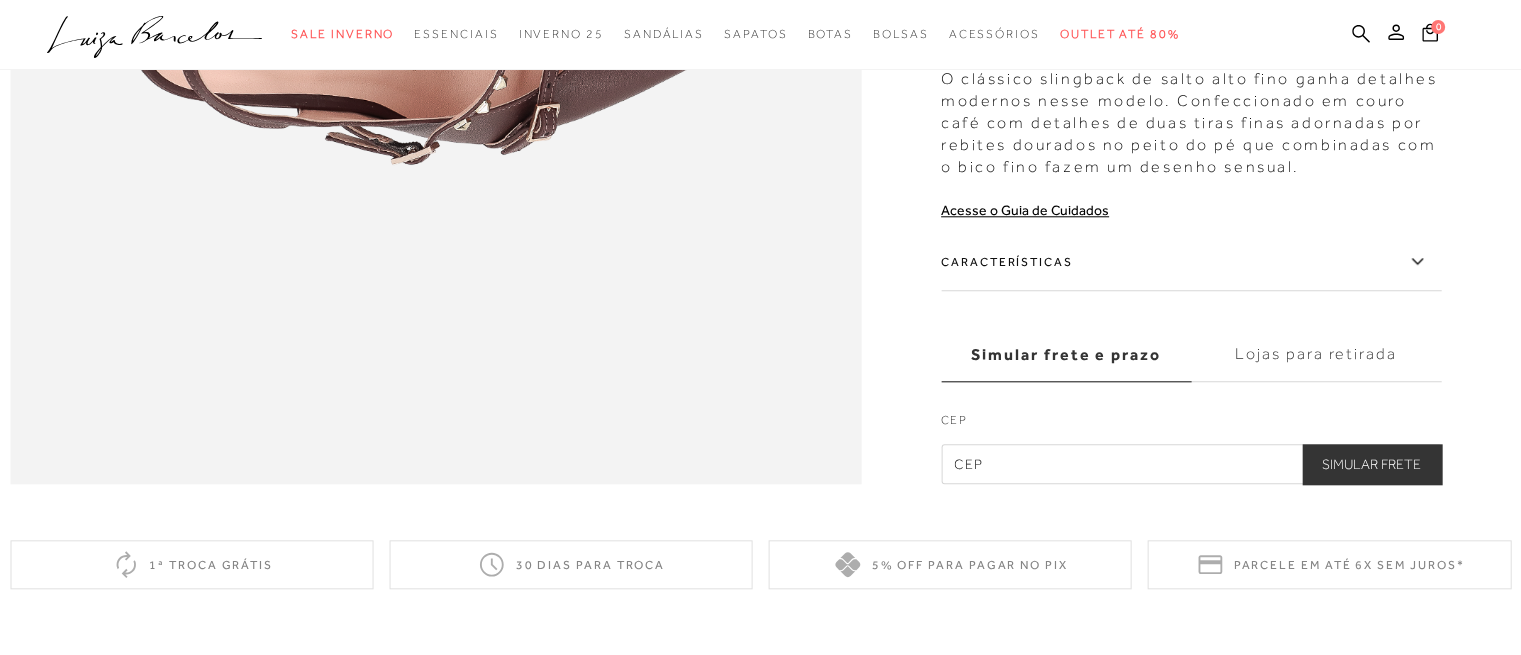 click 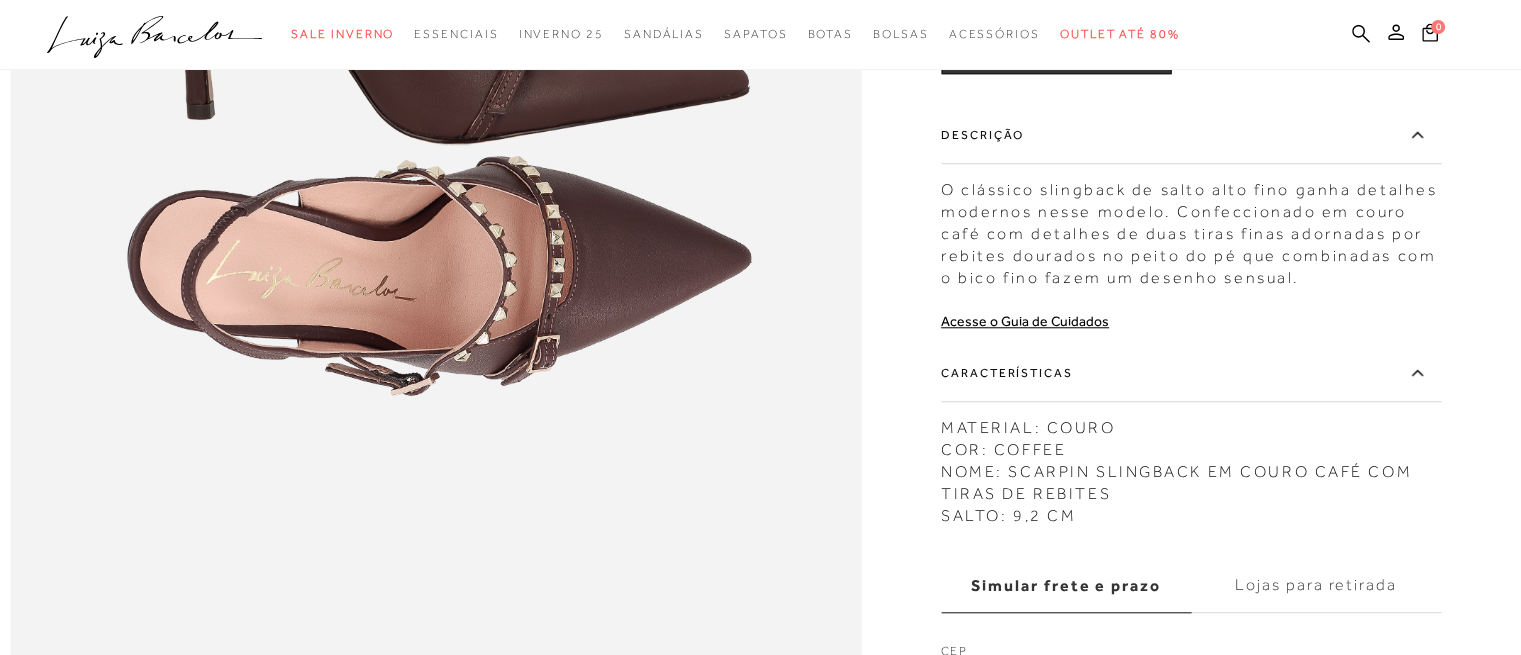 scroll, scrollTop: 1400, scrollLeft: 0, axis: vertical 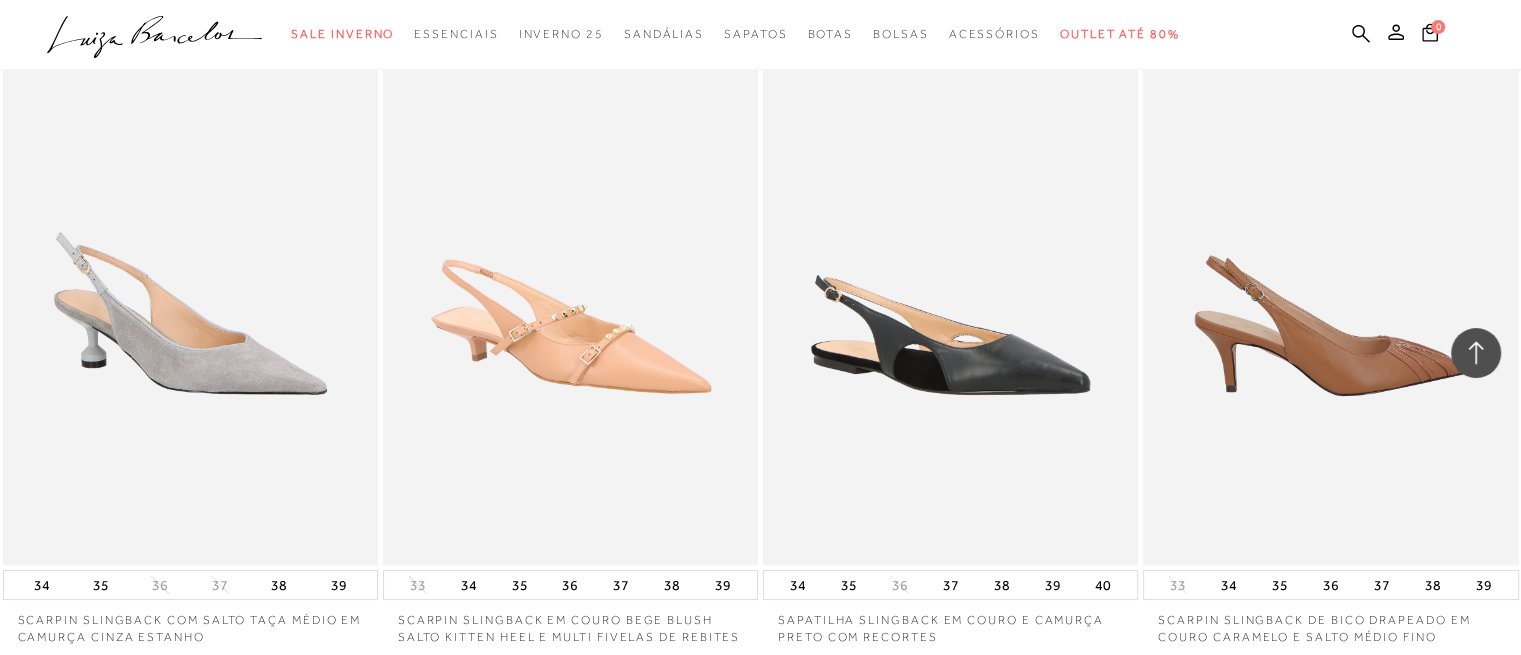 click at bounding box center [1331, 283] 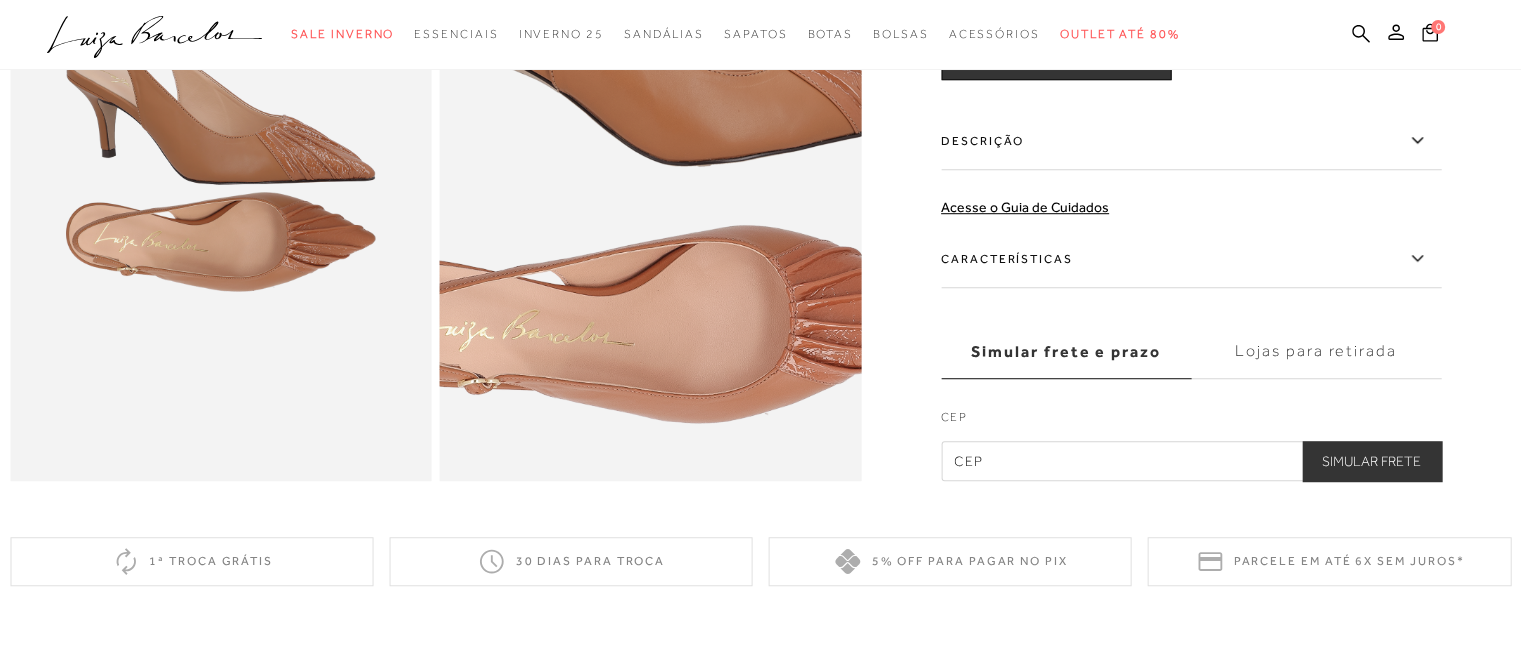 scroll, scrollTop: 1500, scrollLeft: 0, axis: vertical 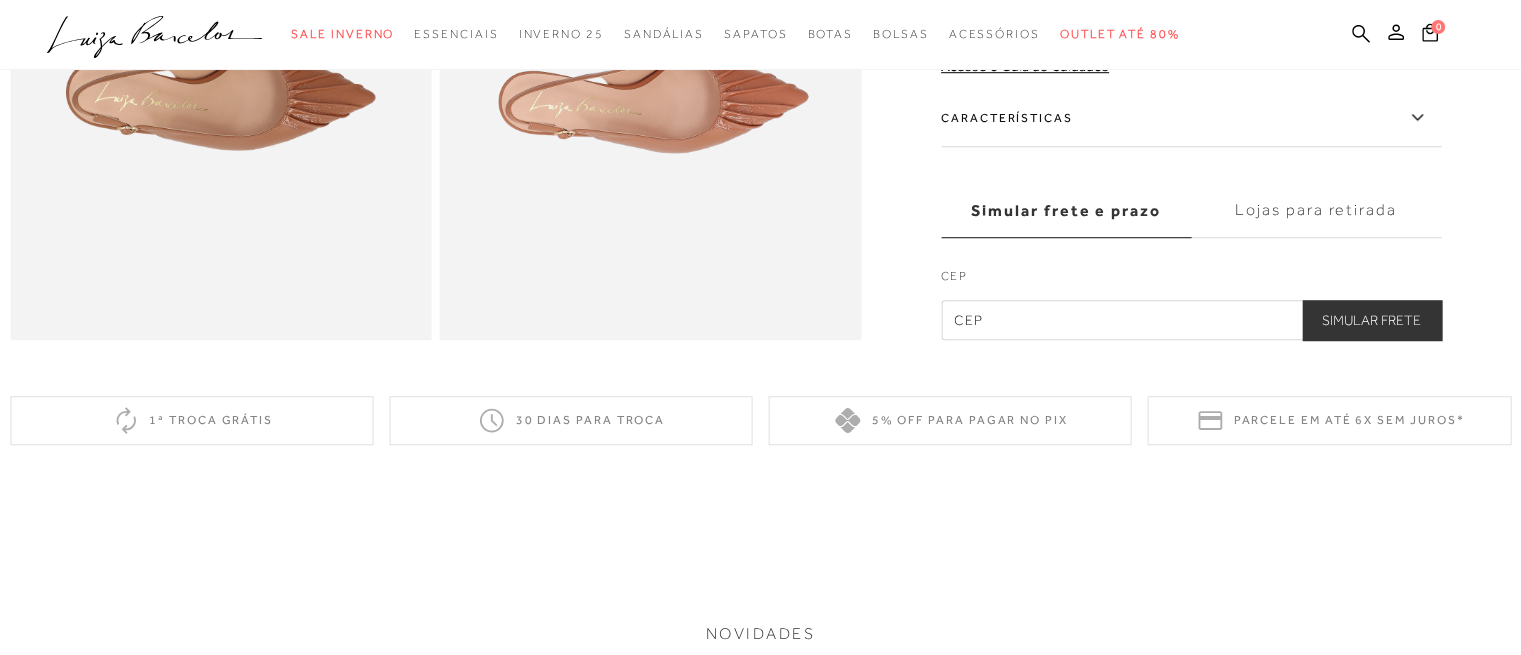 click 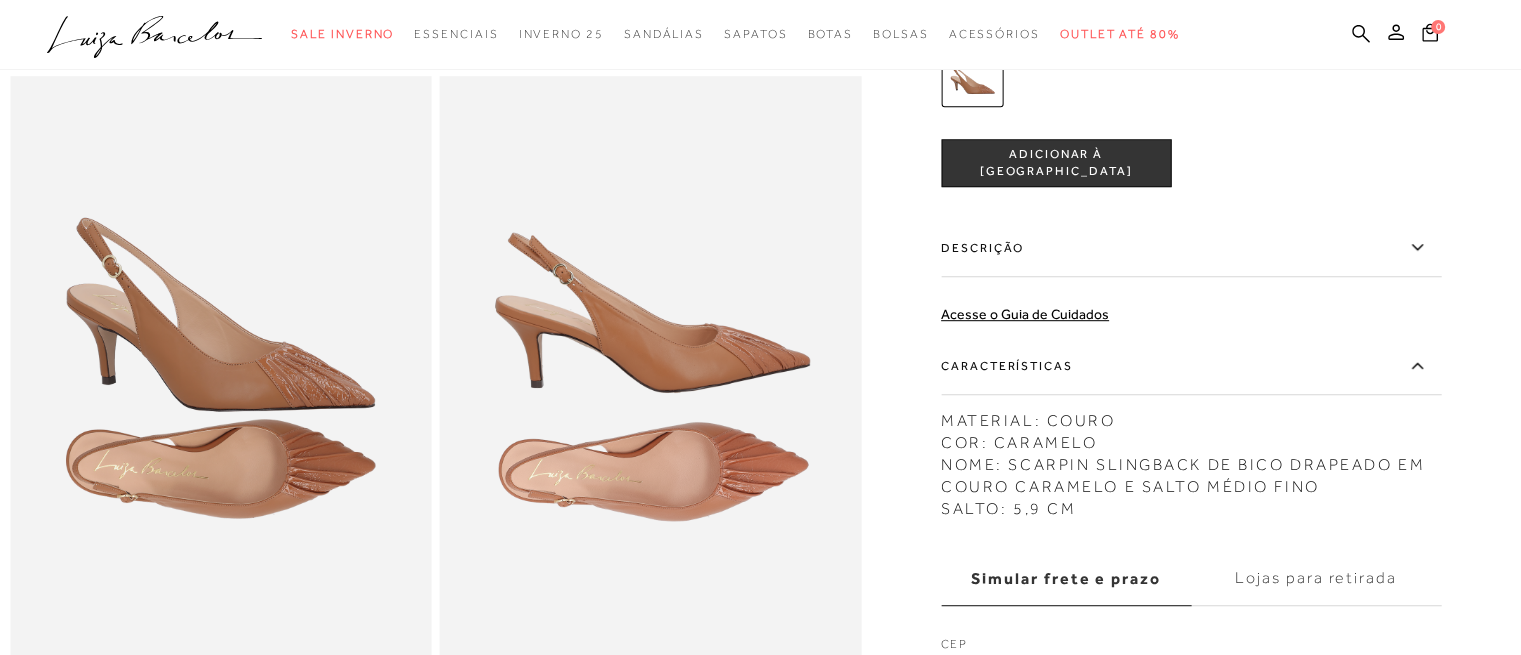 scroll, scrollTop: 1100, scrollLeft: 0, axis: vertical 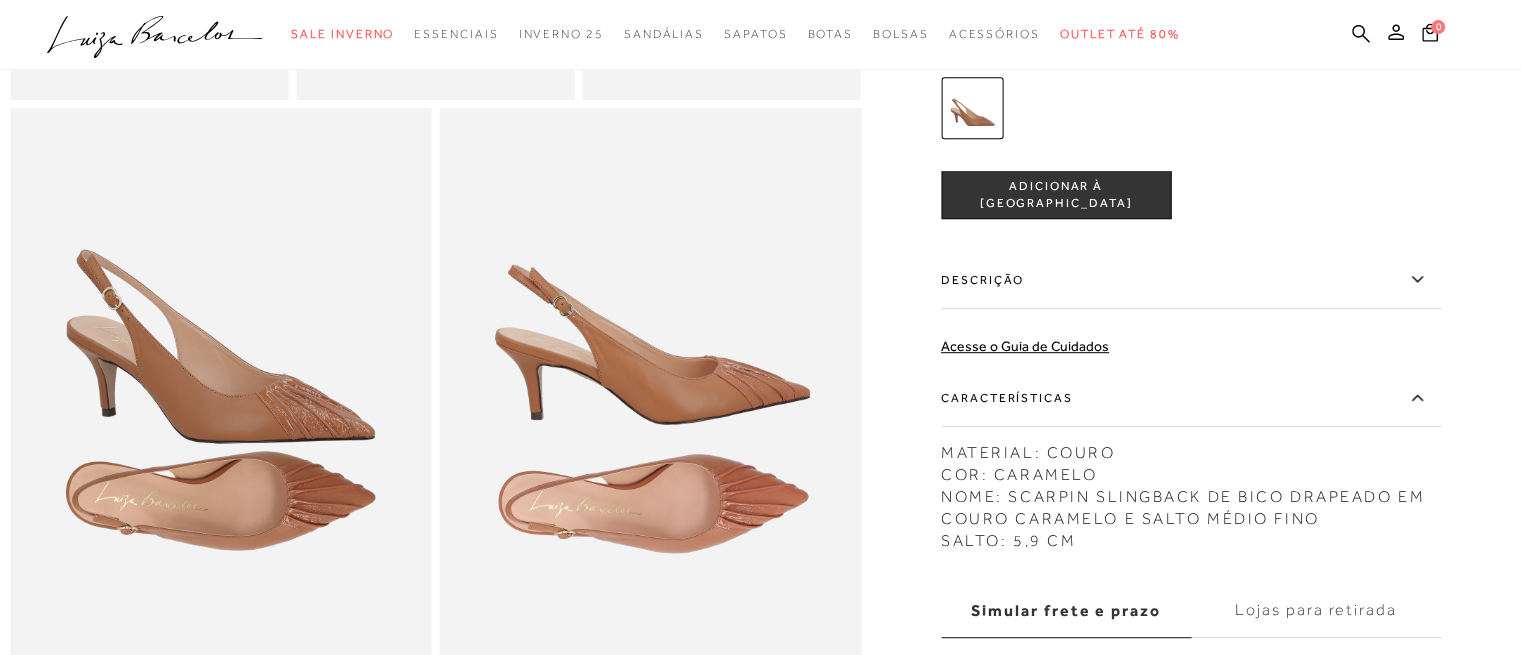 click 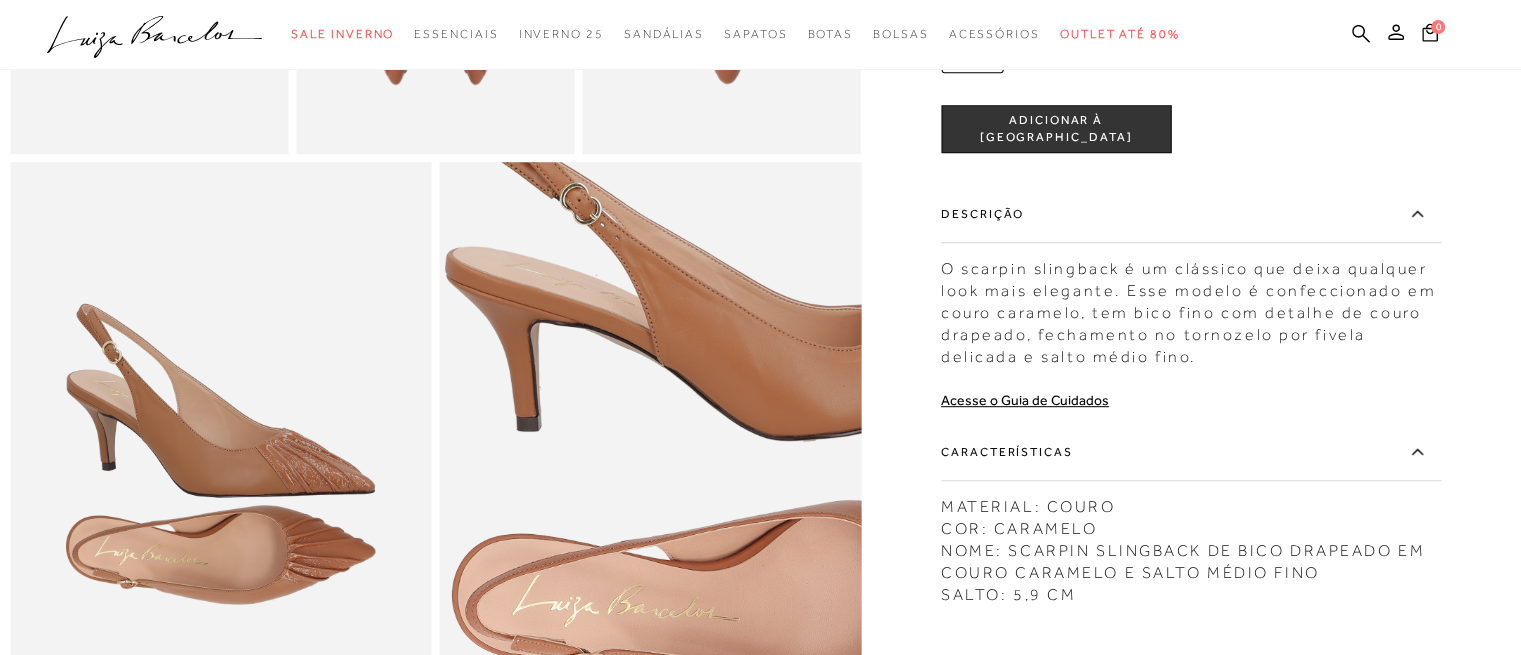 scroll, scrollTop: 800, scrollLeft: 0, axis: vertical 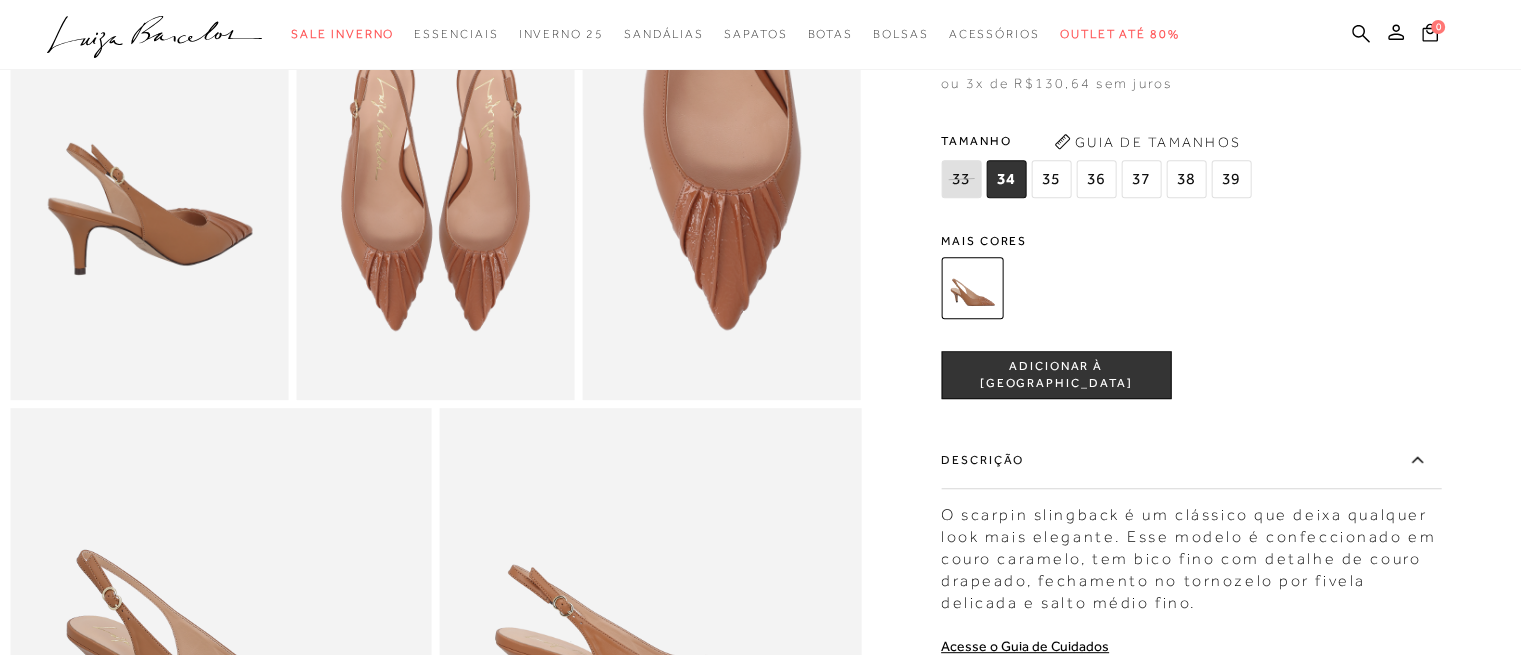click on "36" at bounding box center (1096, 179) 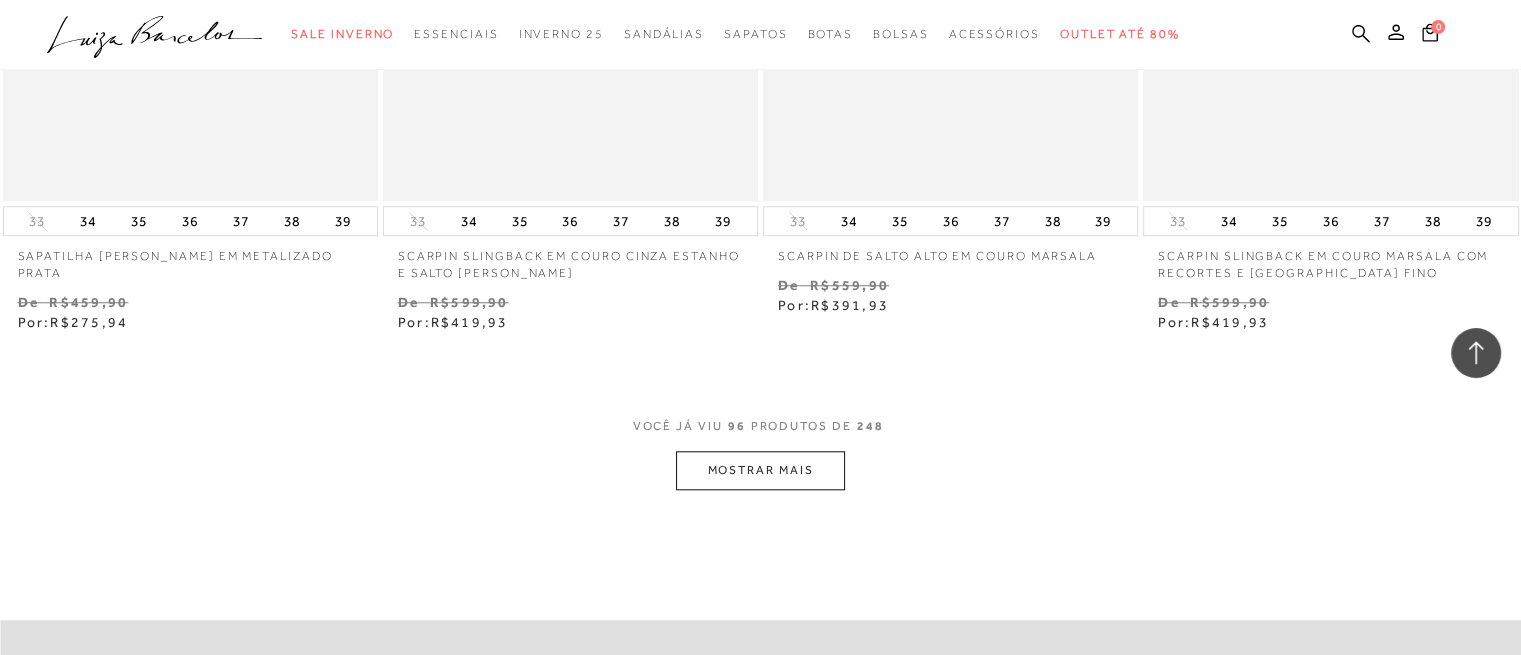 scroll, scrollTop: 17000, scrollLeft: 0, axis: vertical 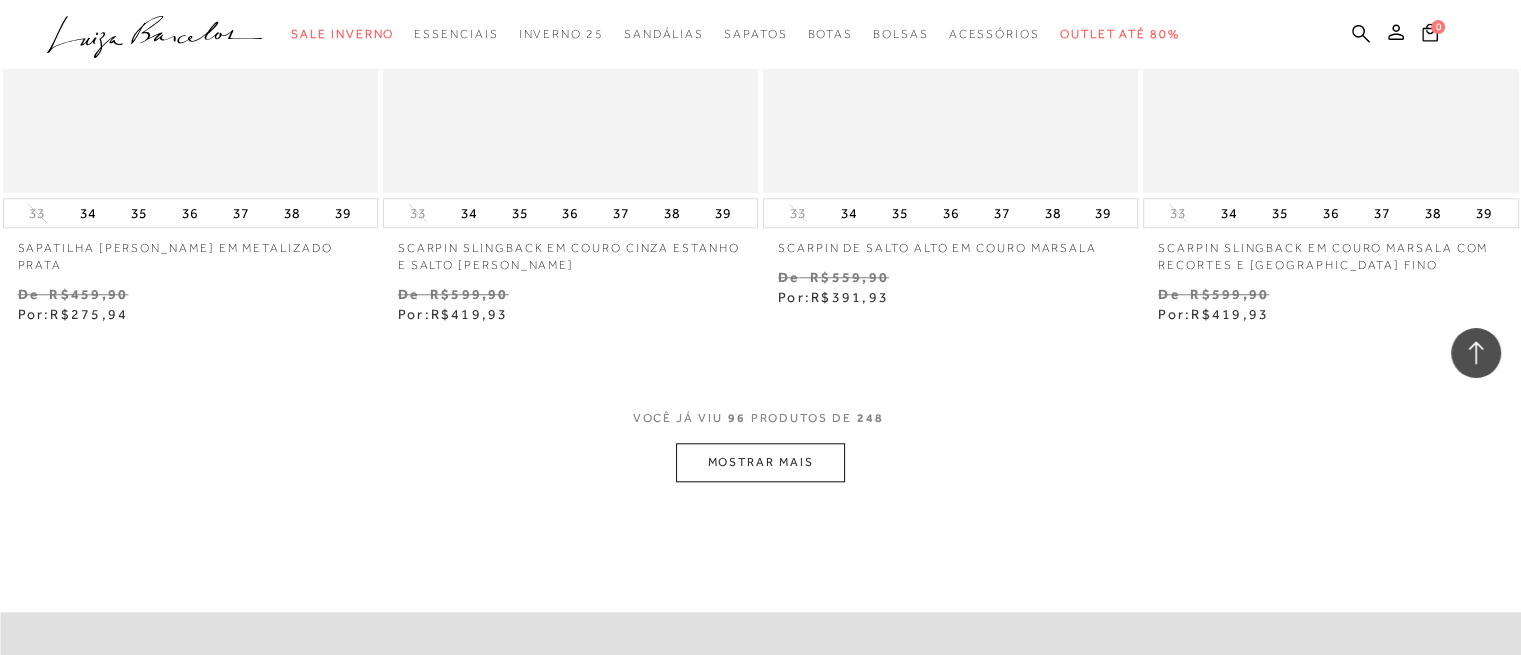 click on "MOSTRAR MAIS" at bounding box center [760, 462] 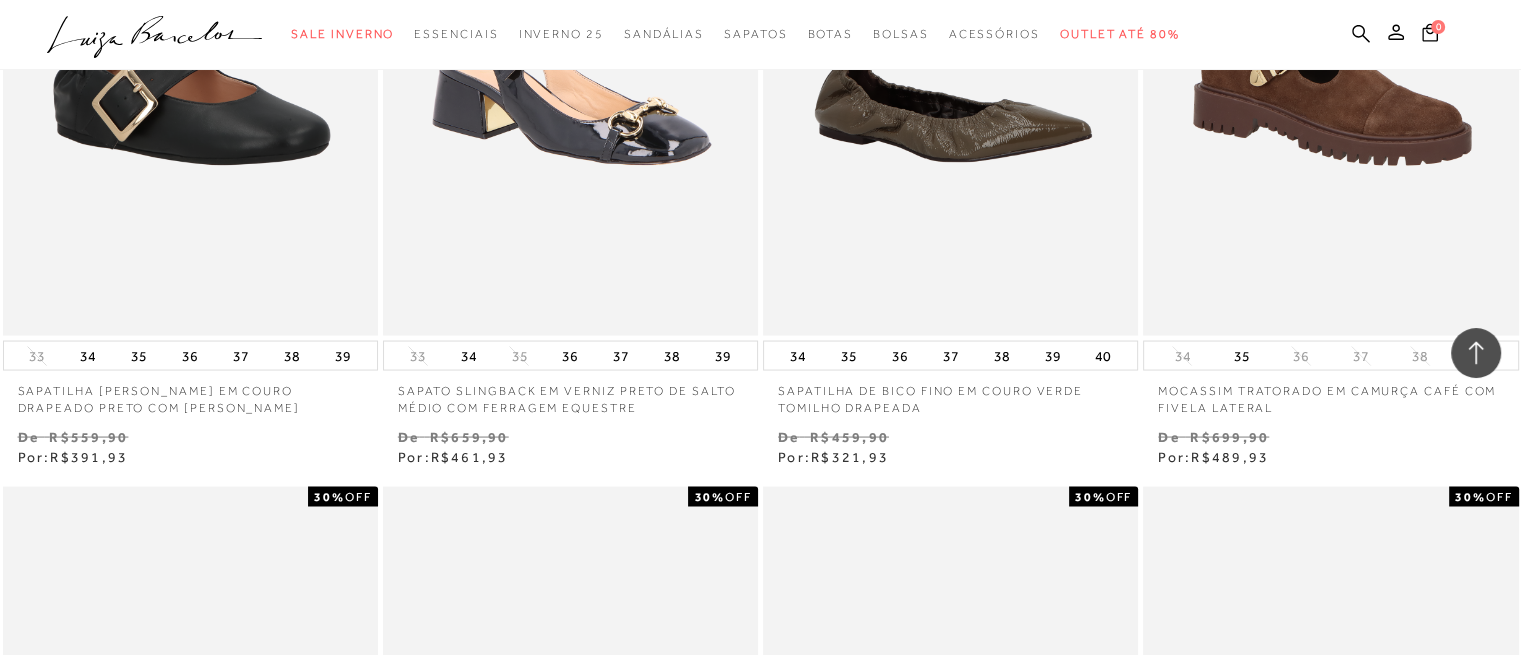 scroll, scrollTop: 18600, scrollLeft: 0, axis: vertical 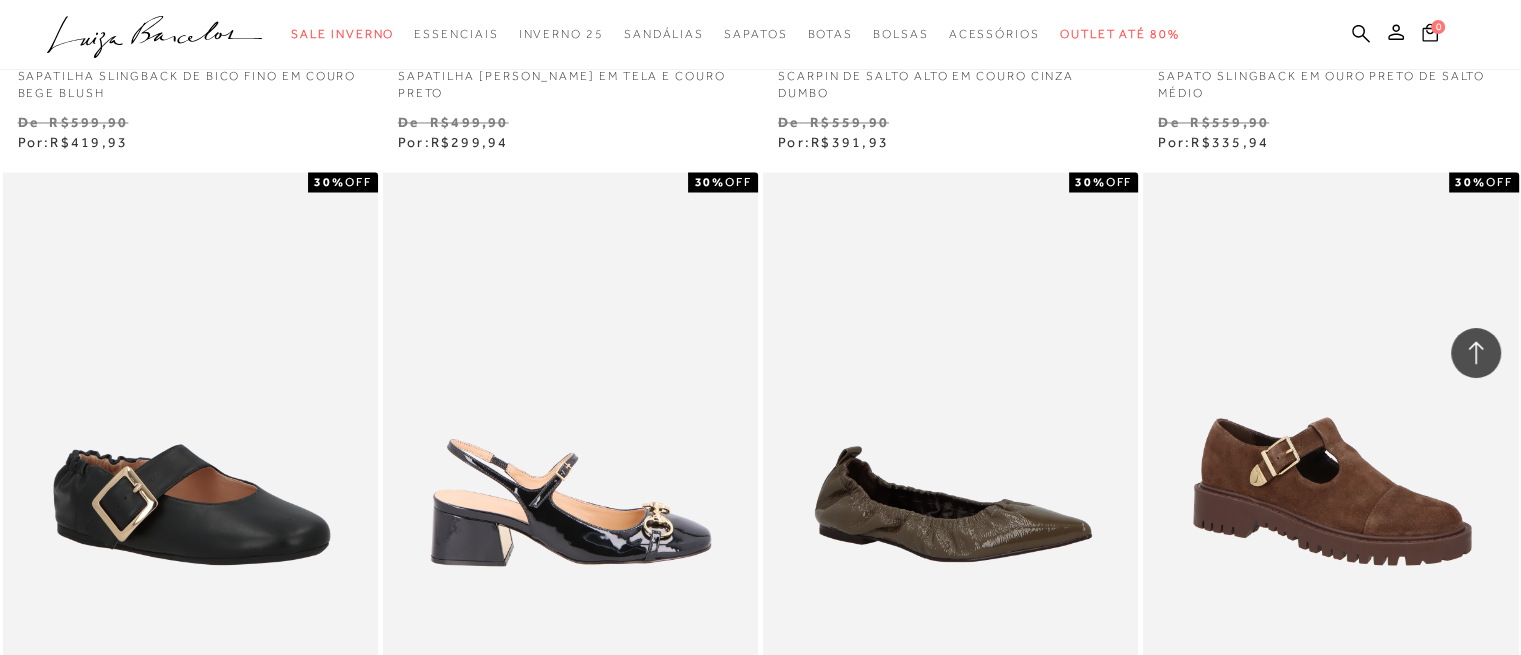 click at bounding box center [571, 453] 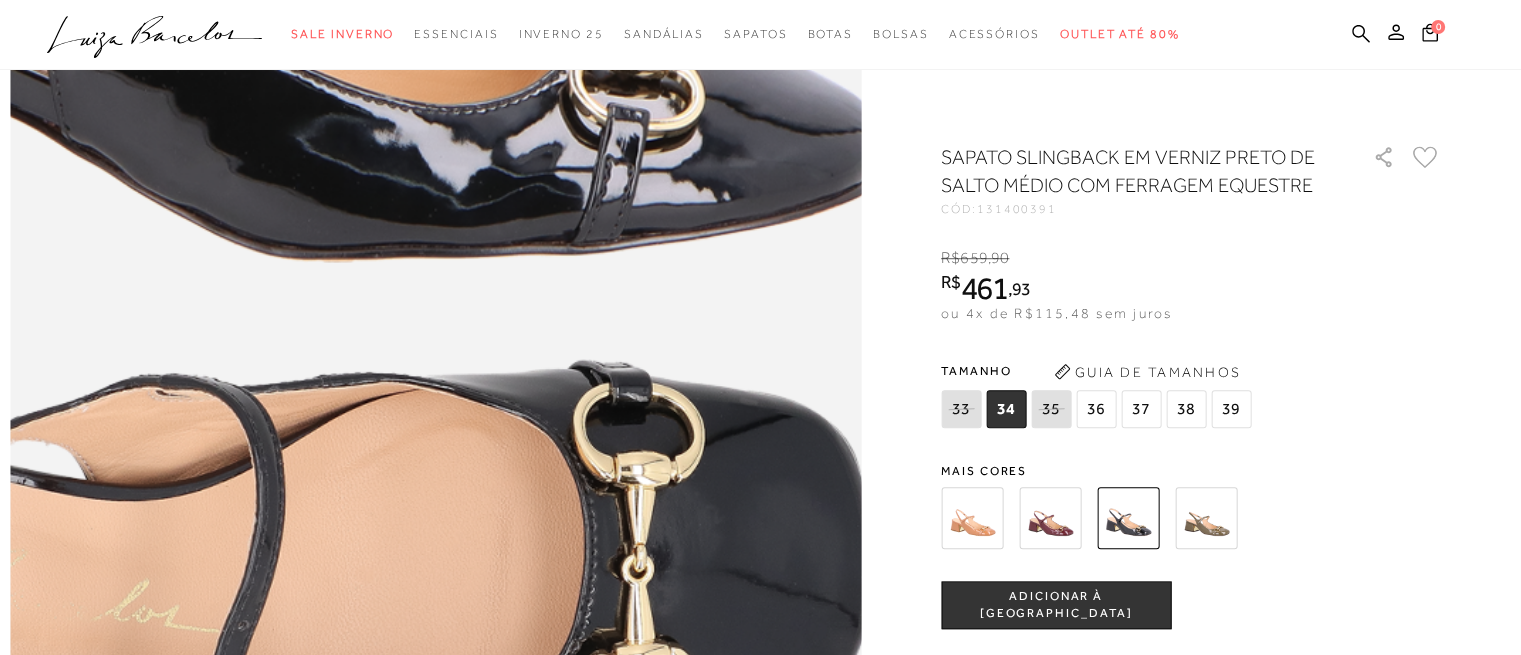 scroll, scrollTop: 1300, scrollLeft: 0, axis: vertical 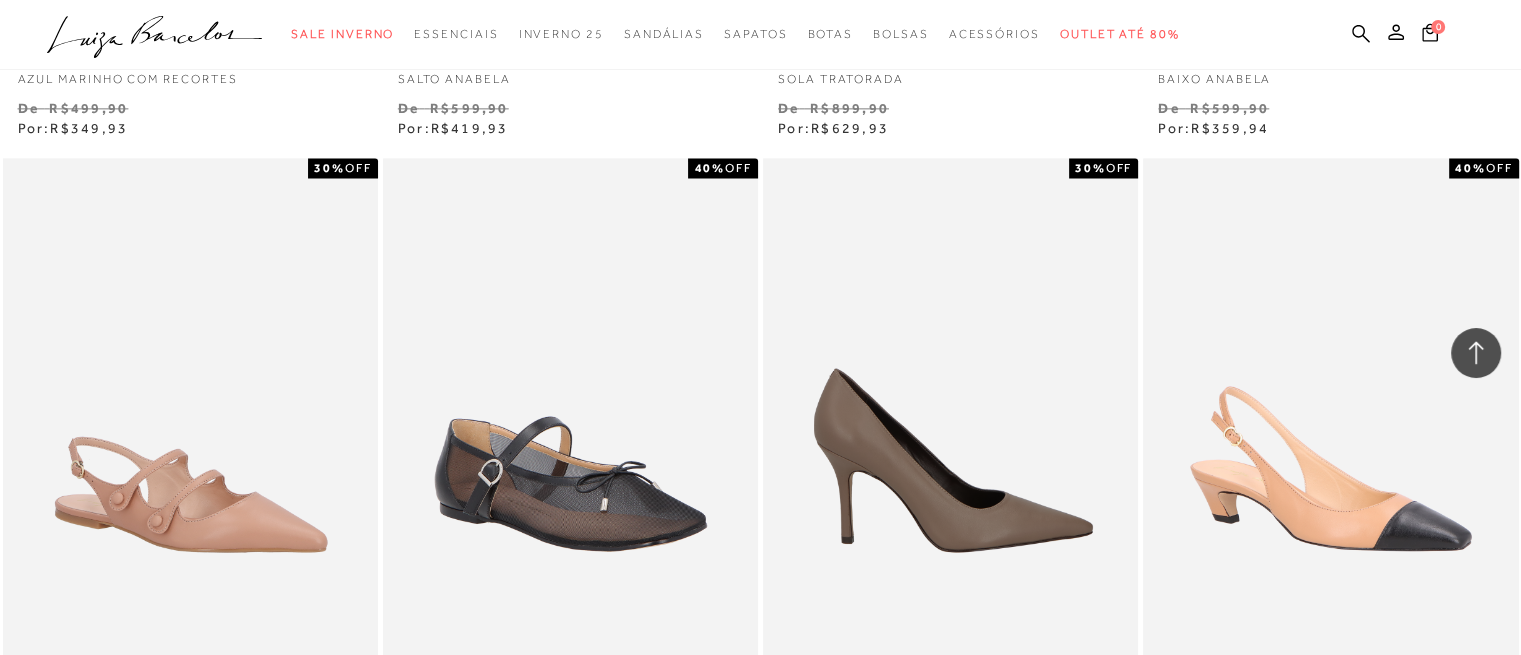 click at bounding box center [951, 439] 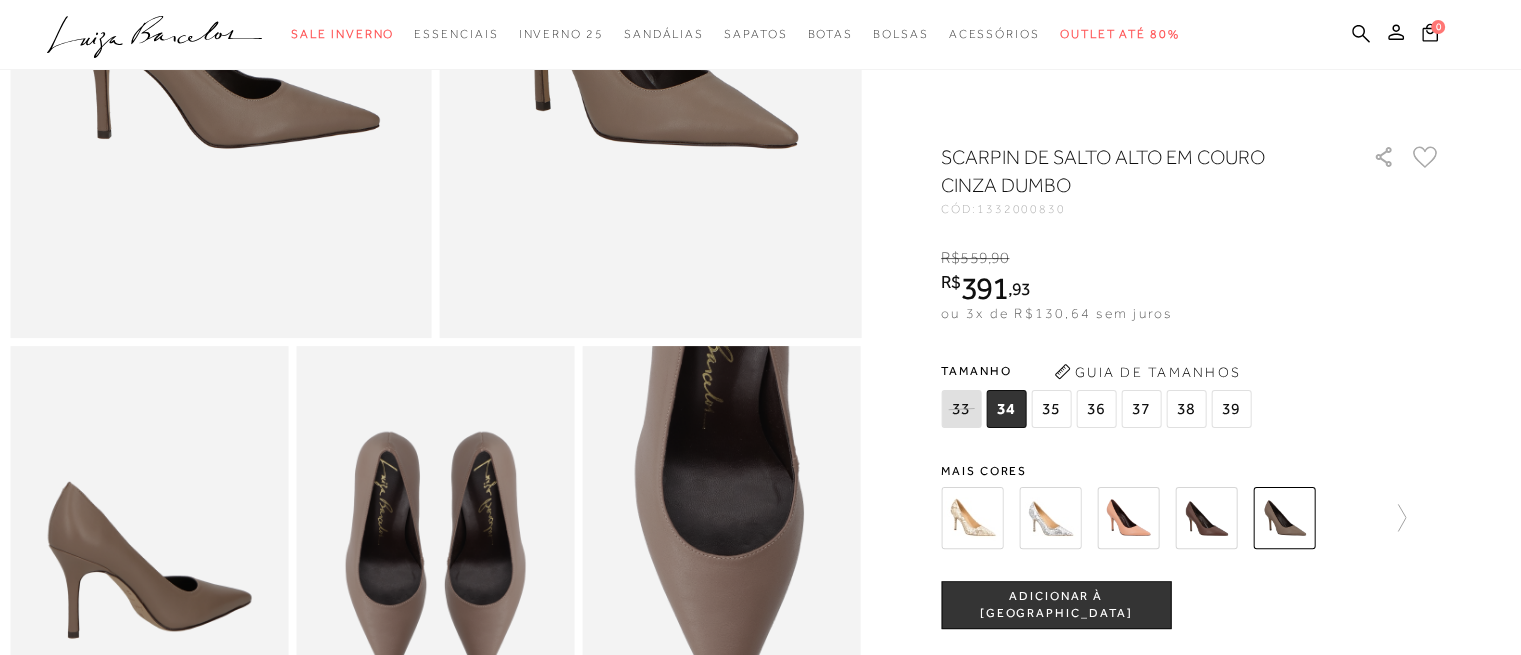 scroll, scrollTop: 700, scrollLeft: 0, axis: vertical 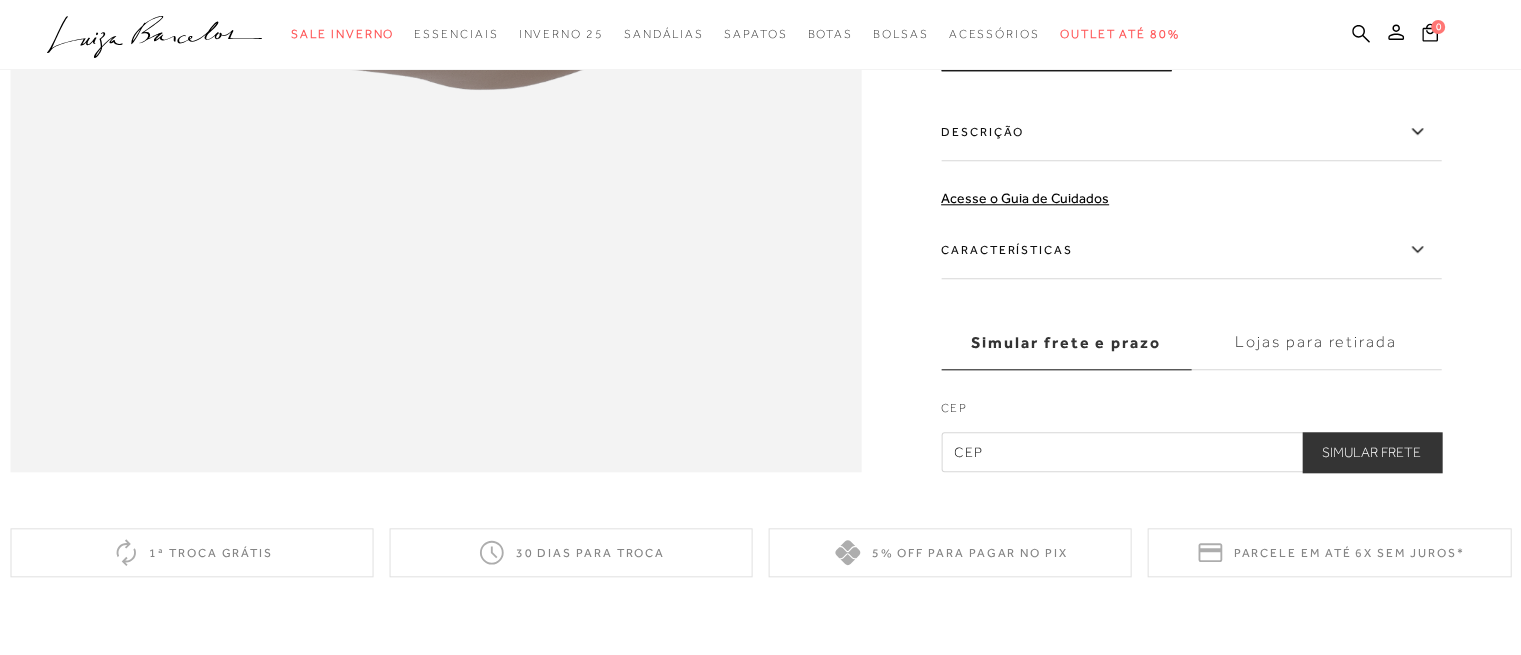 click 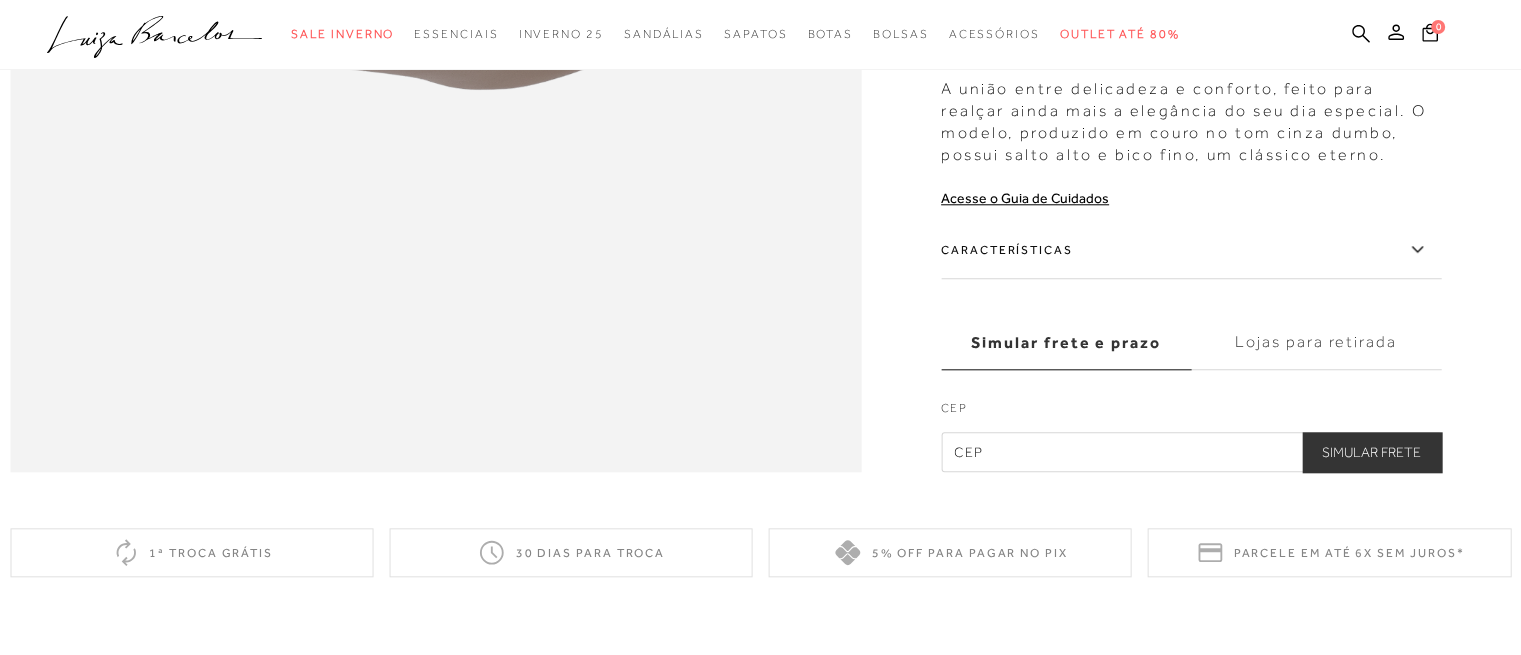 click 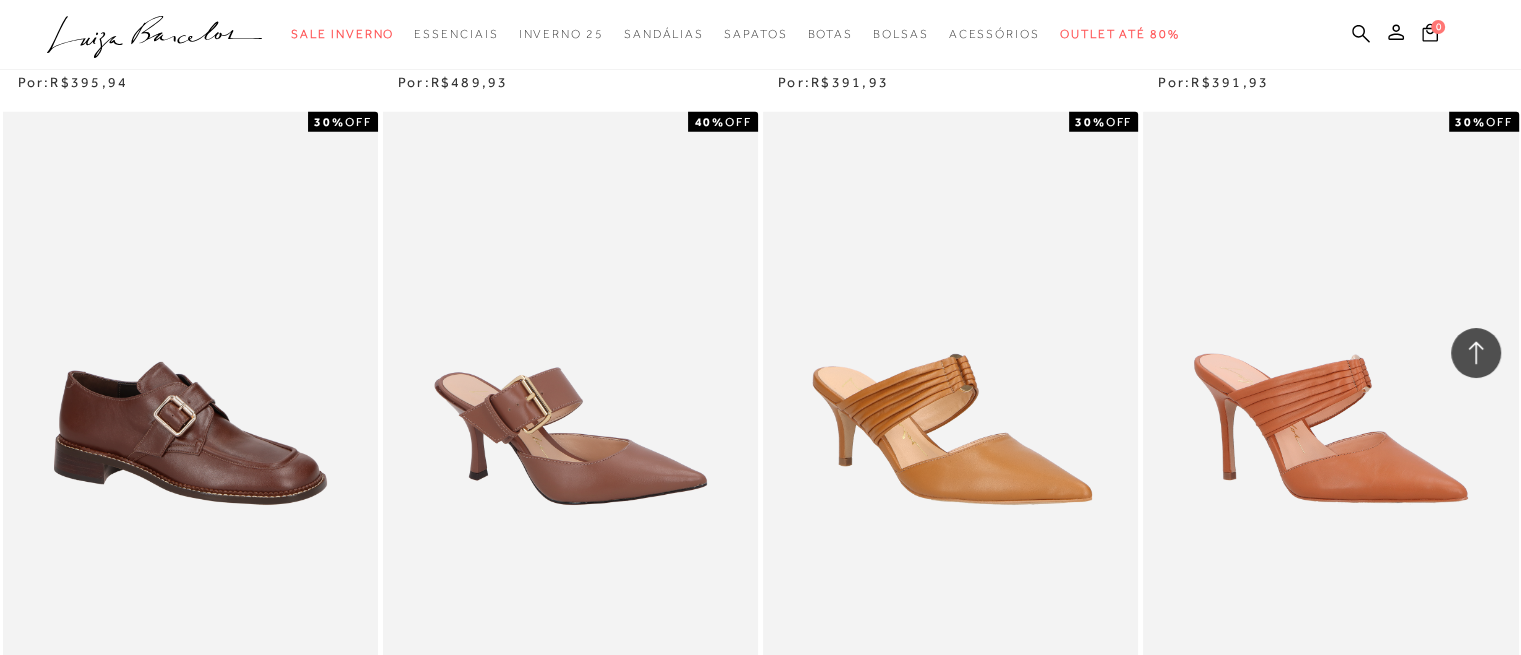 scroll, scrollTop: 21300, scrollLeft: 0, axis: vertical 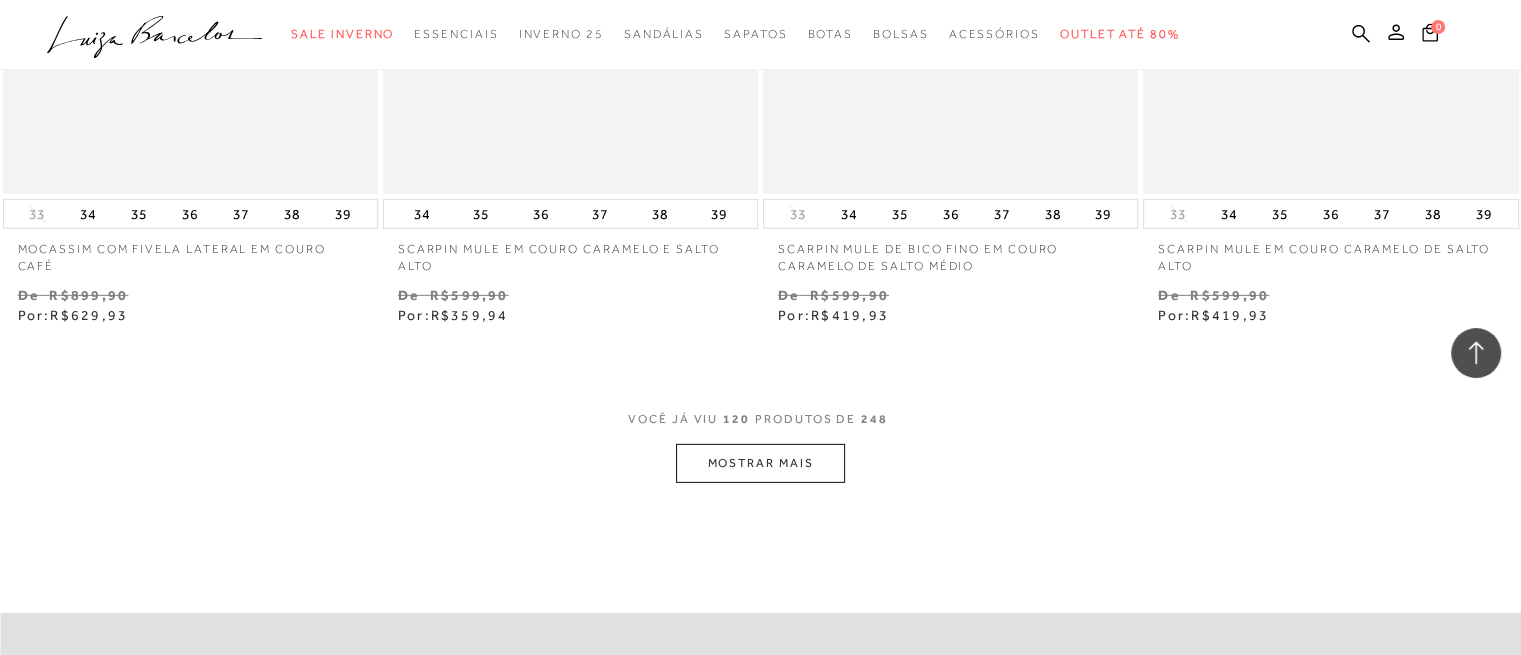 click on "MOSTRAR MAIS" at bounding box center (760, 463) 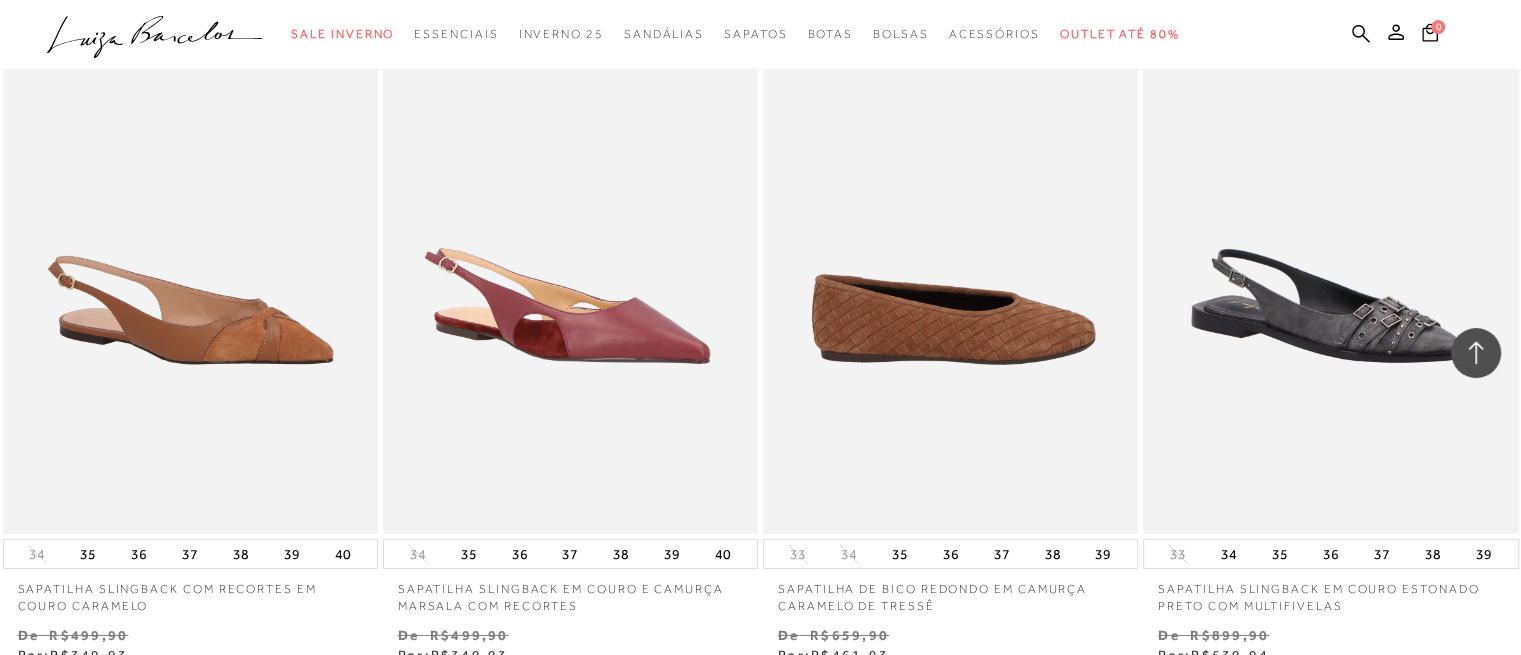 scroll, scrollTop: 21500, scrollLeft: 0, axis: vertical 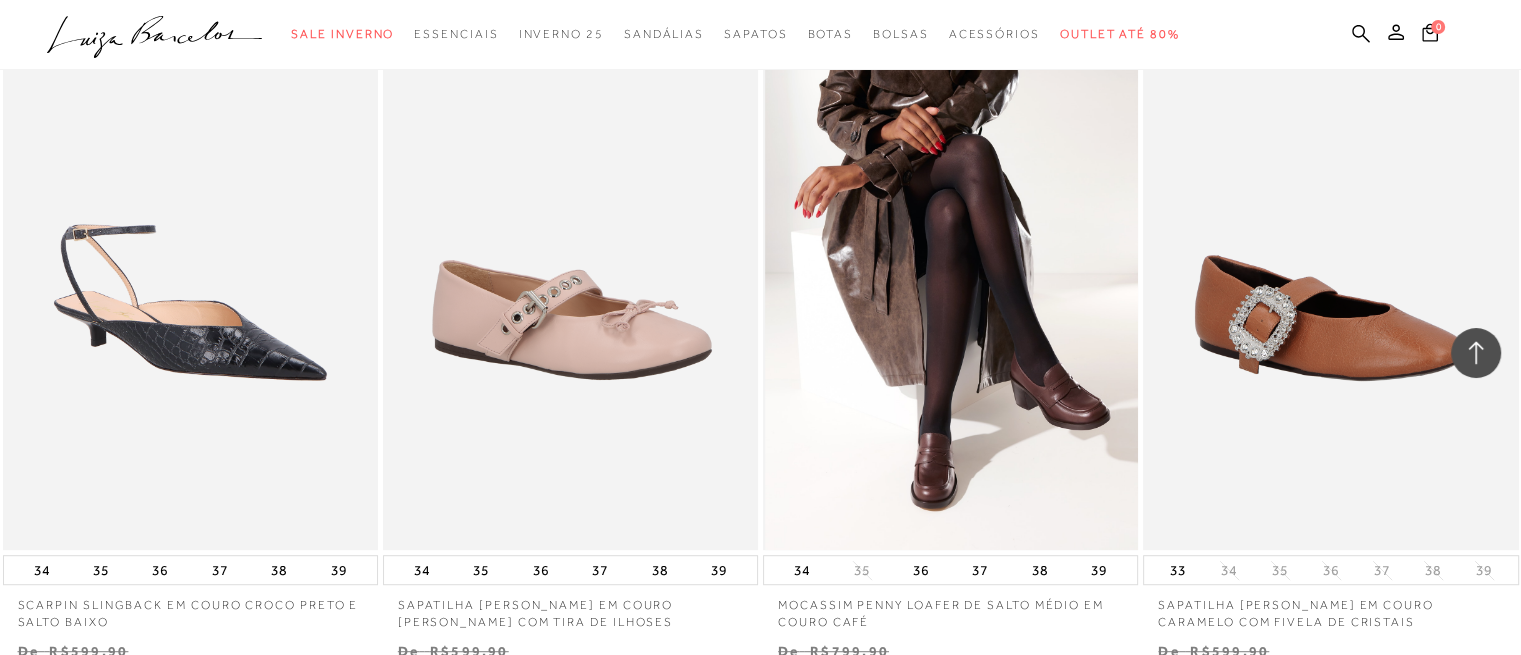 click at bounding box center [951, 269] 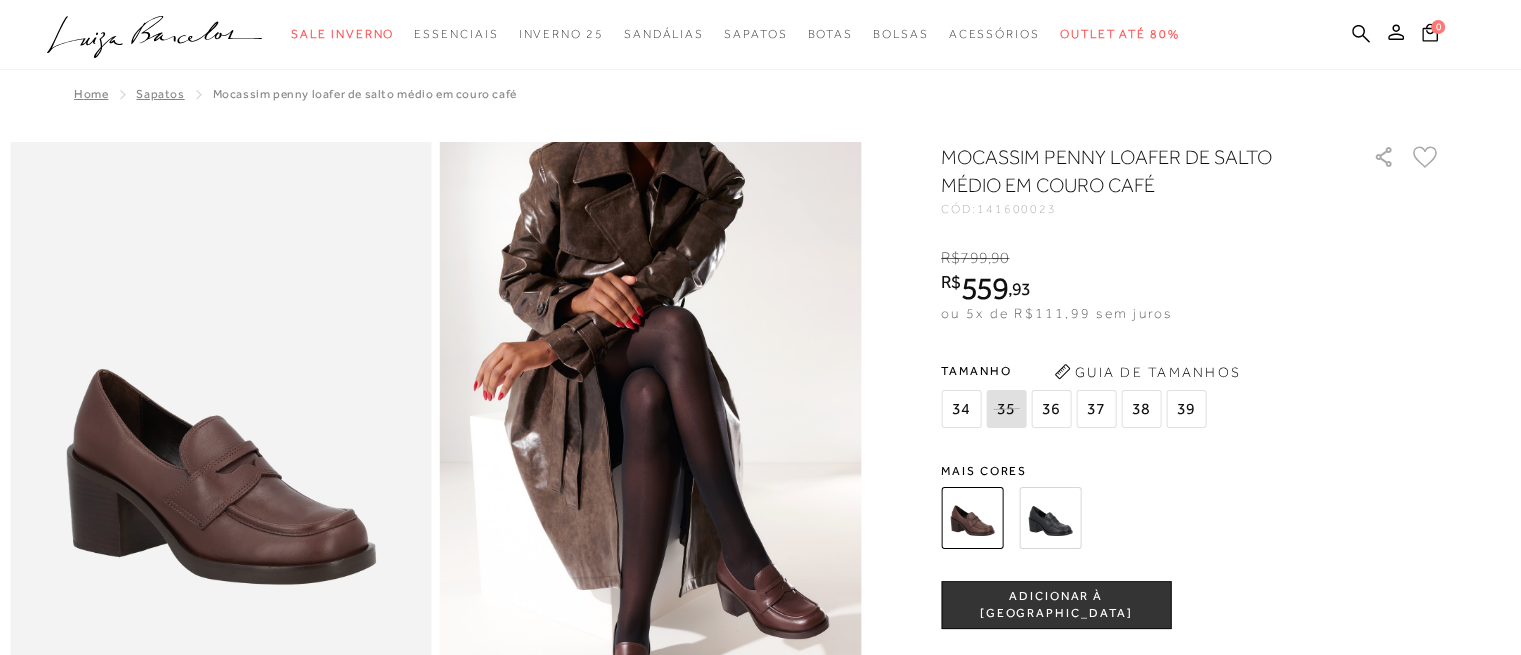 click at bounding box center (972, 518) 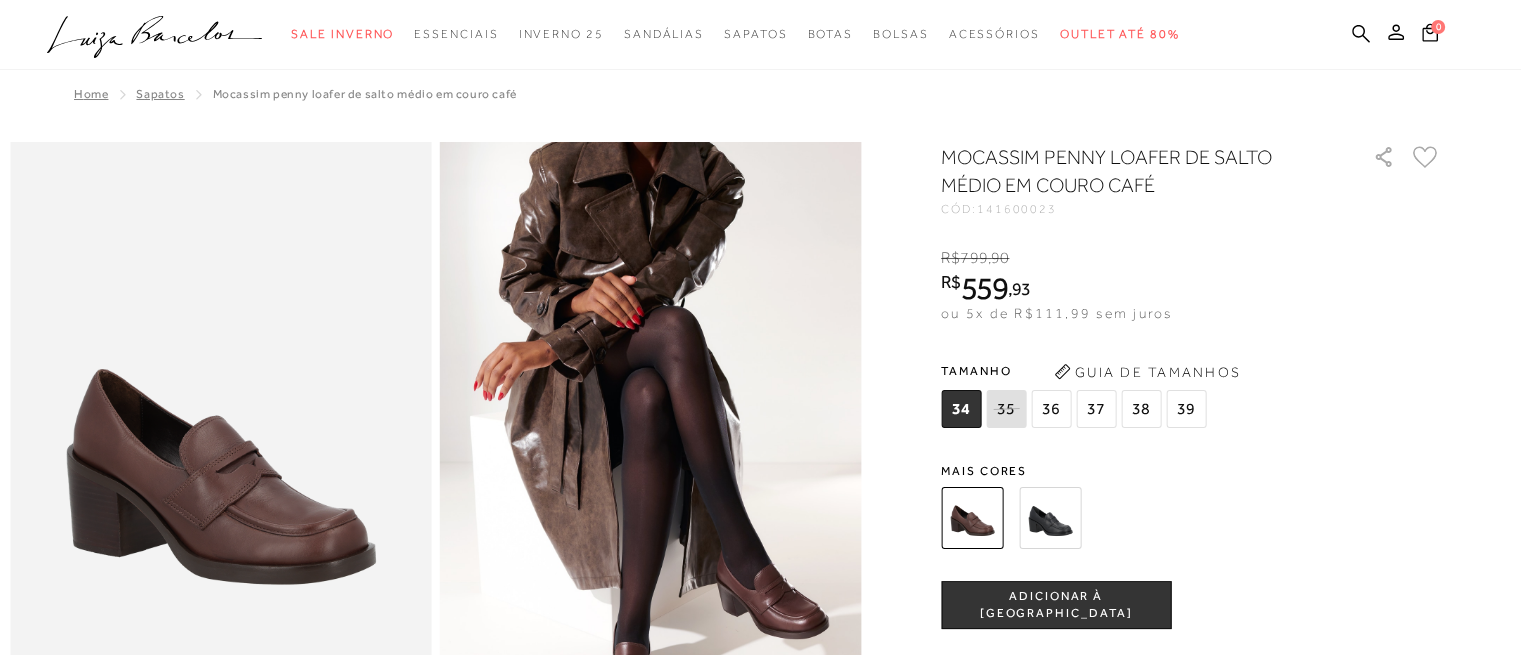click at bounding box center (1050, 518) 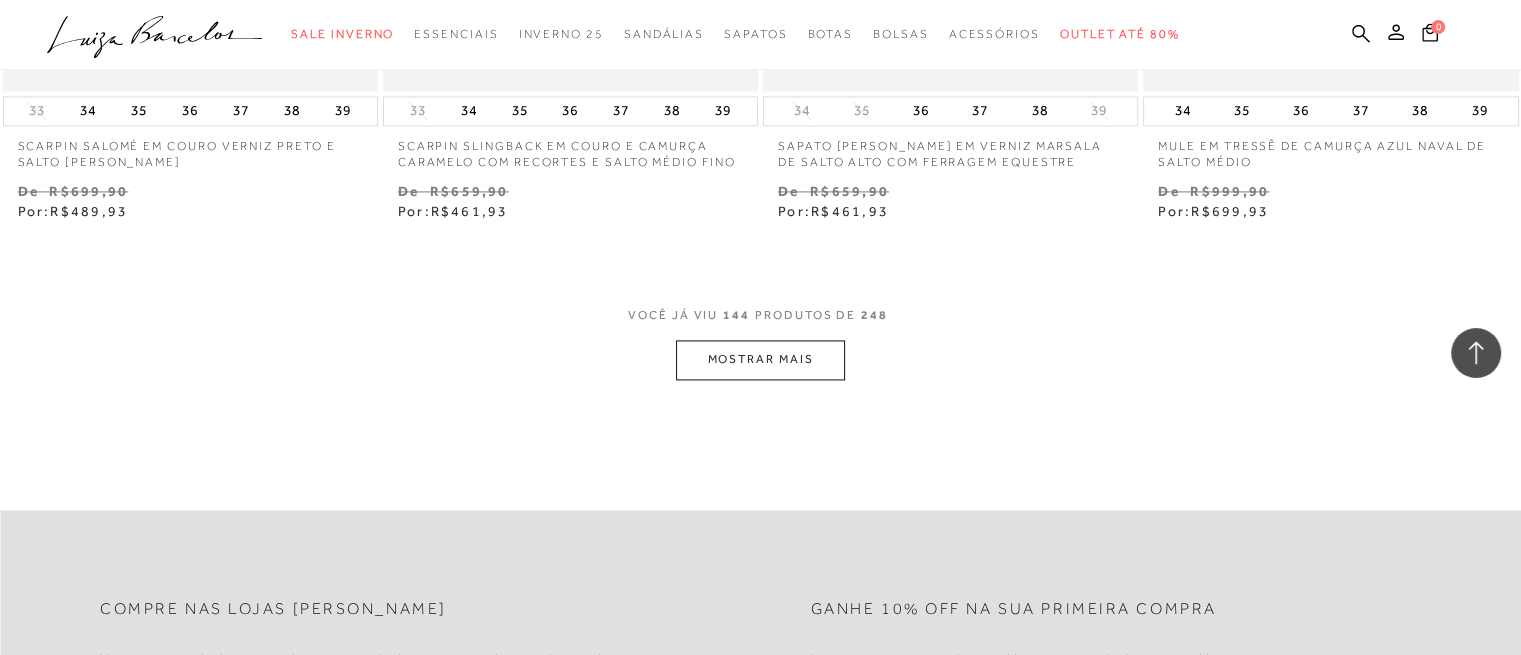 scroll, scrollTop: 25624, scrollLeft: 0, axis: vertical 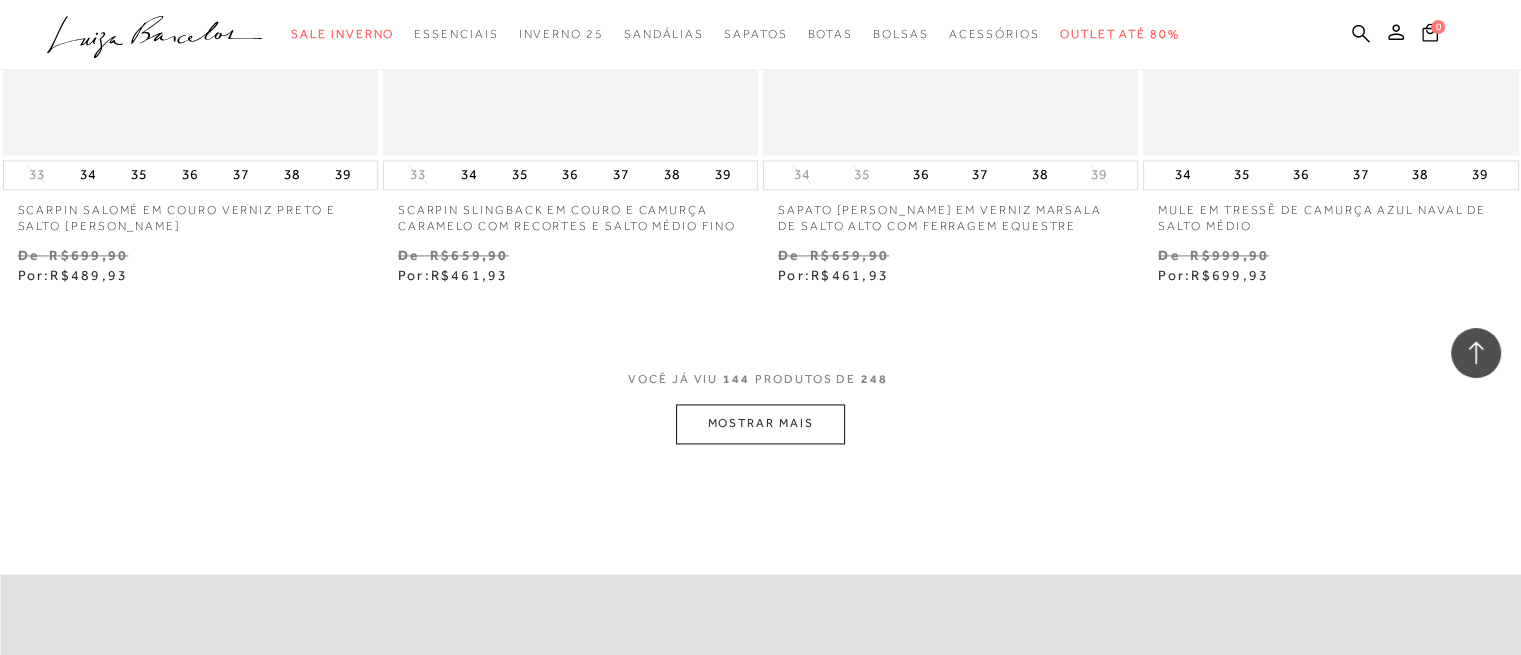 click on "MOSTRAR MAIS" at bounding box center (760, 423) 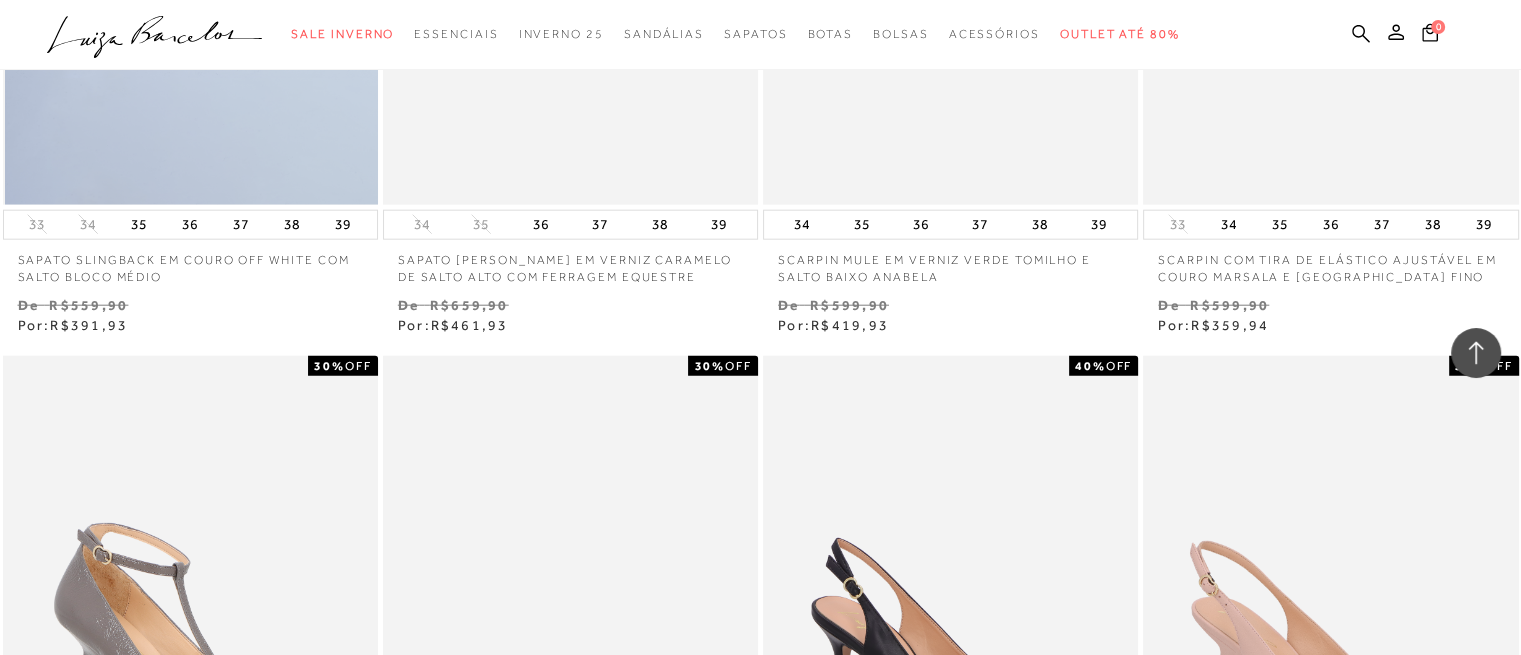 scroll, scrollTop: 27524, scrollLeft: 0, axis: vertical 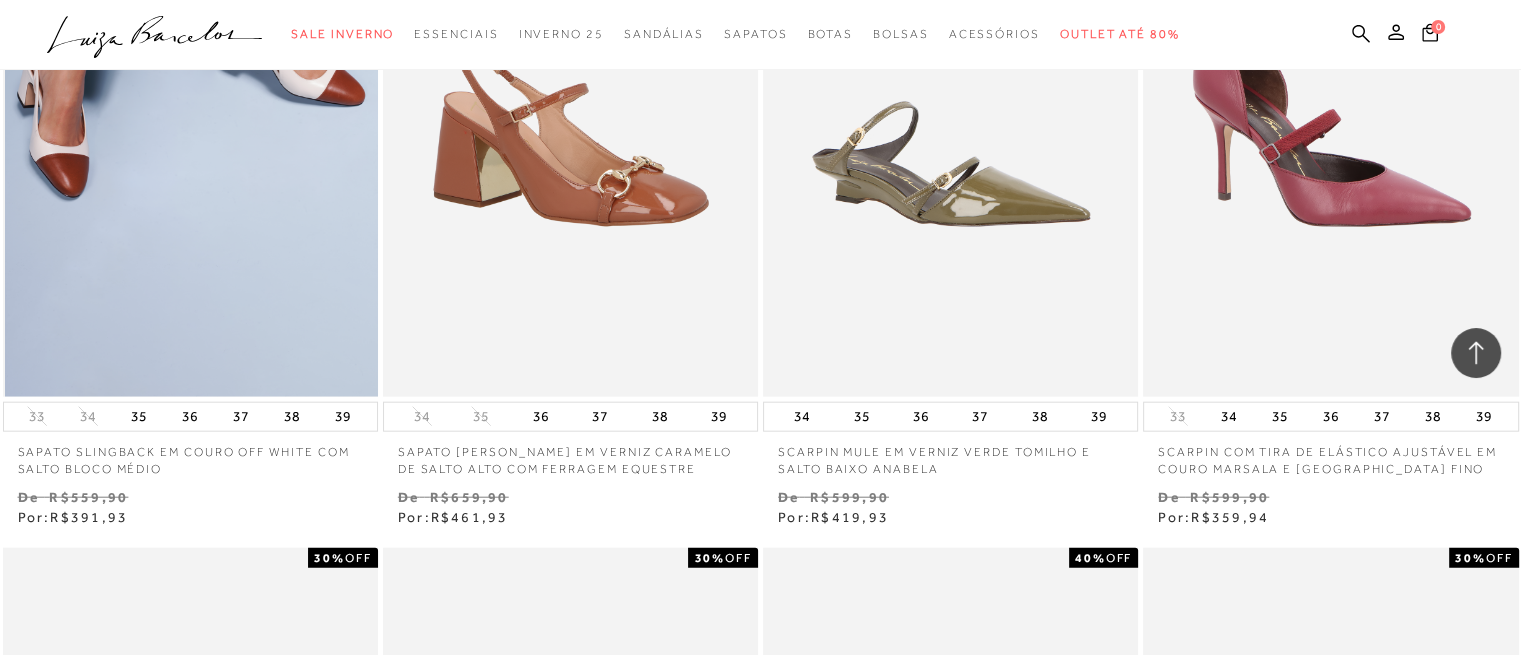 click at bounding box center (191, 115) 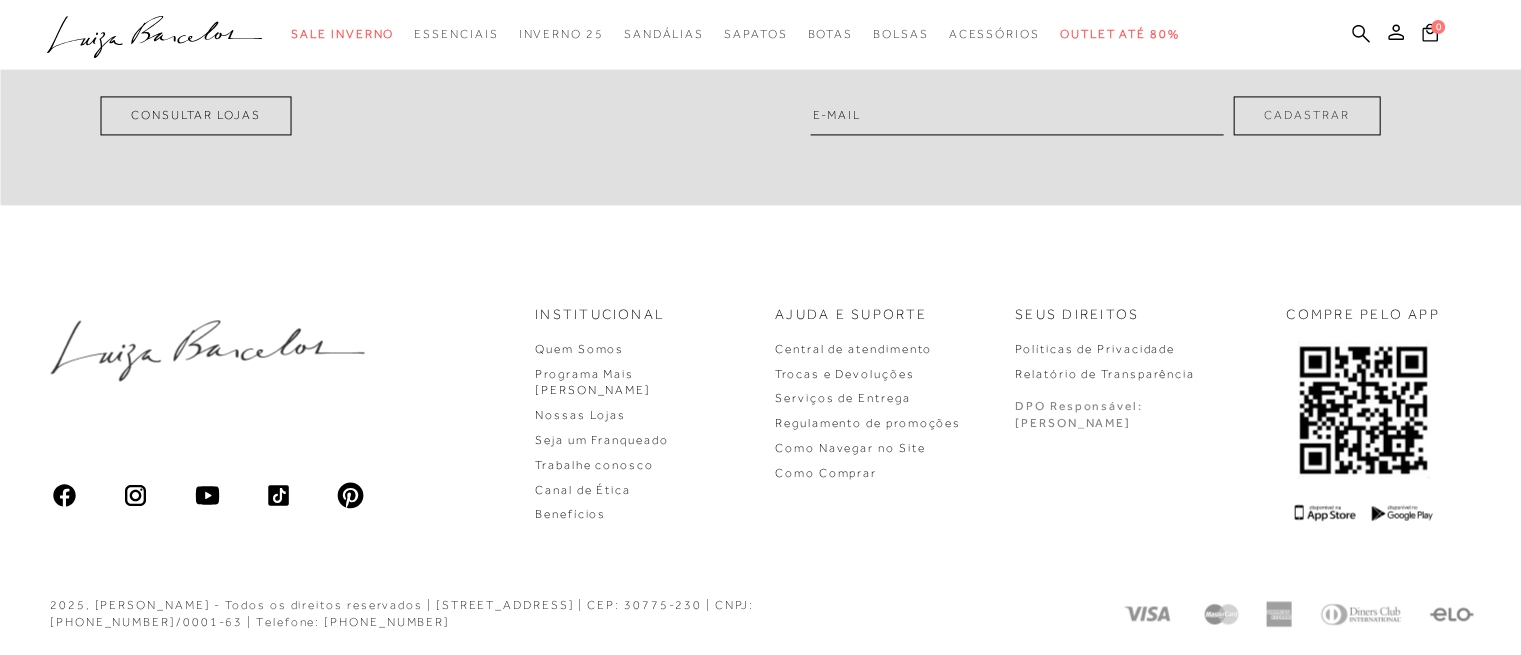 scroll, scrollTop: 0, scrollLeft: 0, axis: both 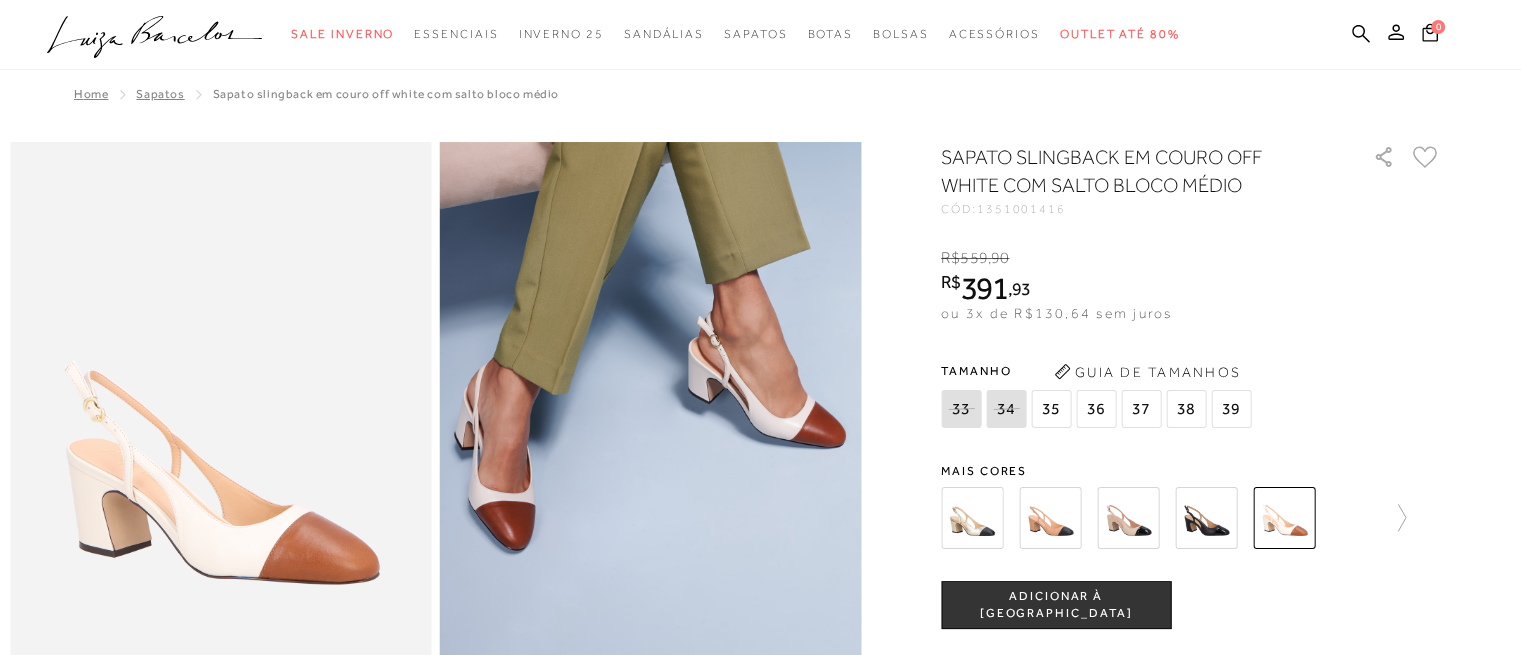 click at bounding box center (1050, 518) 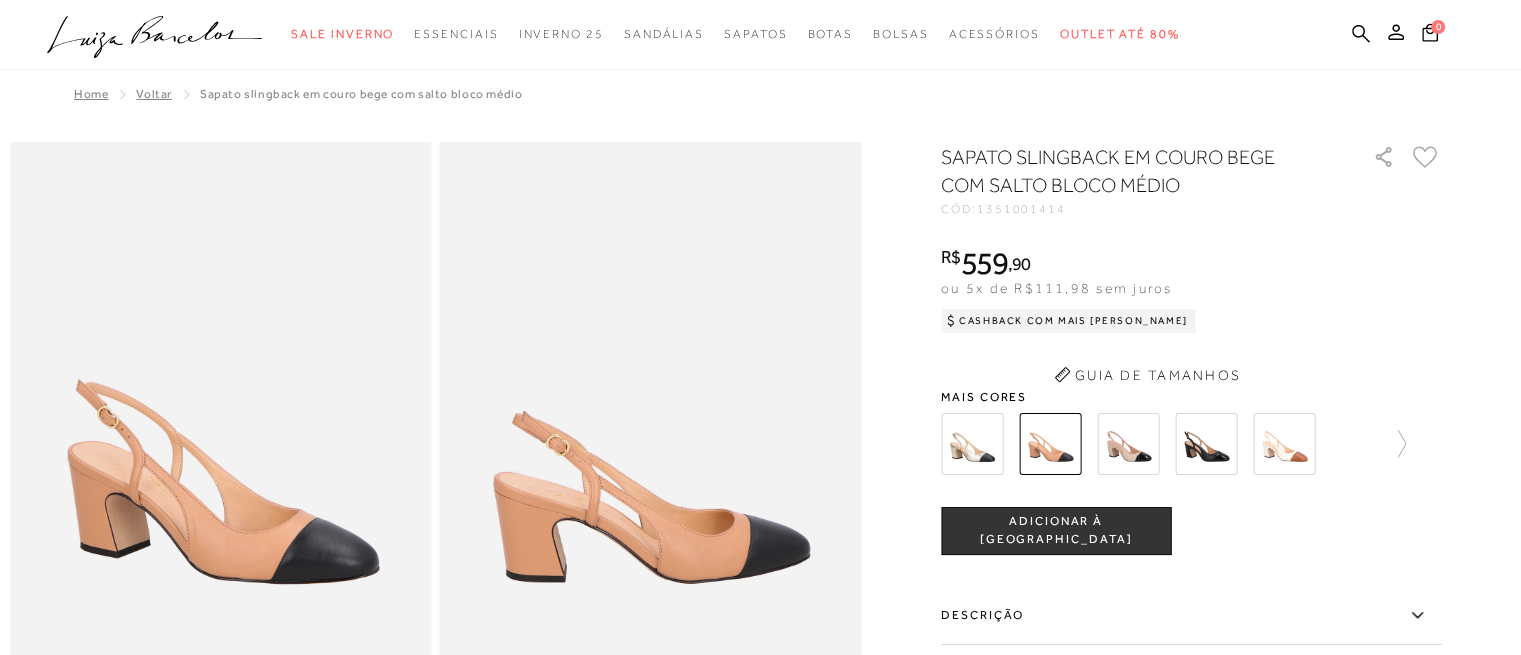 scroll, scrollTop: 0, scrollLeft: 0, axis: both 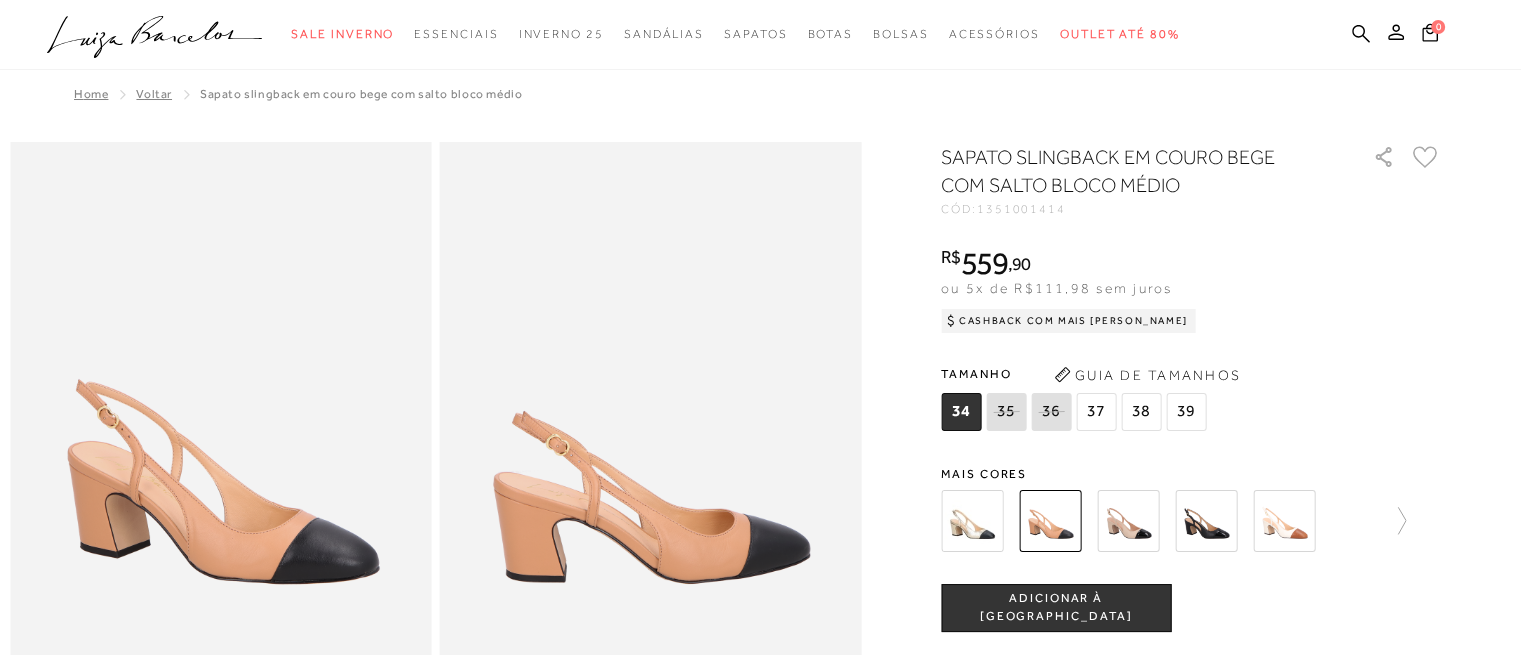 click at bounding box center (1206, 521) 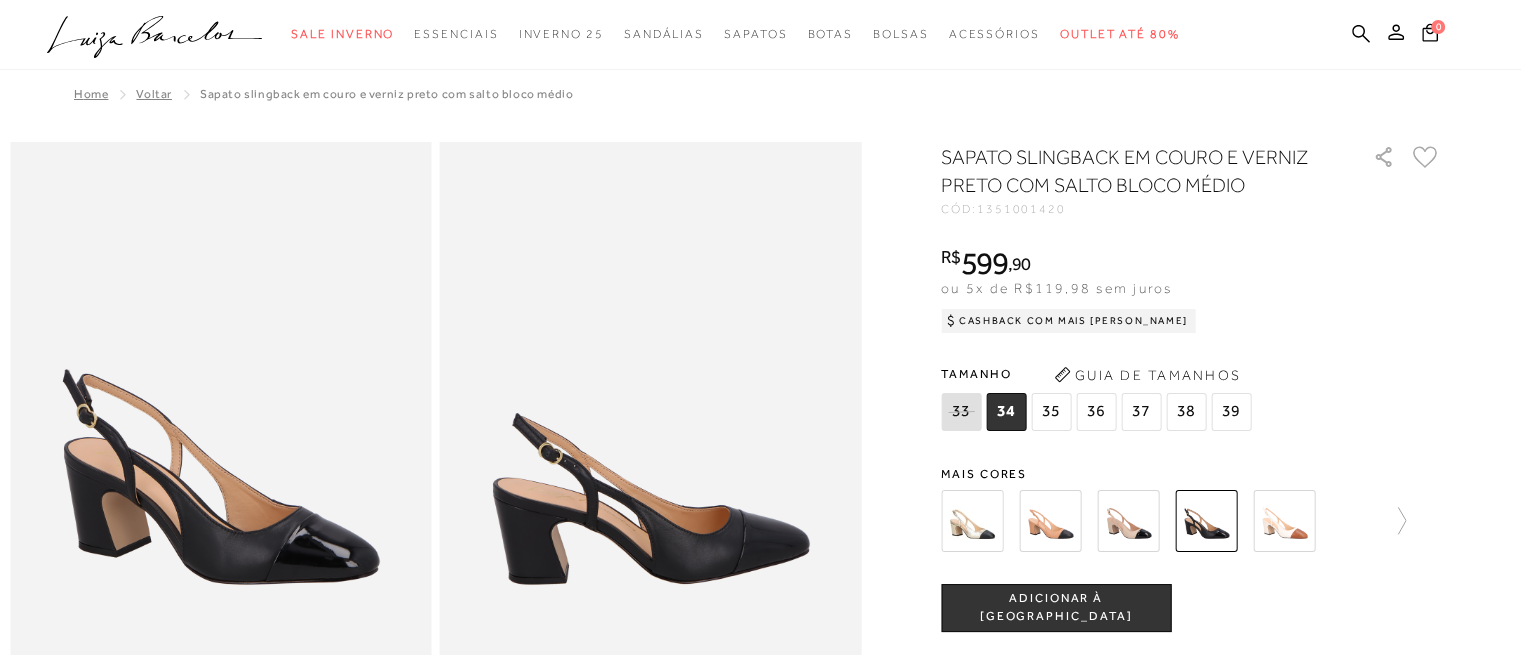 scroll, scrollTop: 0, scrollLeft: 0, axis: both 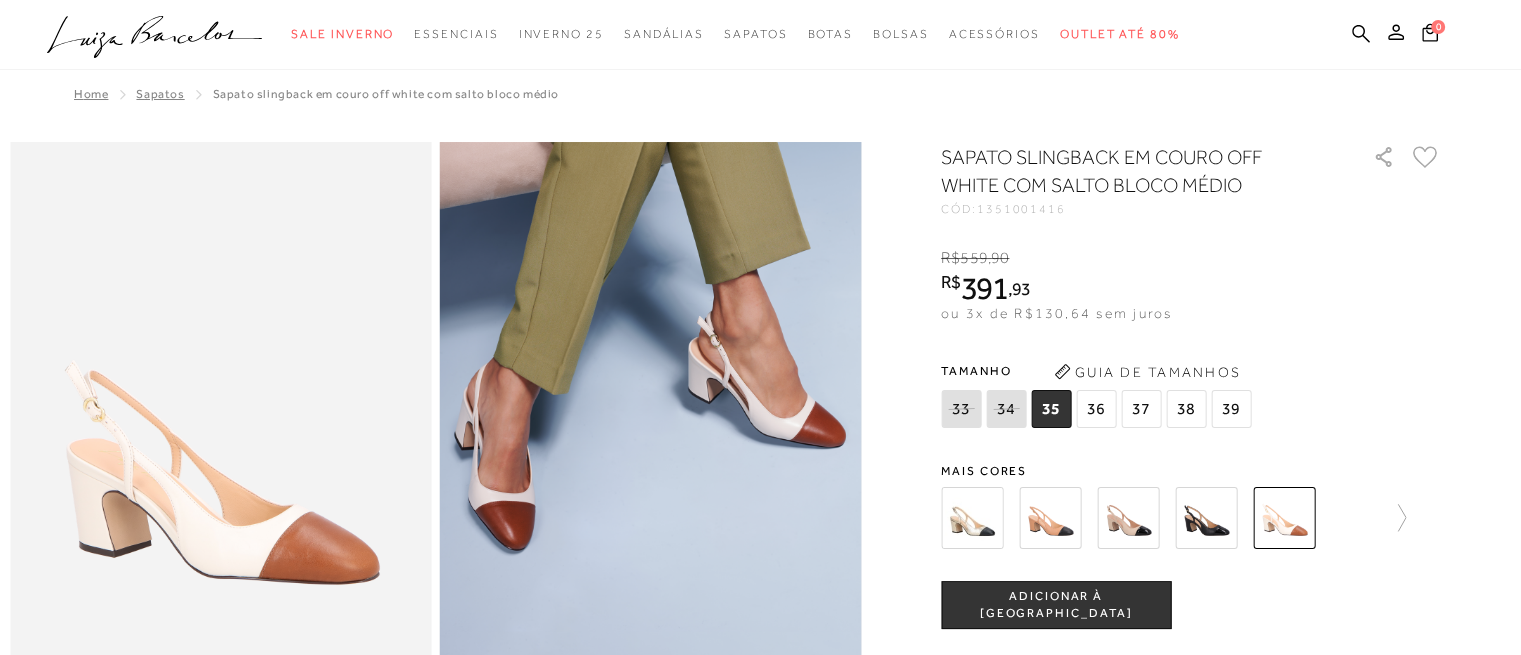 click at bounding box center [972, 518] 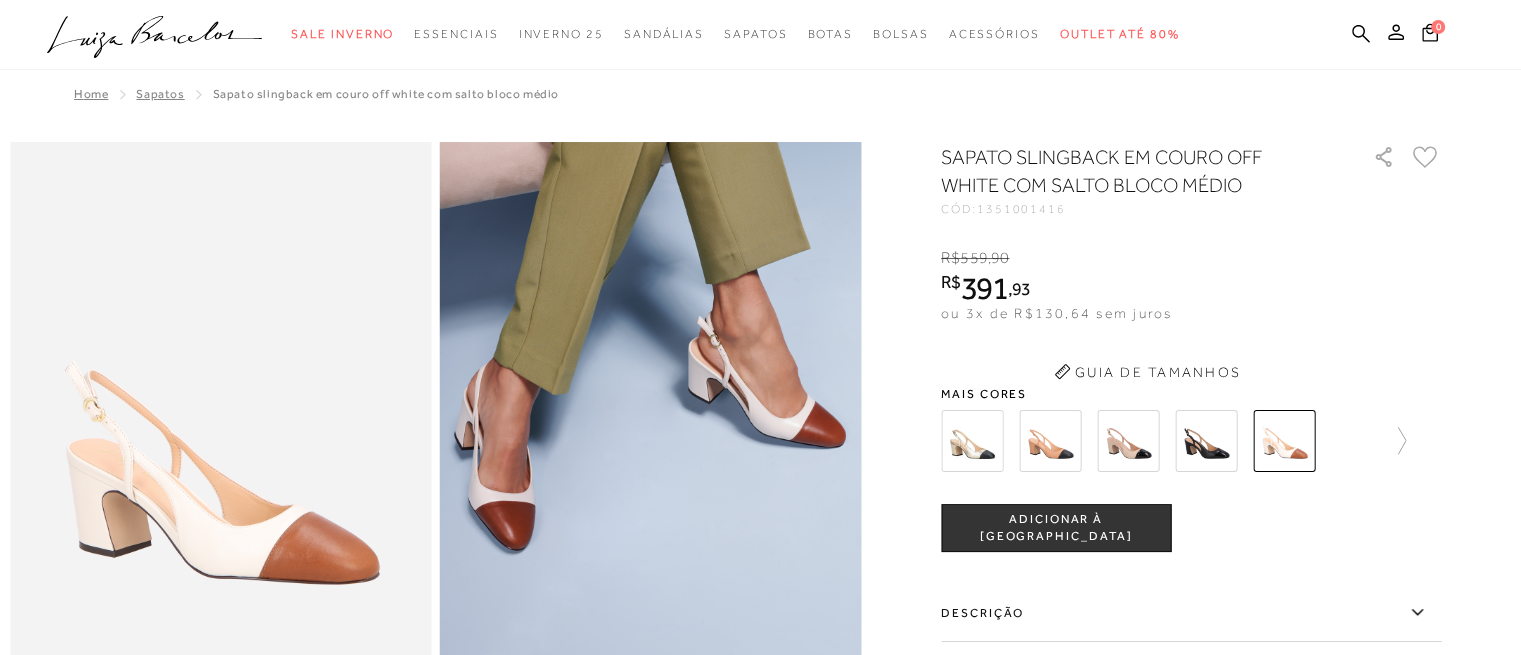 scroll, scrollTop: 0, scrollLeft: 0, axis: both 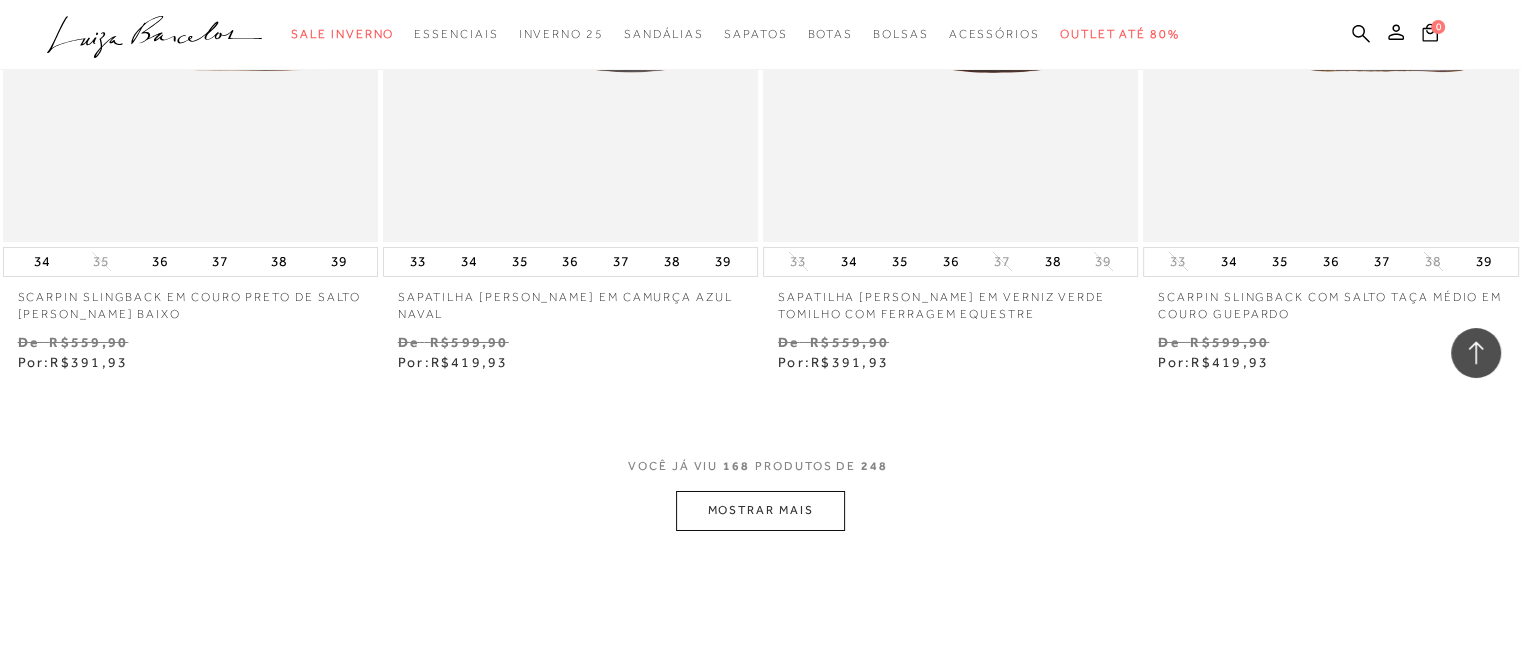 click on "MOSTRAR MAIS" at bounding box center (760, 510) 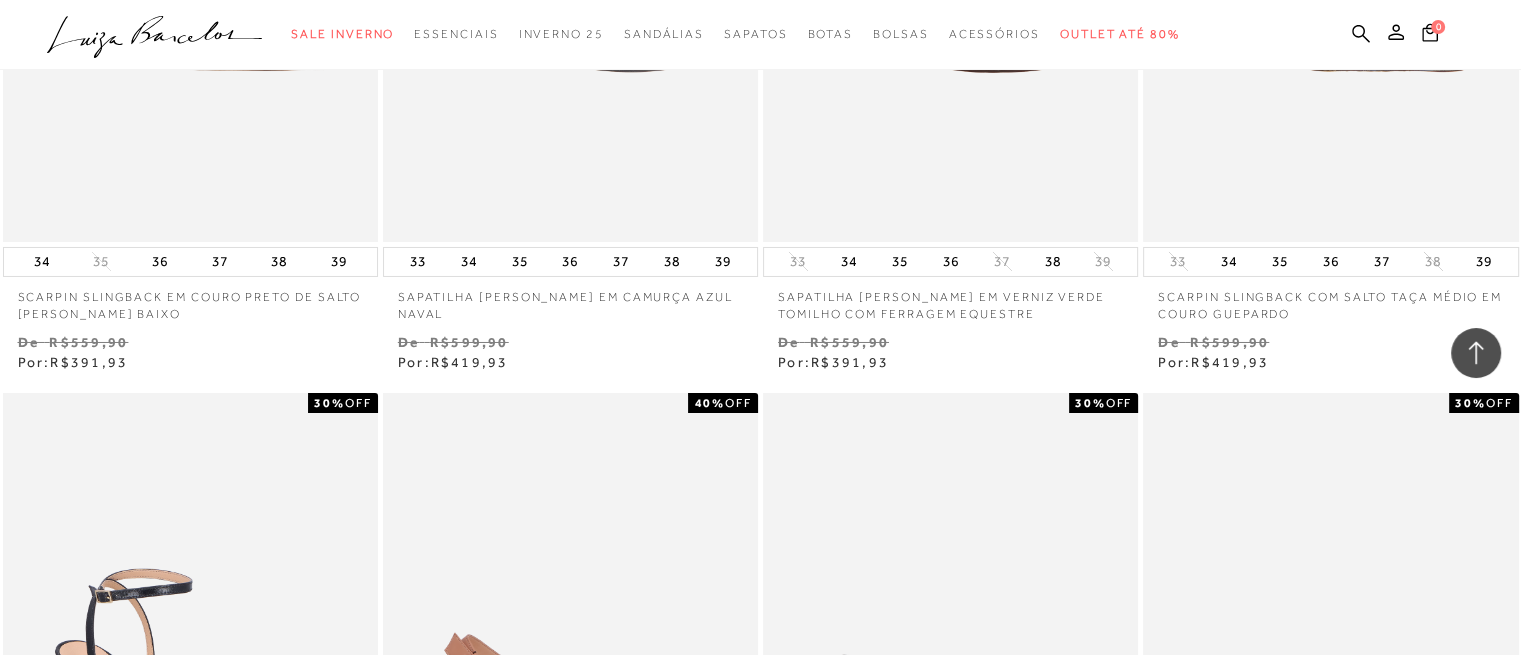 scroll, scrollTop: 30238, scrollLeft: 0, axis: vertical 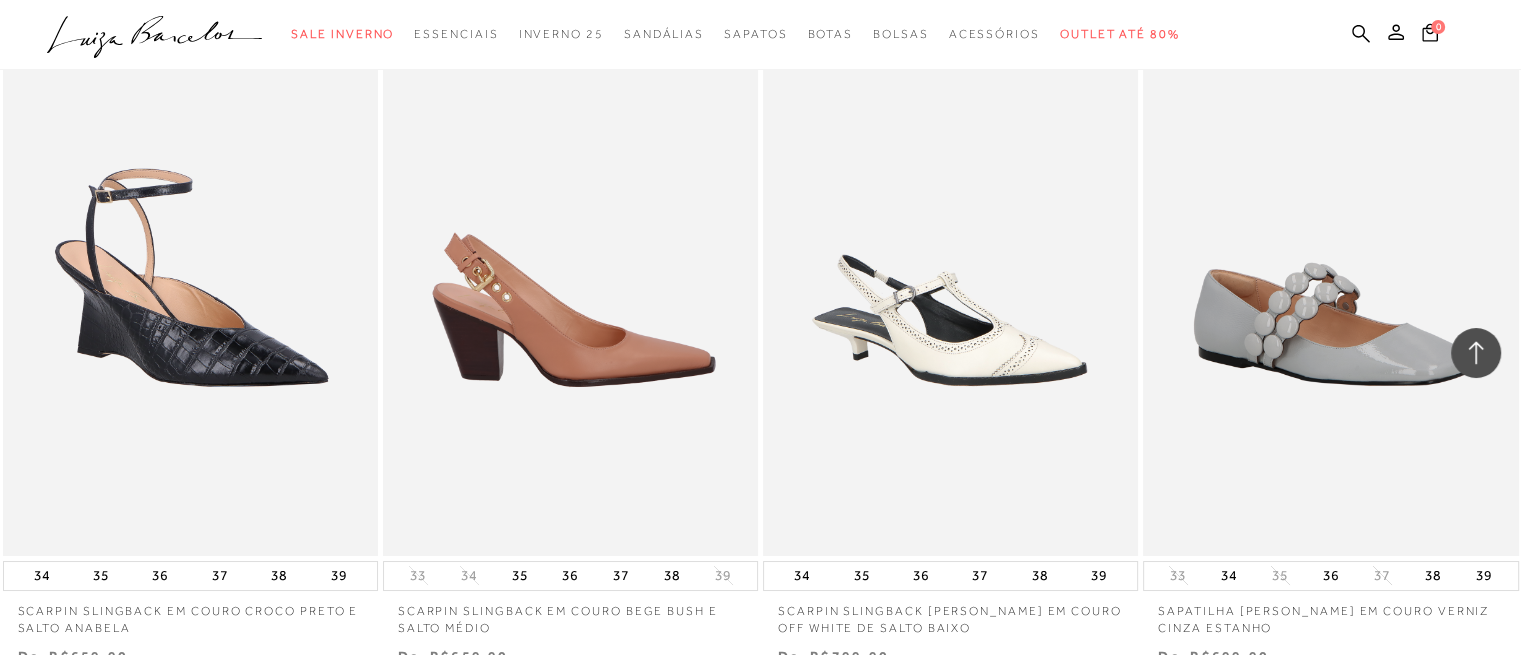 click at bounding box center [571, 274] 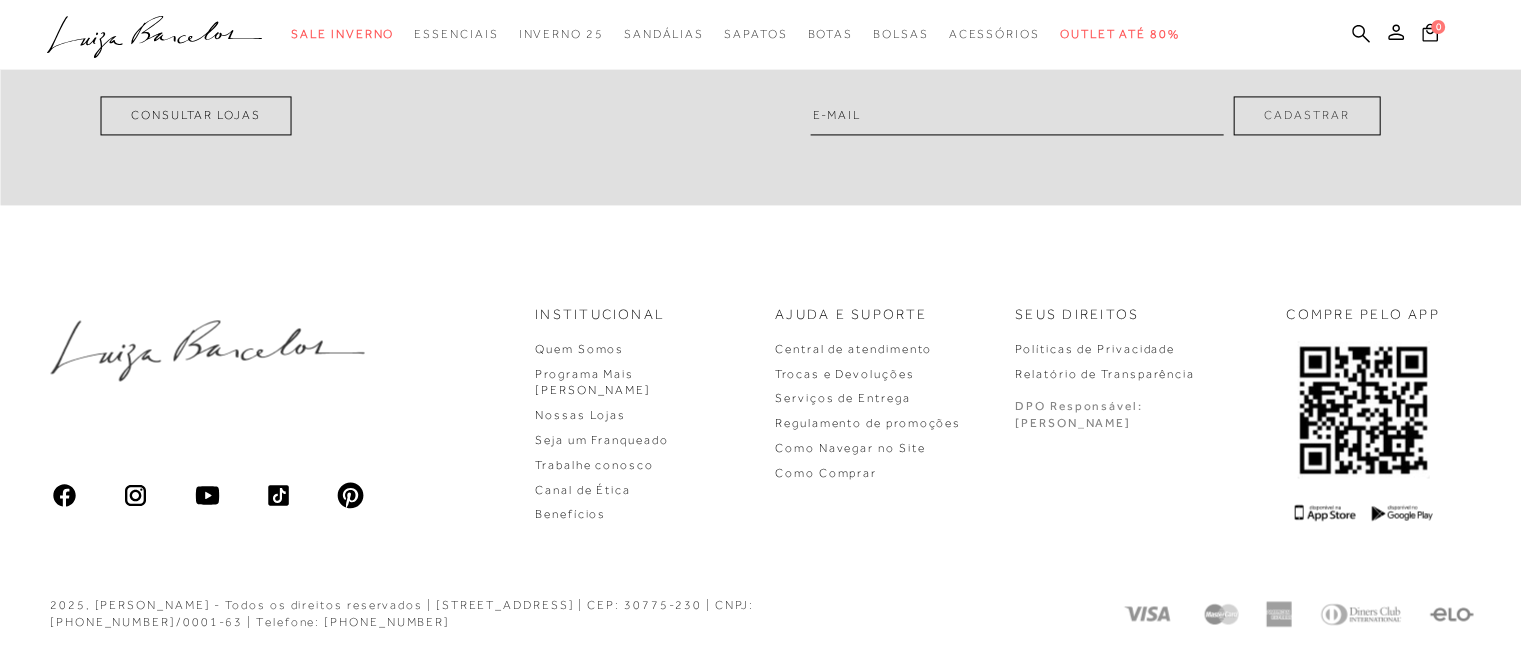 click at bounding box center [651, -2600] 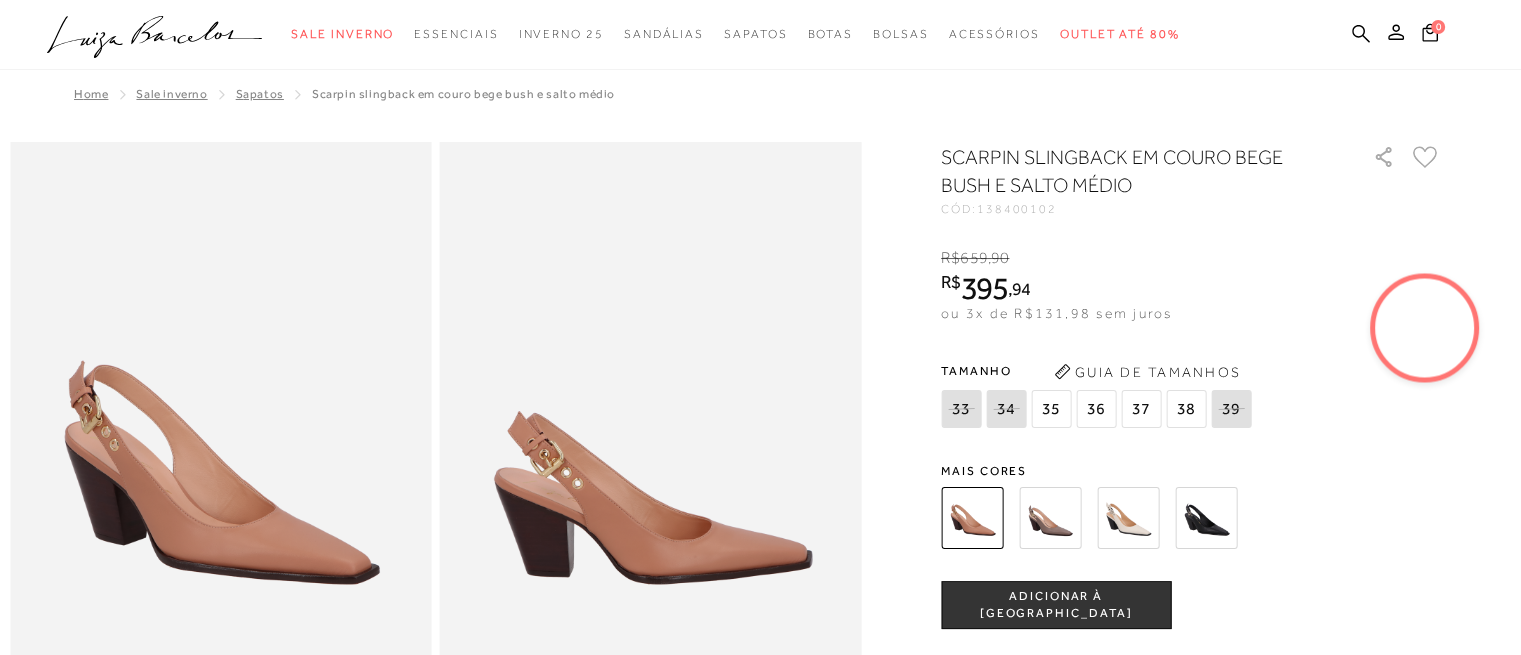 click at bounding box center [1050, 518] 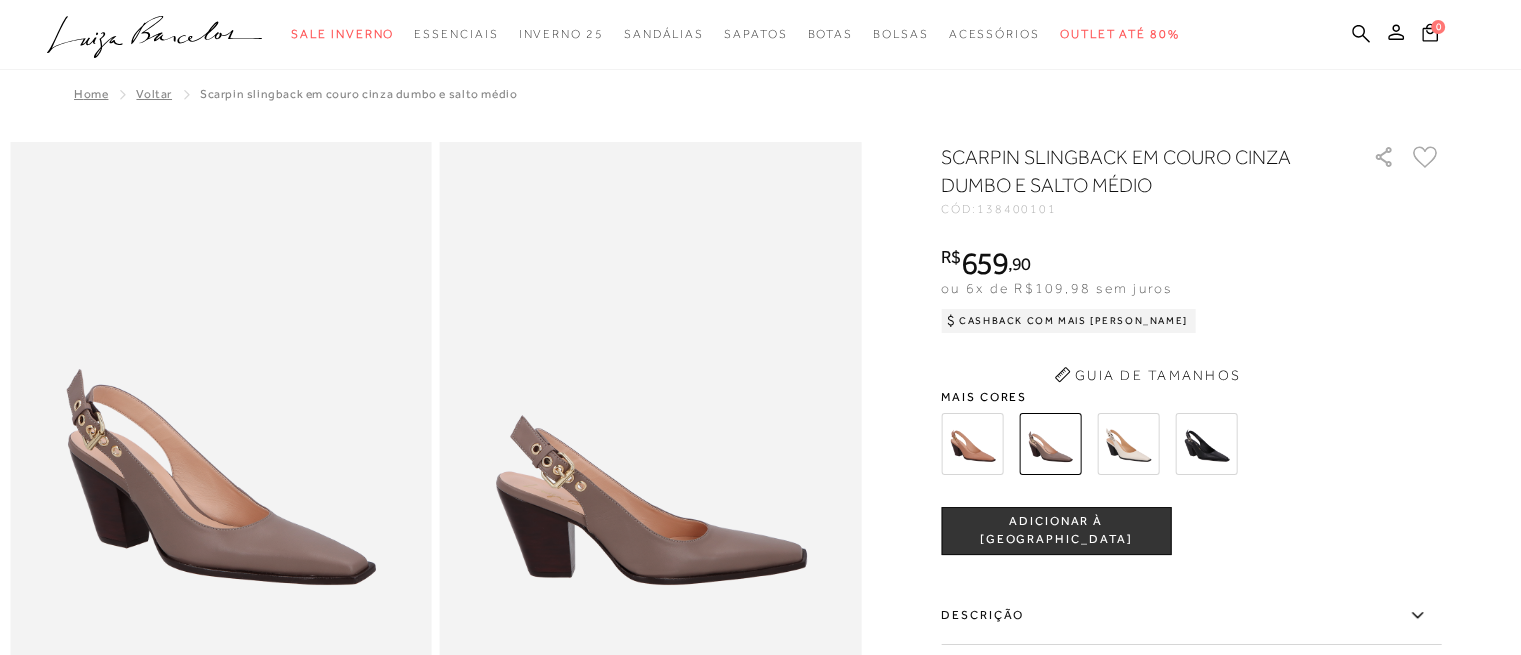 scroll, scrollTop: 0, scrollLeft: 0, axis: both 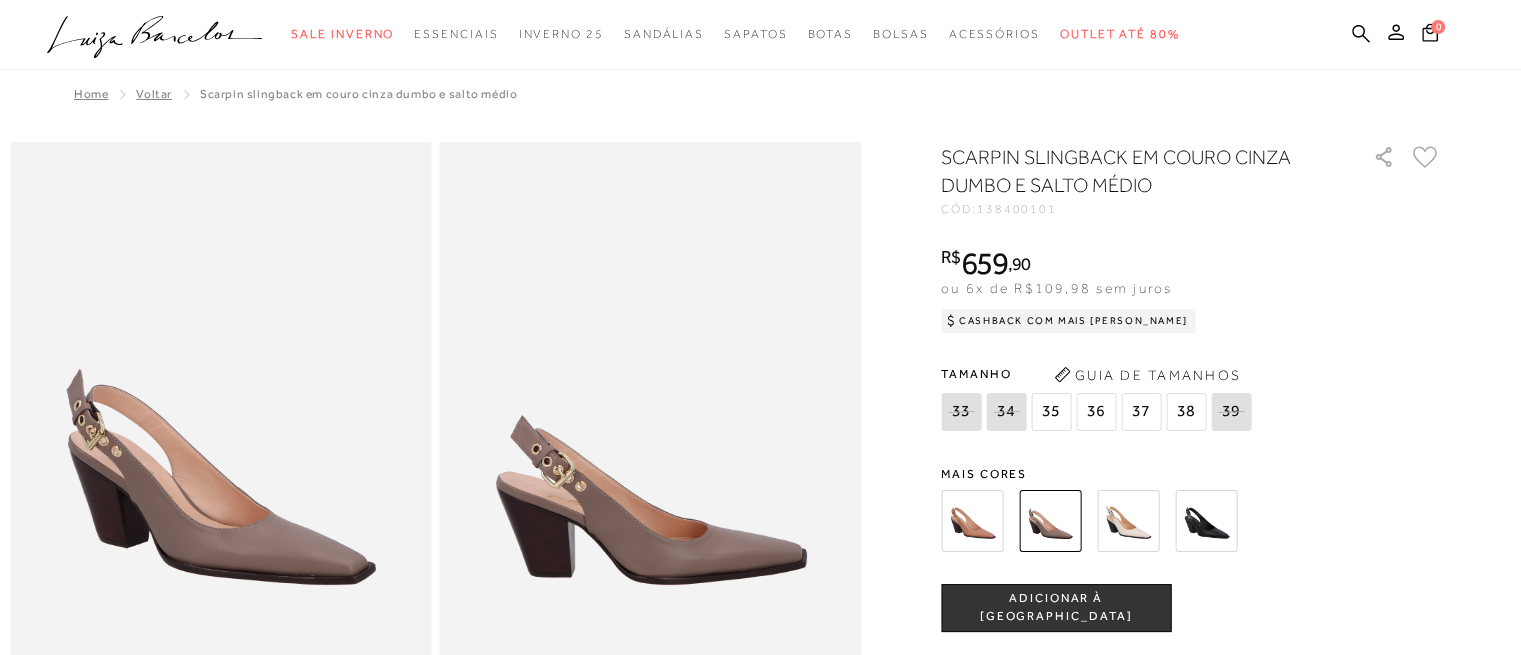 click at bounding box center (1128, 521) 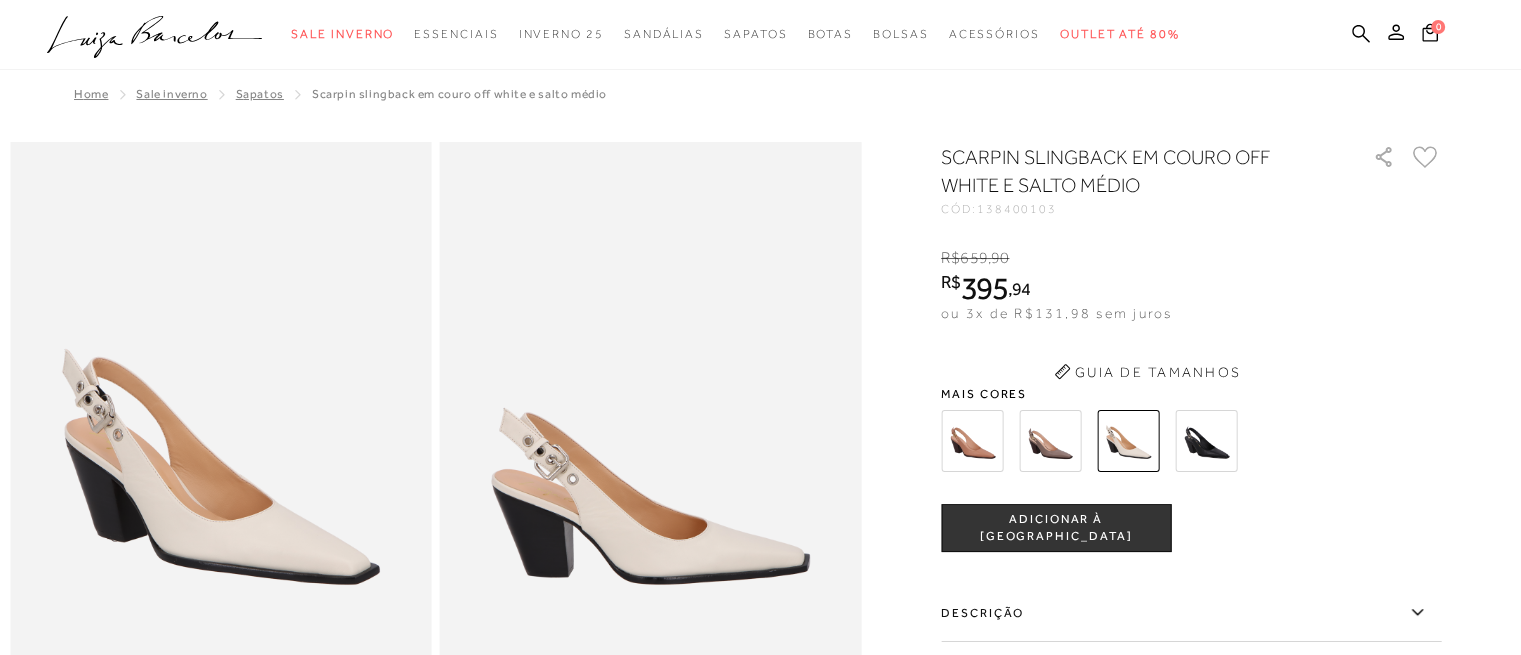 scroll, scrollTop: 0, scrollLeft: 0, axis: both 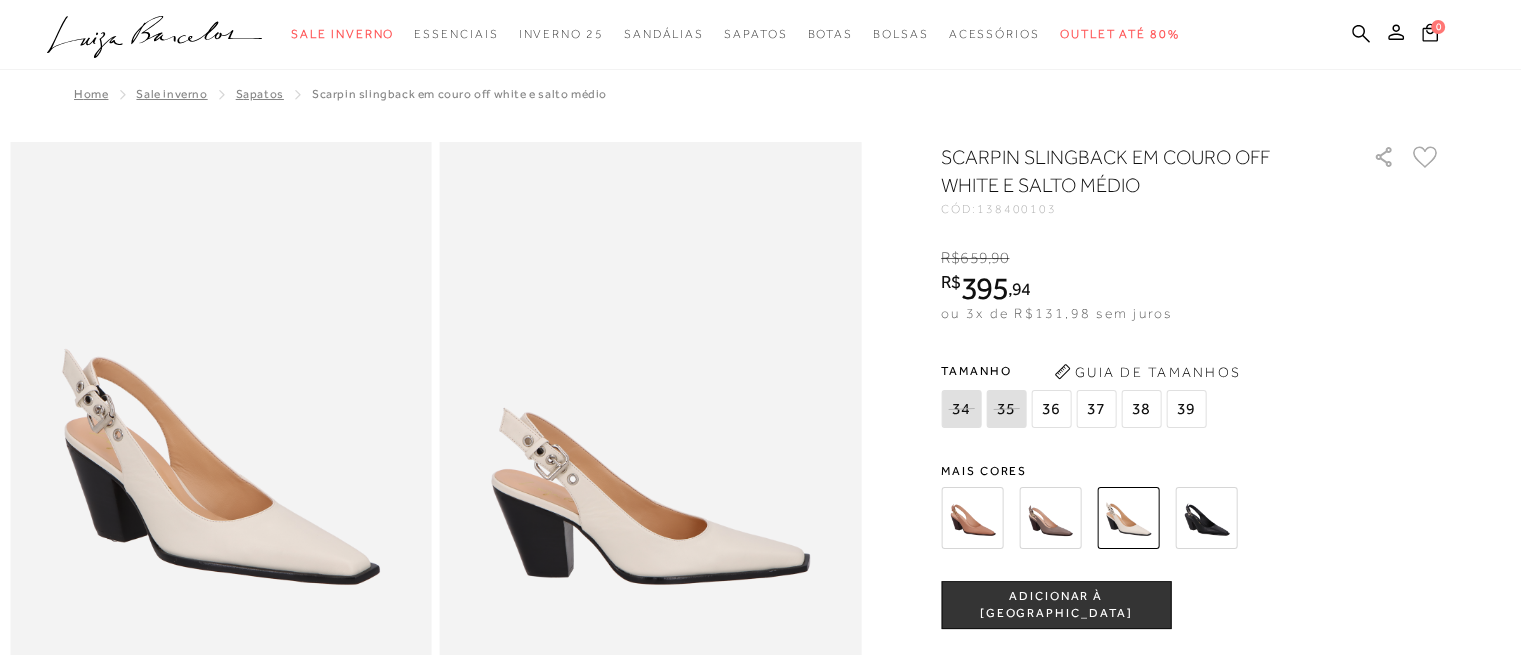 click at bounding box center (1206, 518) 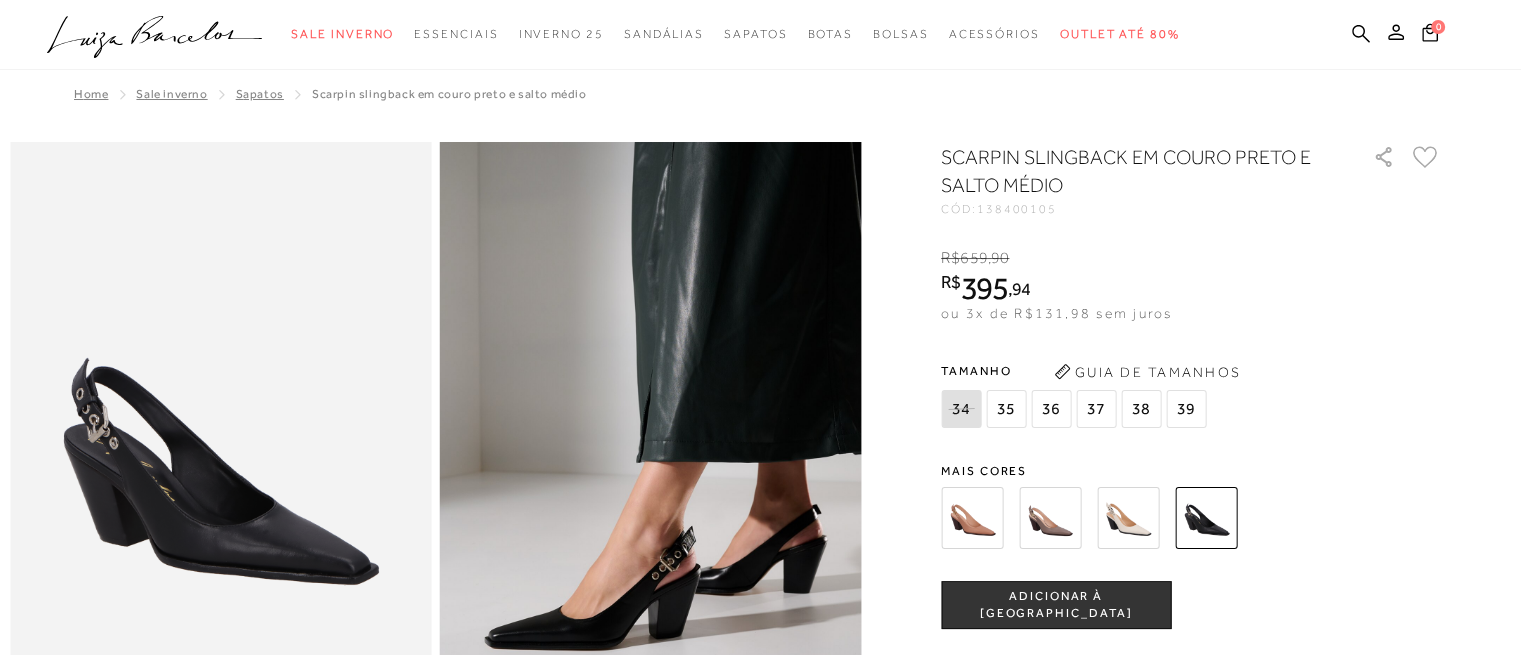 scroll, scrollTop: 200, scrollLeft: 0, axis: vertical 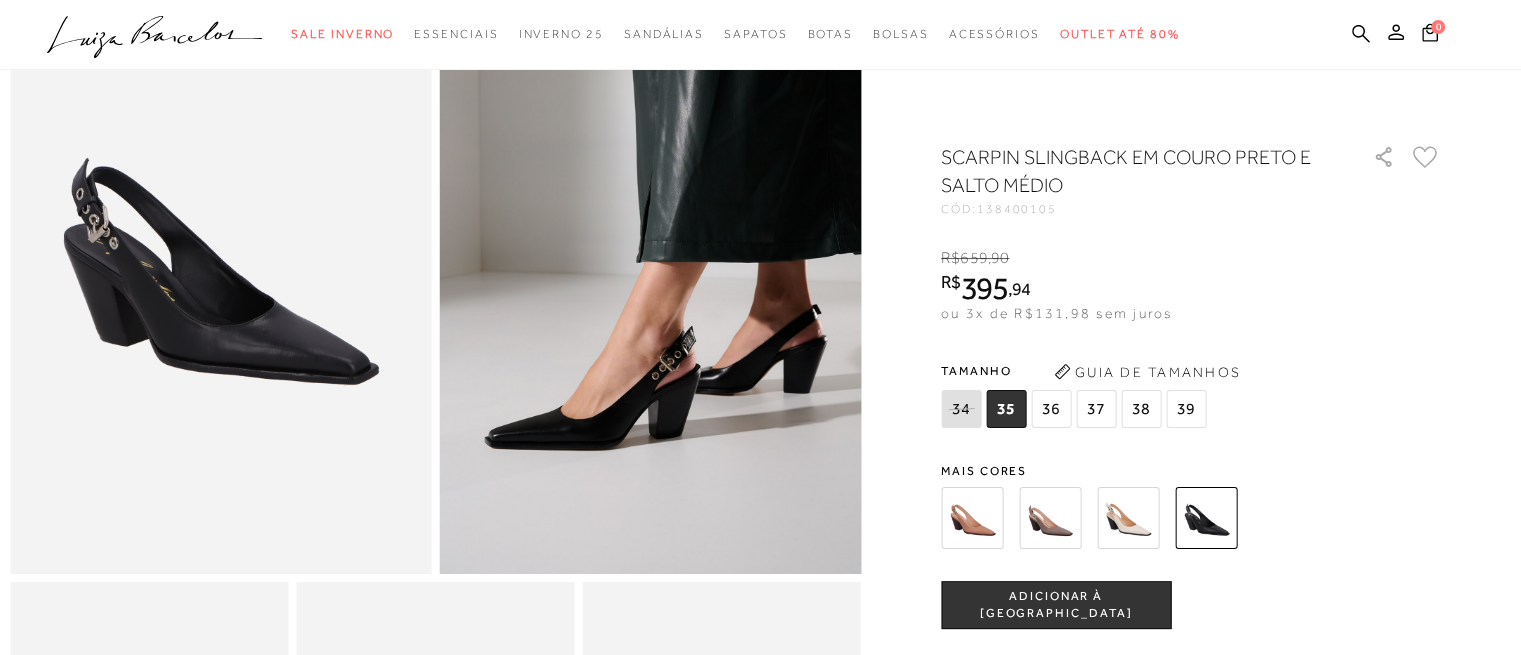 click at bounding box center [972, 518] 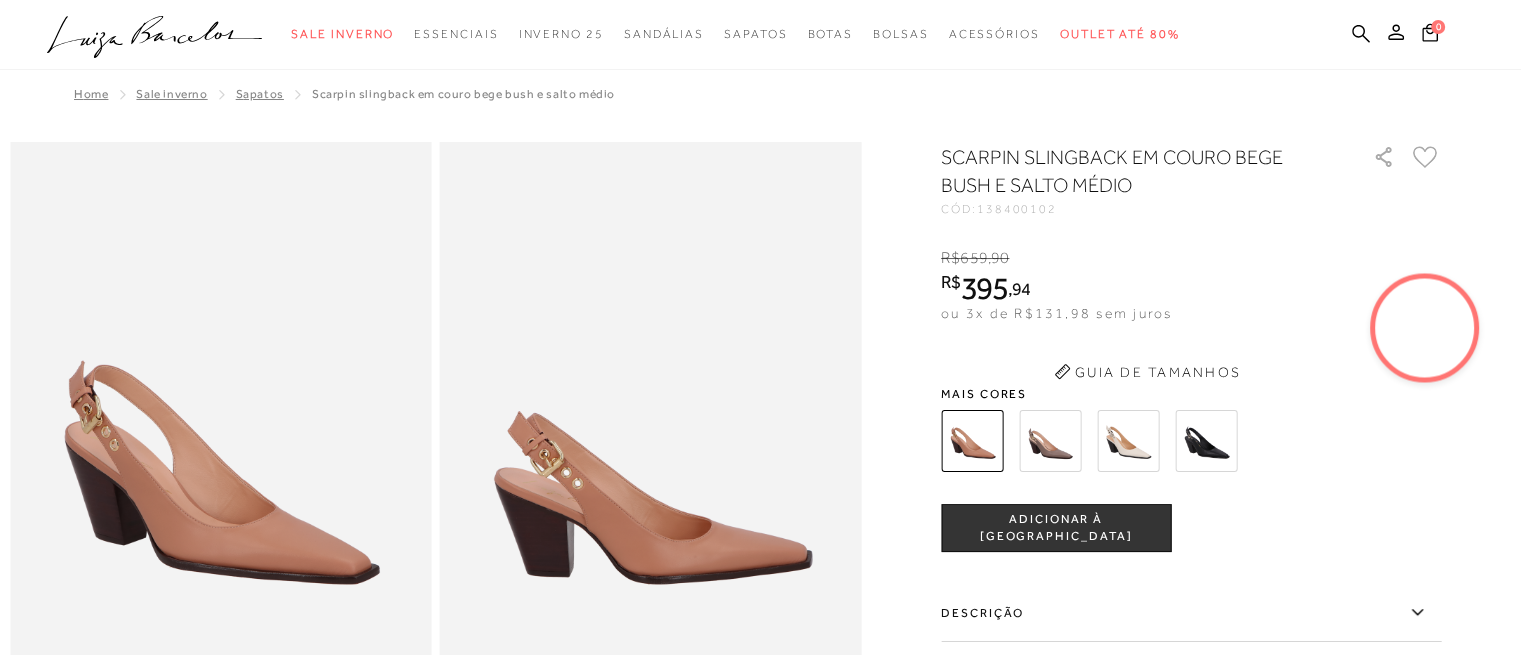 scroll, scrollTop: 0, scrollLeft: 0, axis: both 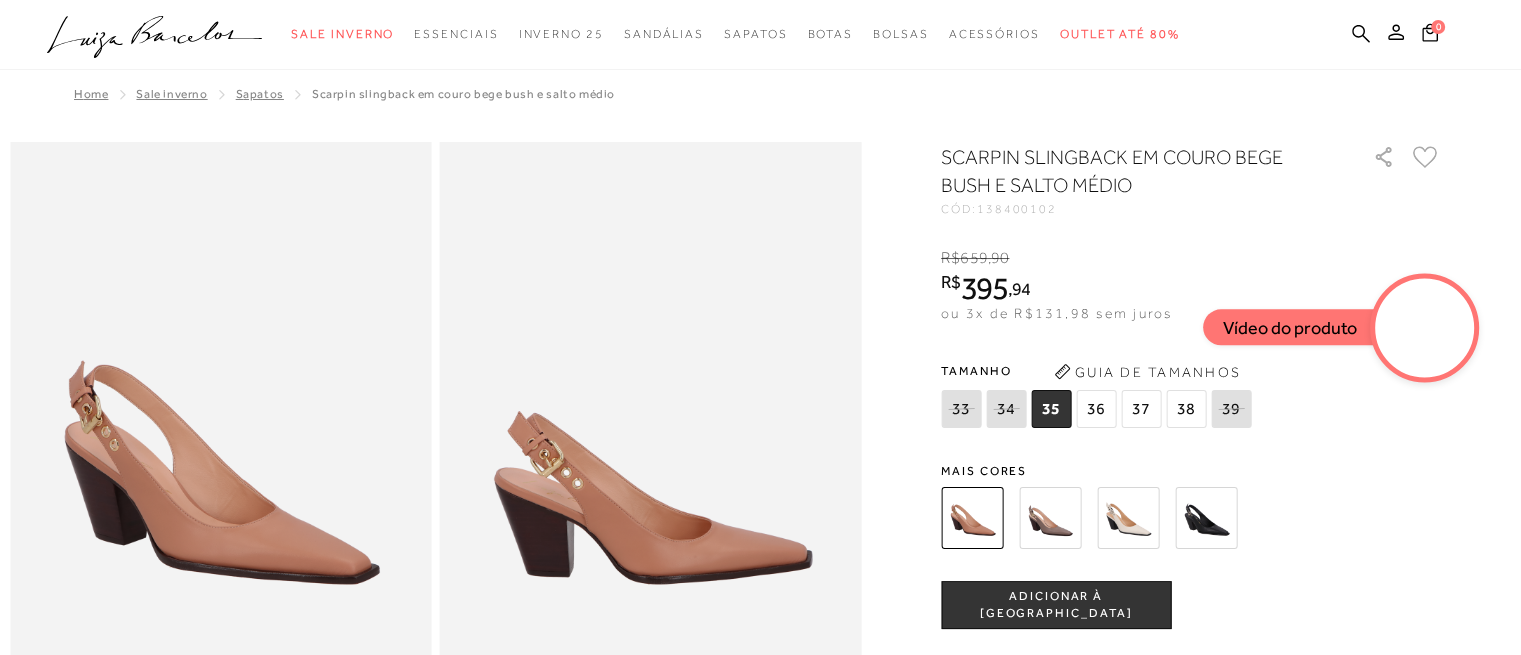 click at bounding box center [1206, 518] 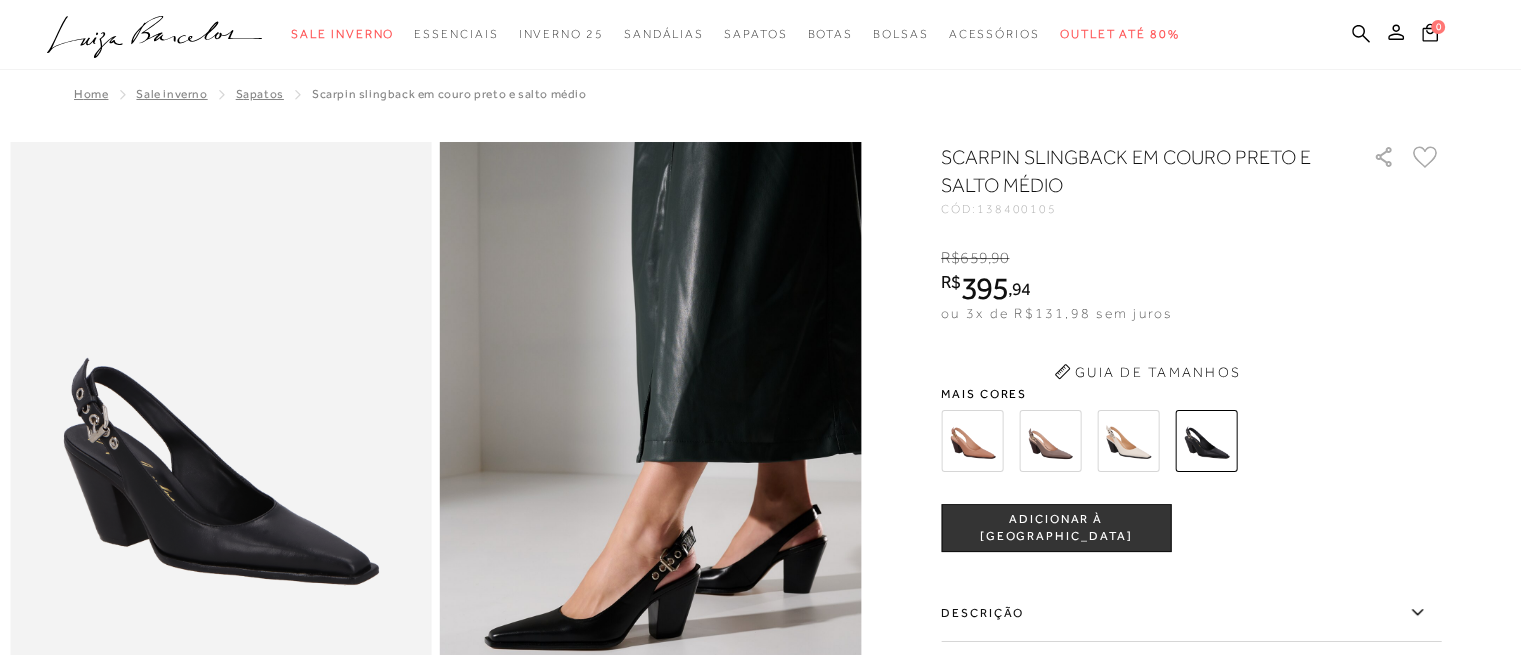 scroll, scrollTop: 0, scrollLeft: 0, axis: both 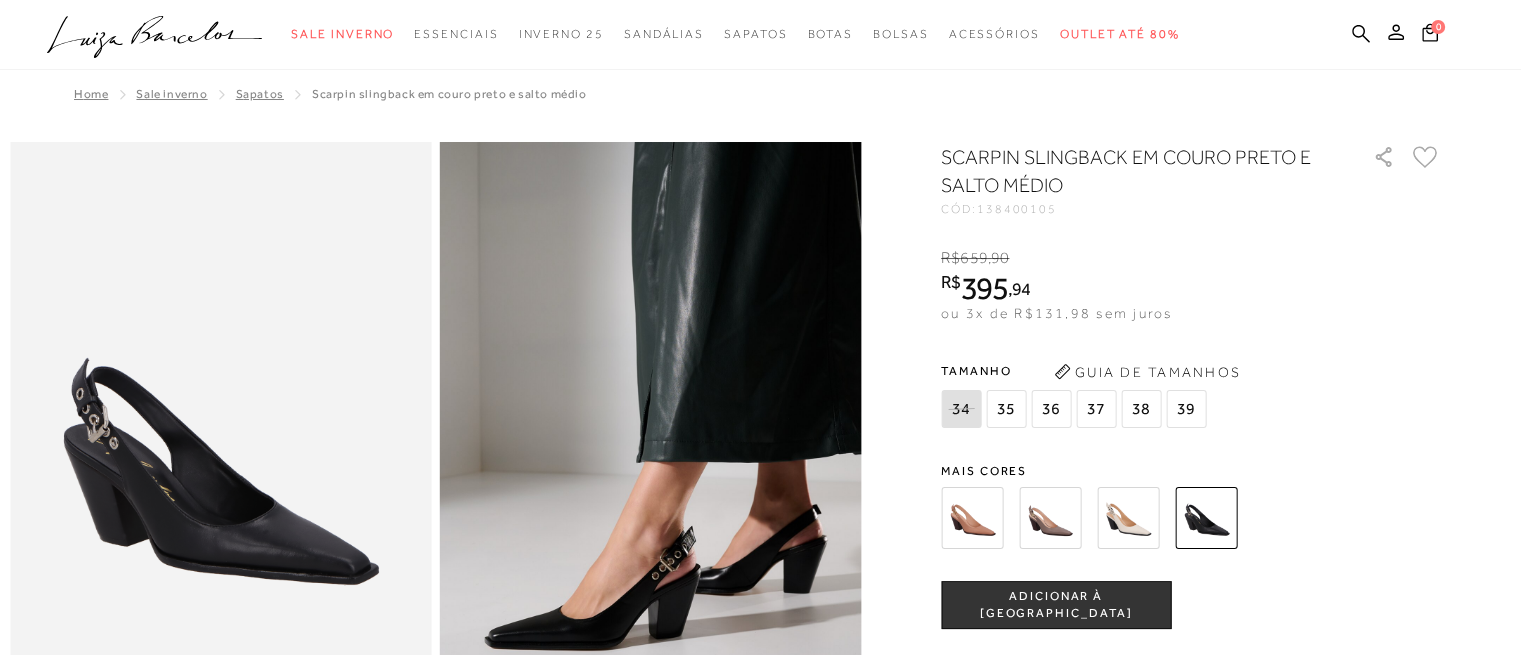 click on "36" at bounding box center (1051, 409) 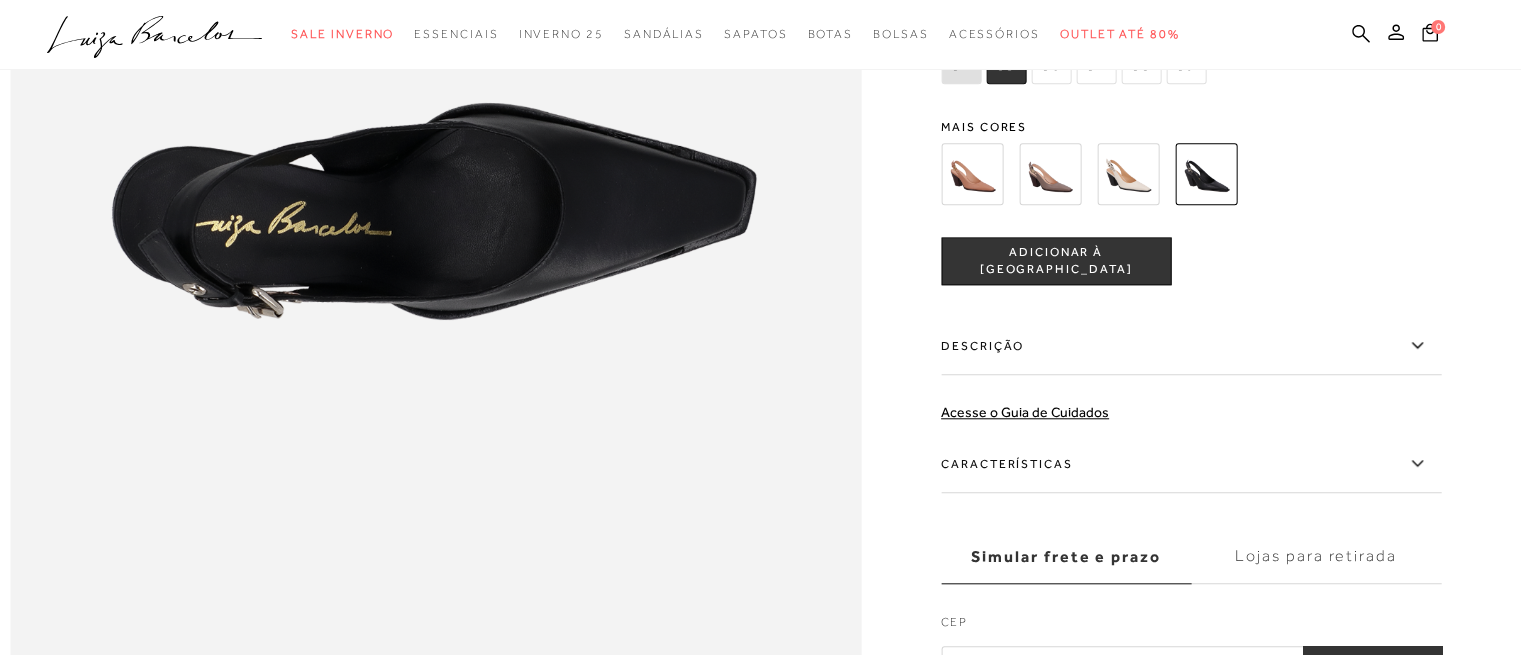 scroll, scrollTop: 1800, scrollLeft: 0, axis: vertical 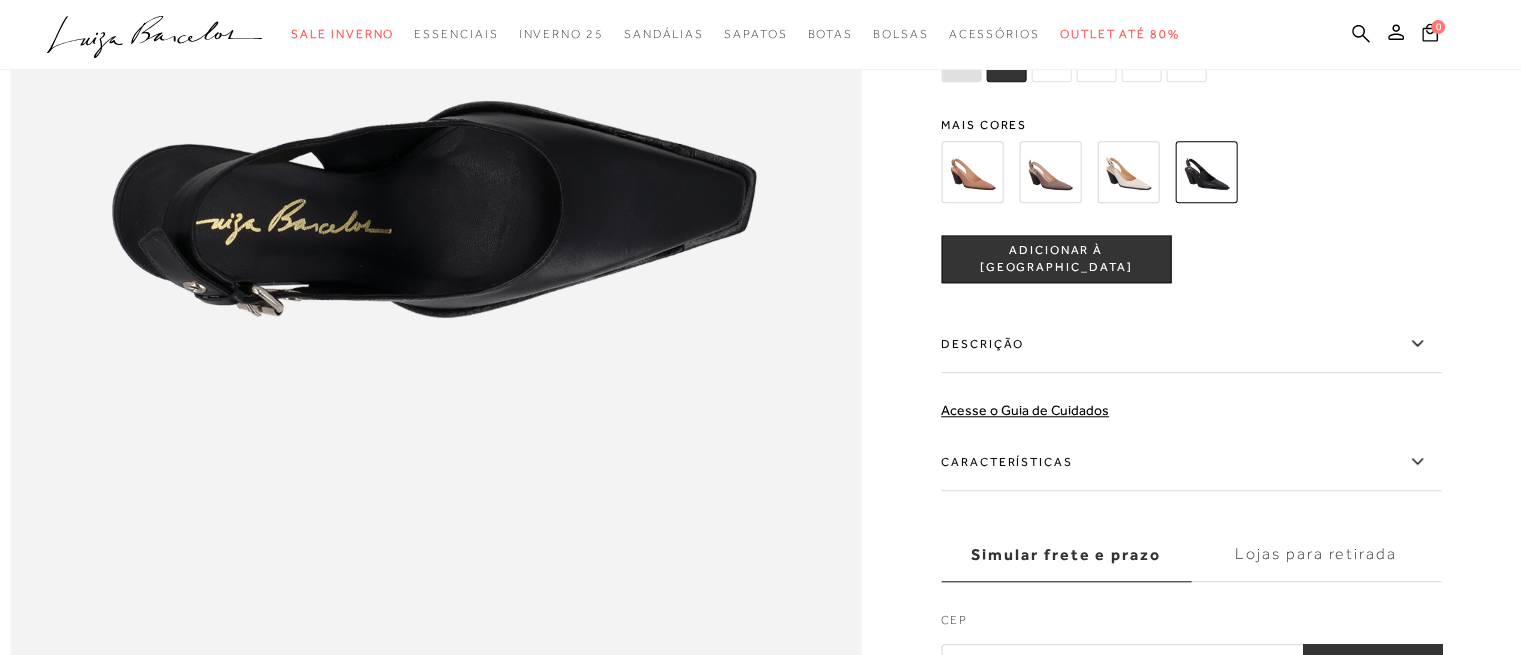 click 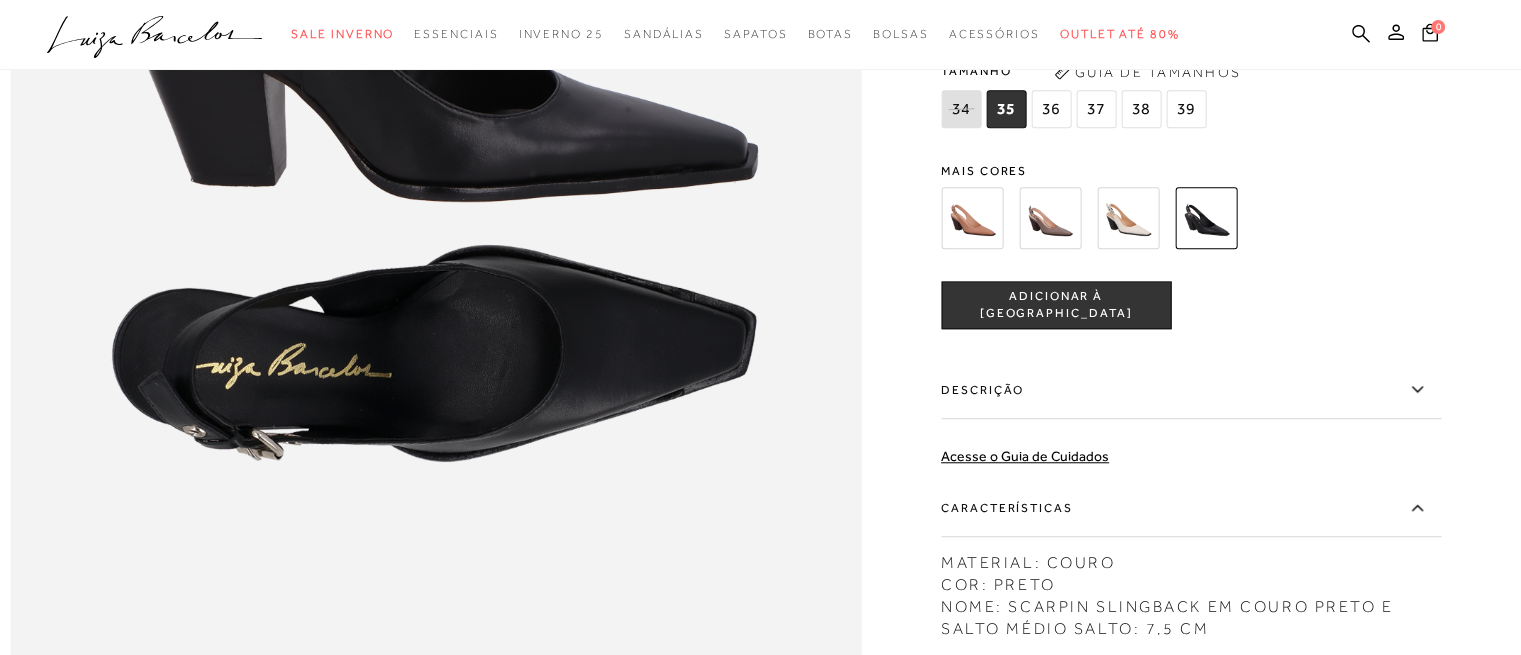 scroll, scrollTop: 1600, scrollLeft: 0, axis: vertical 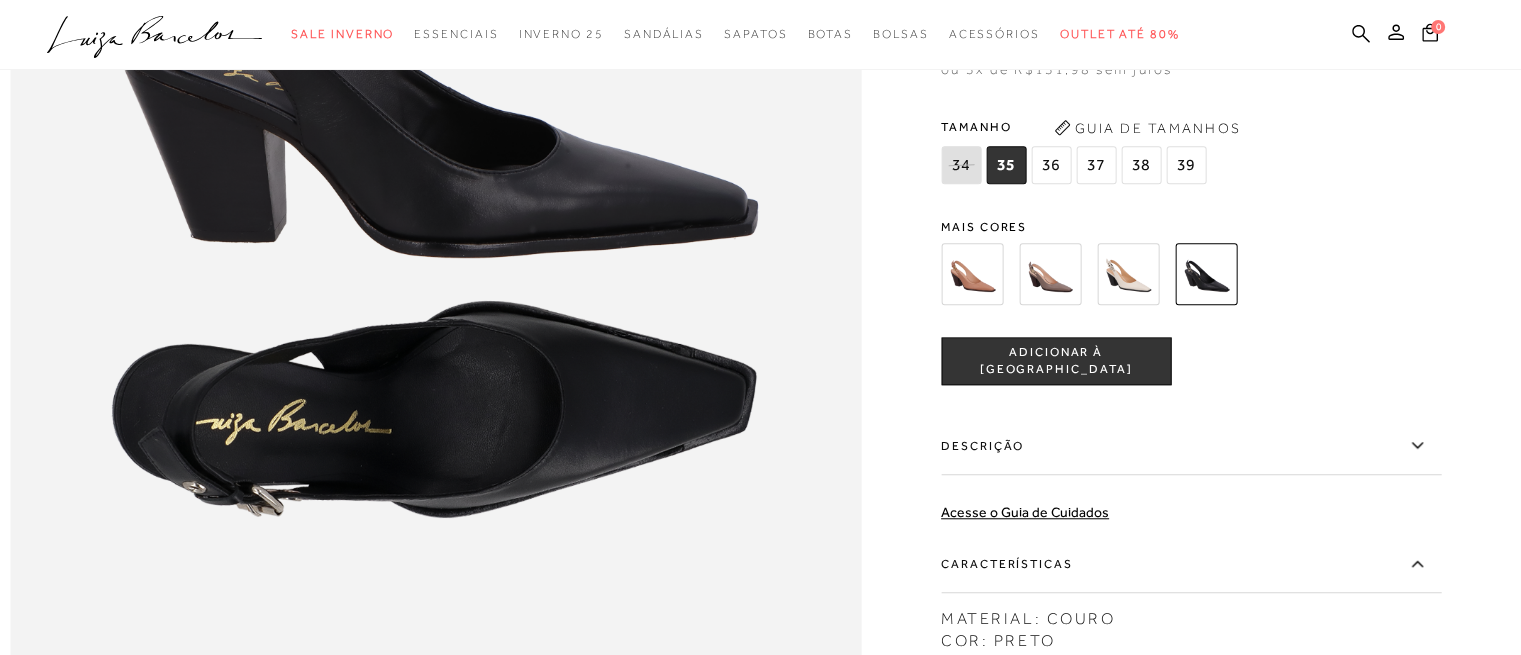 click on "ADICIONAR À [GEOGRAPHIC_DATA]" at bounding box center [1056, 361] 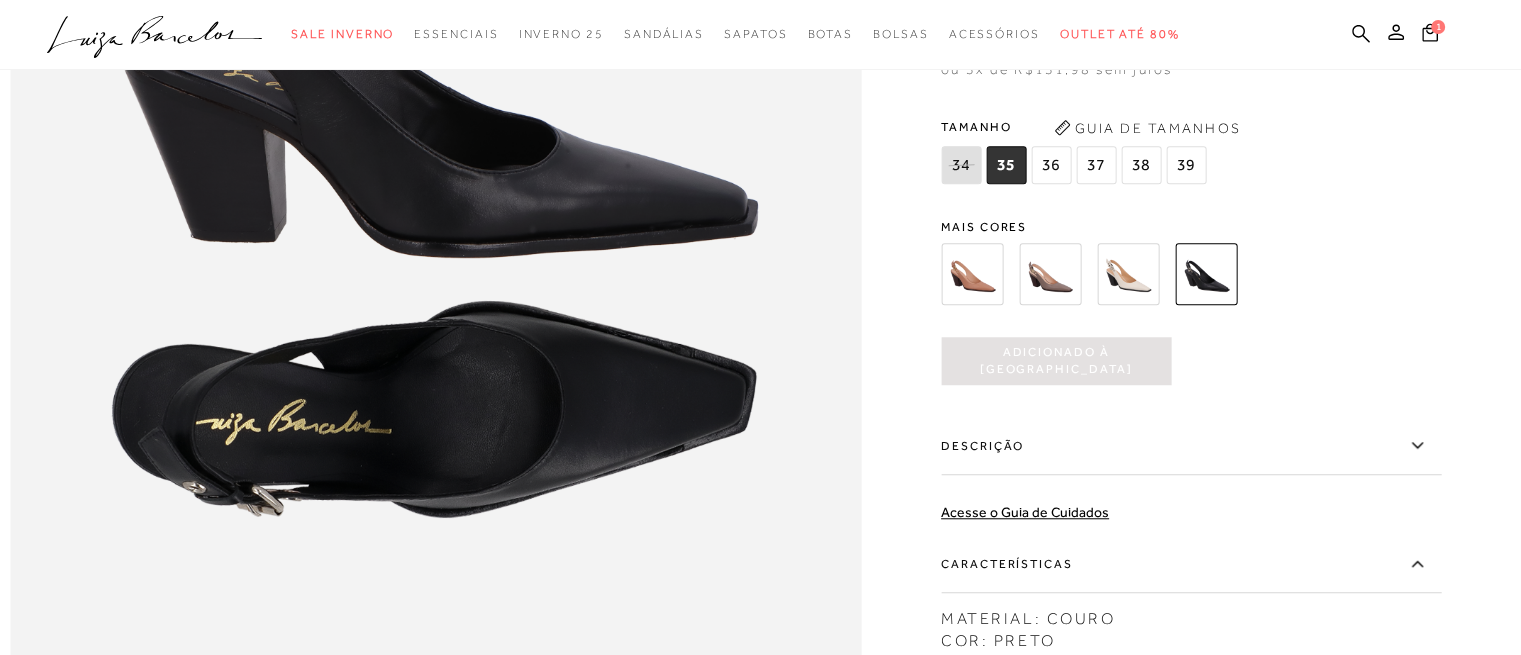 scroll, scrollTop: 0, scrollLeft: 0, axis: both 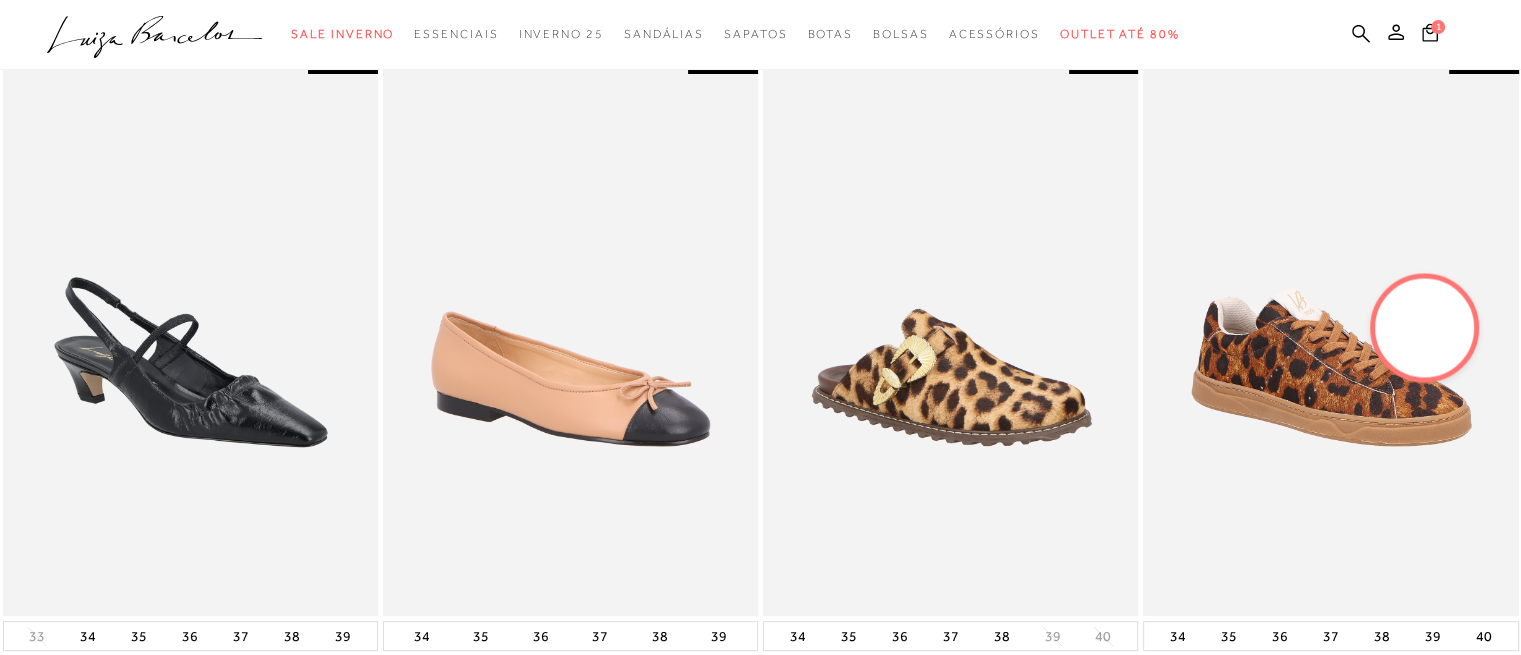 click at bounding box center (1425, 328) 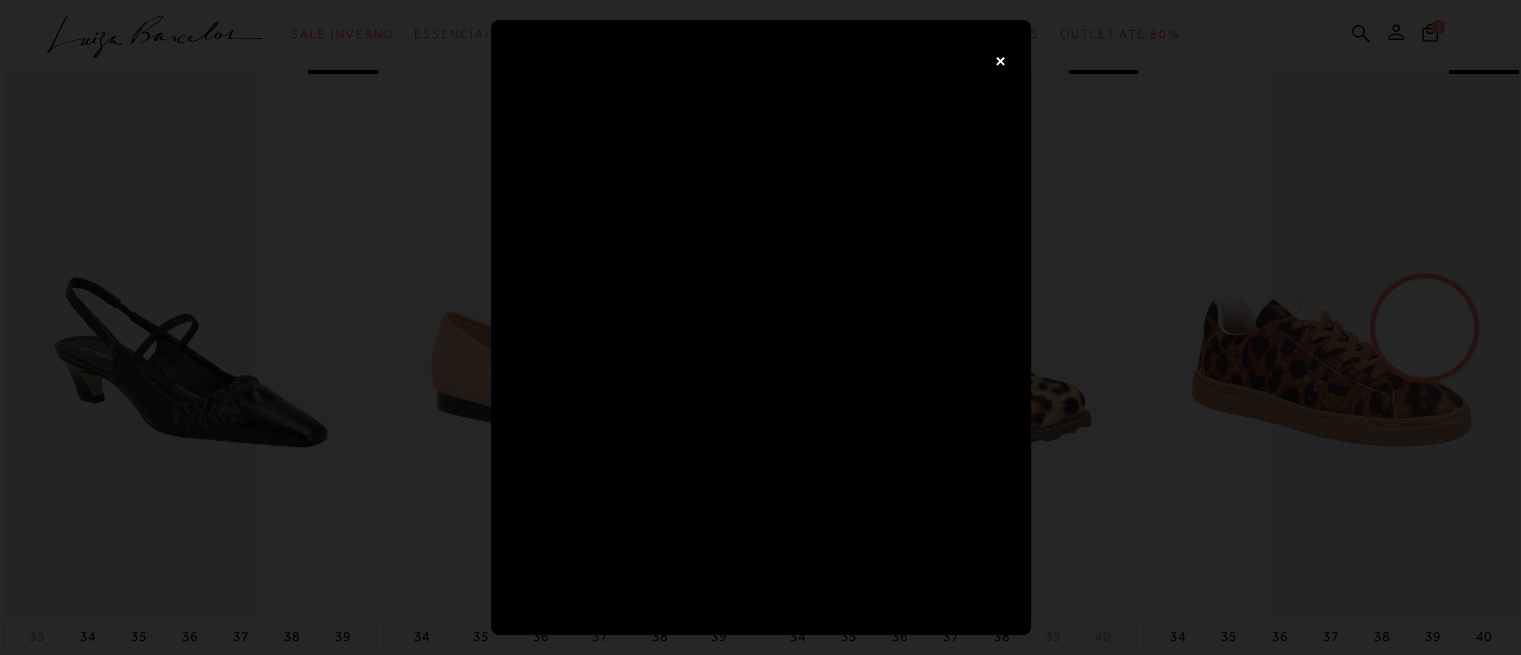 click on "×" at bounding box center (1001, 60) 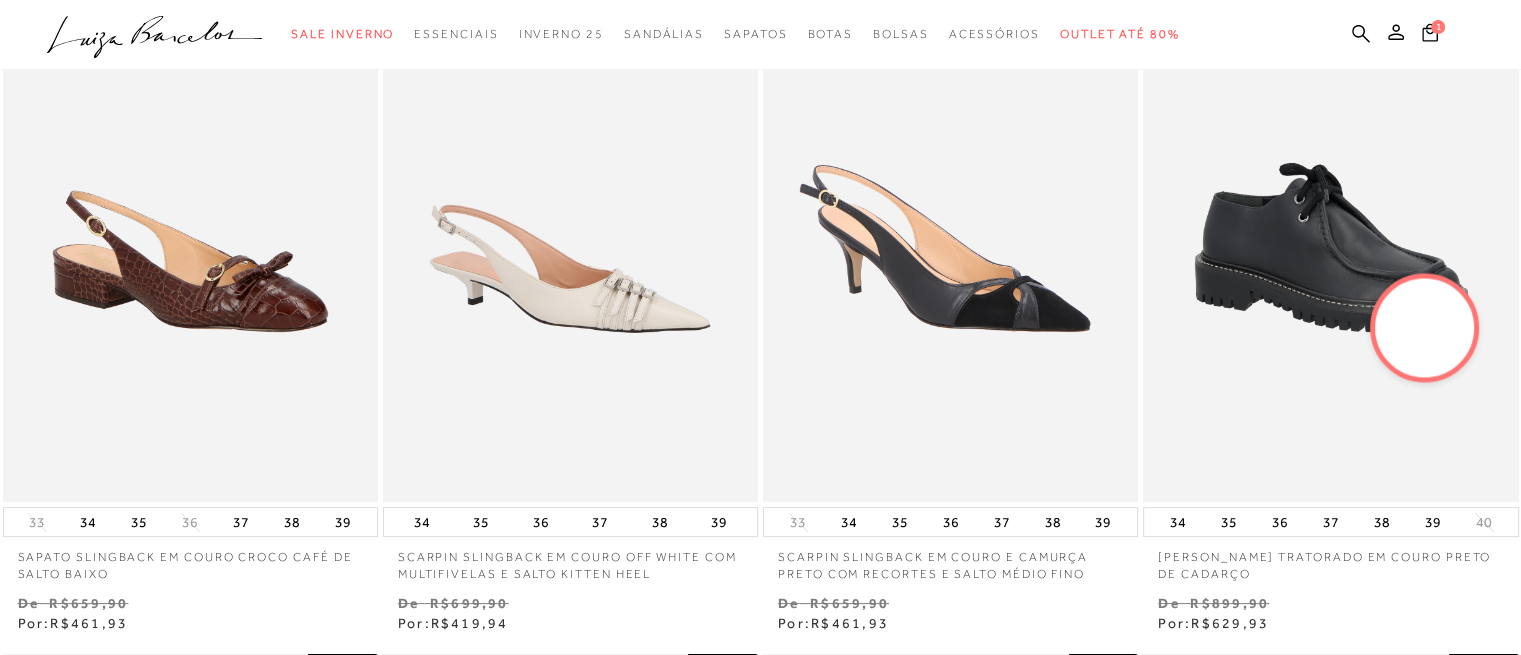 scroll, scrollTop: 0, scrollLeft: 0, axis: both 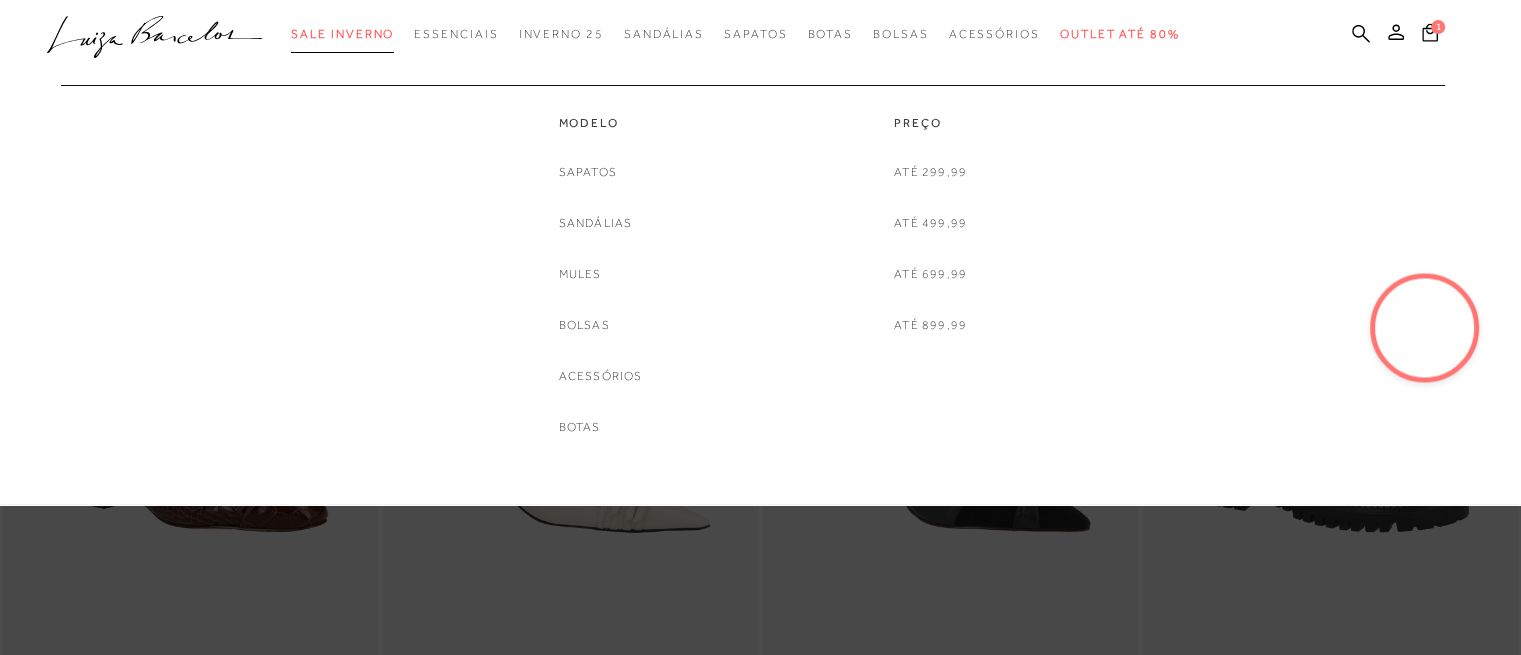 click on "Sale Inverno" at bounding box center (342, 34) 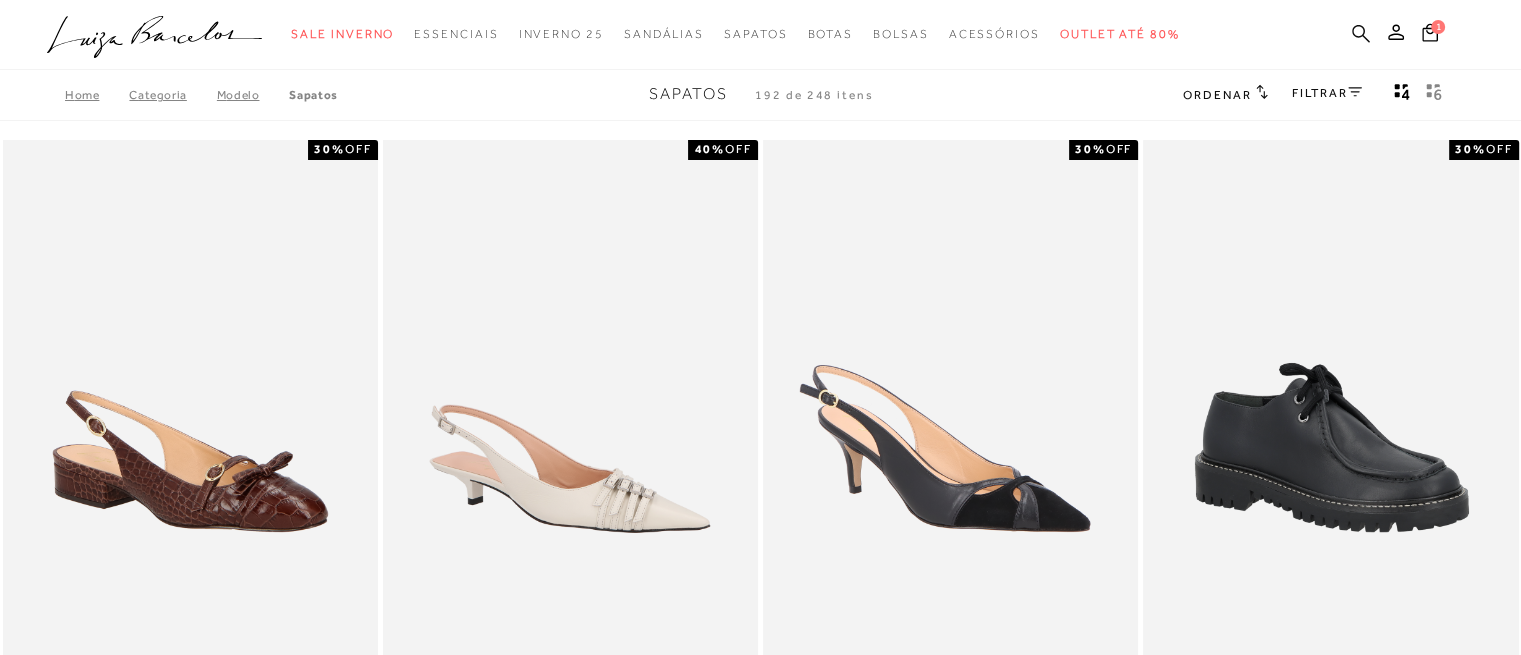 click 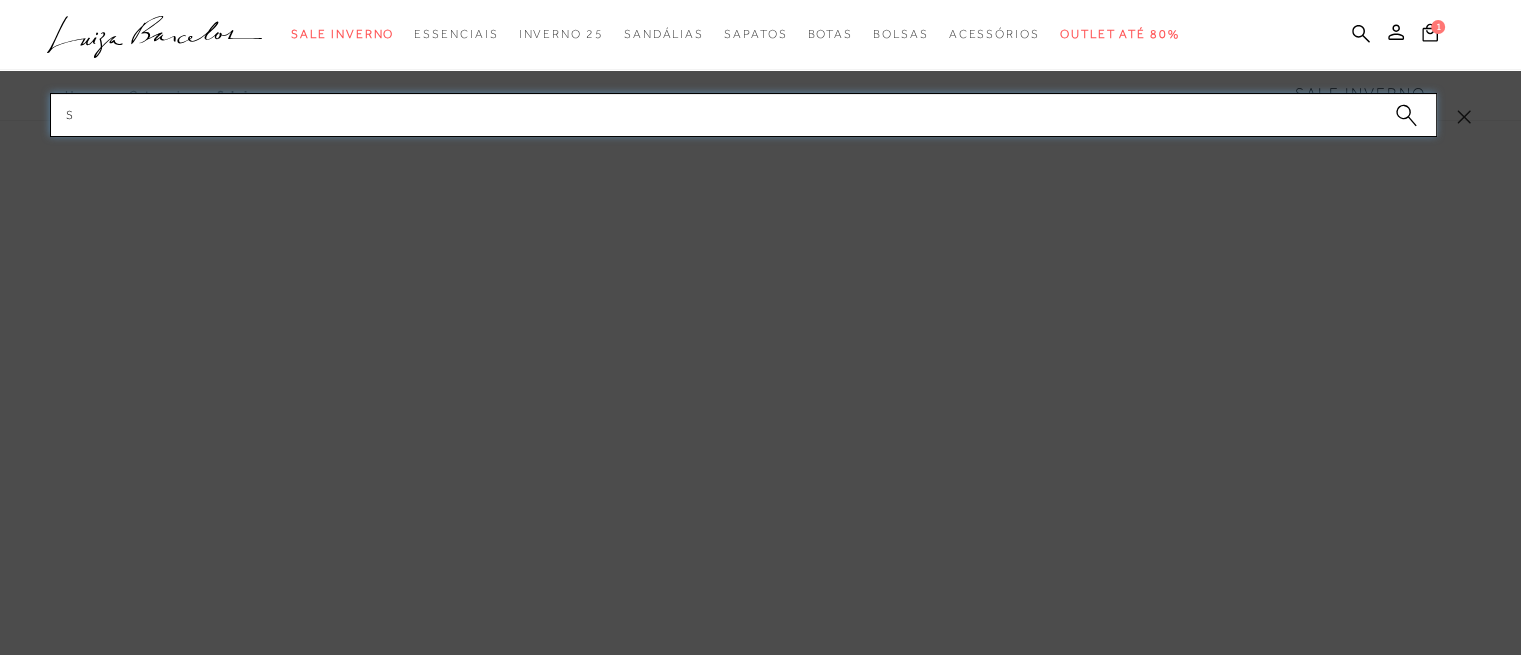 type on "s" 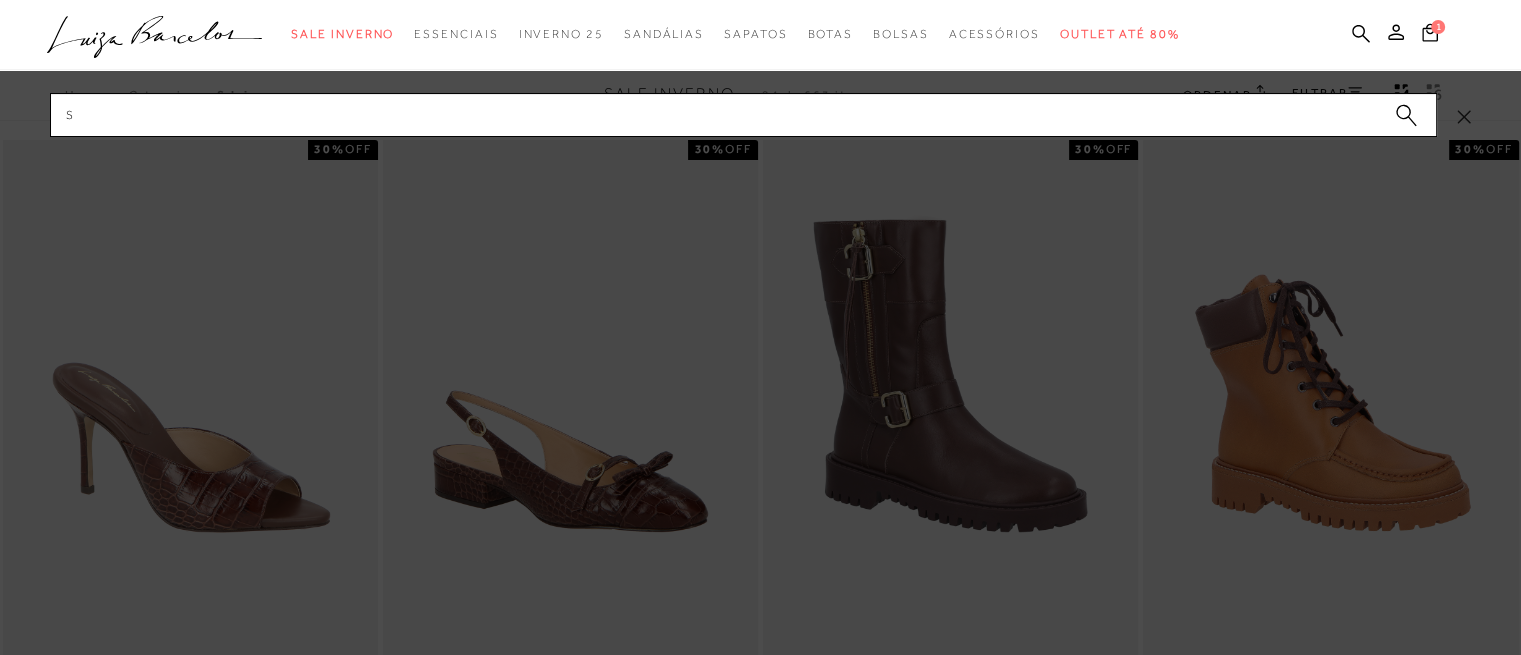 type 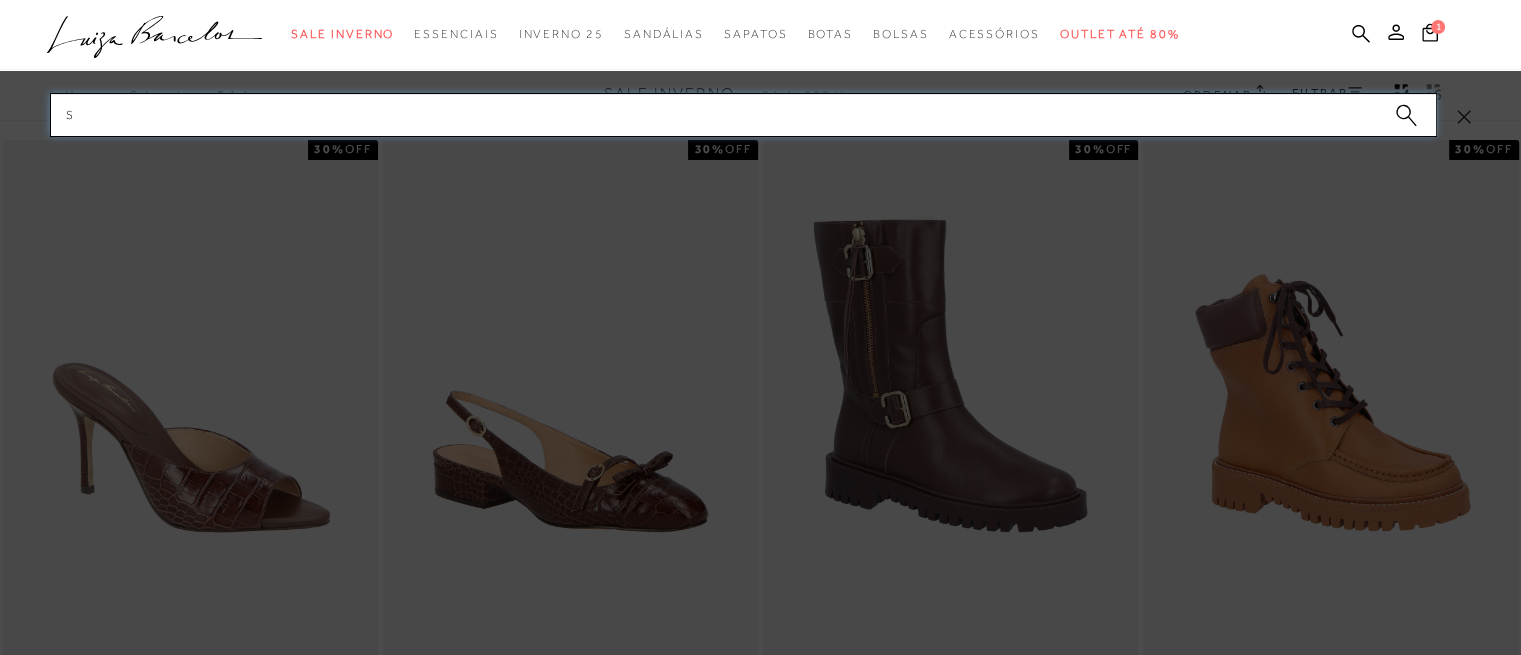 click on "s" at bounding box center [743, 115] 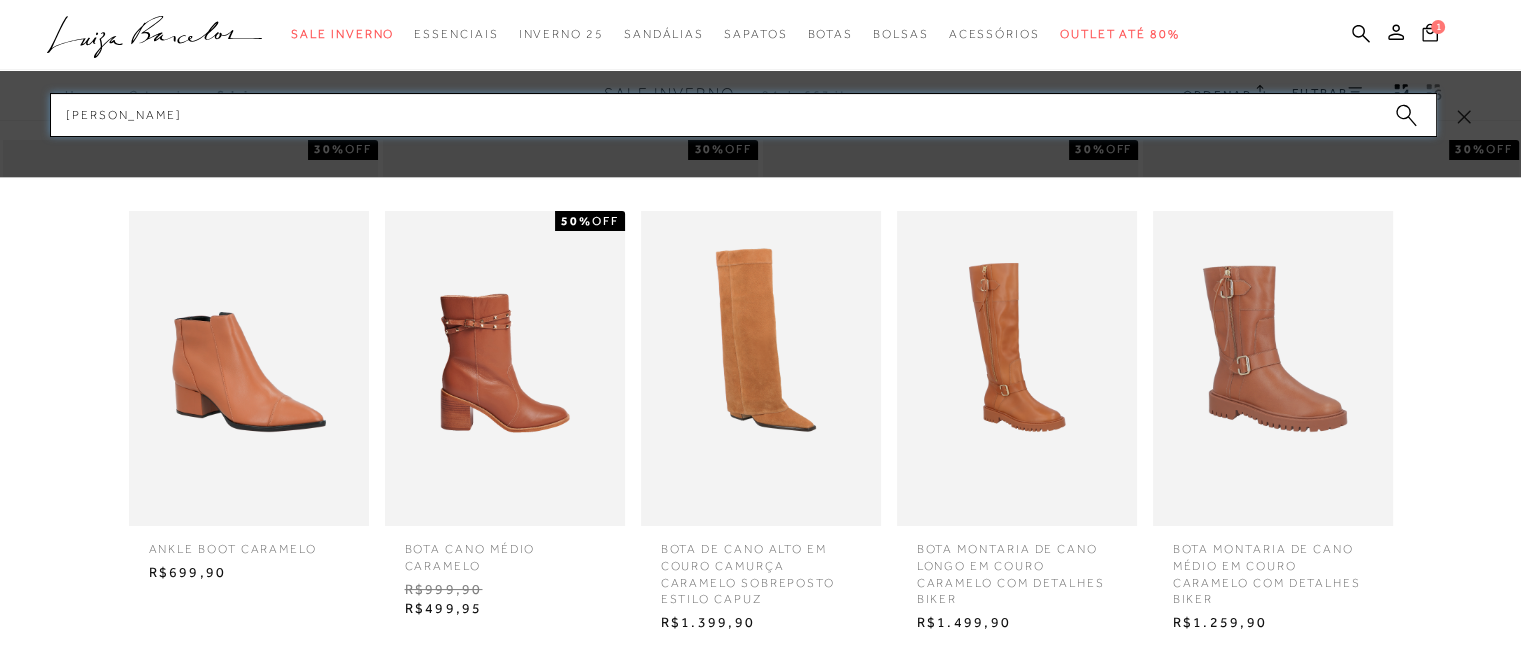 type on "[PERSON_NAME]" 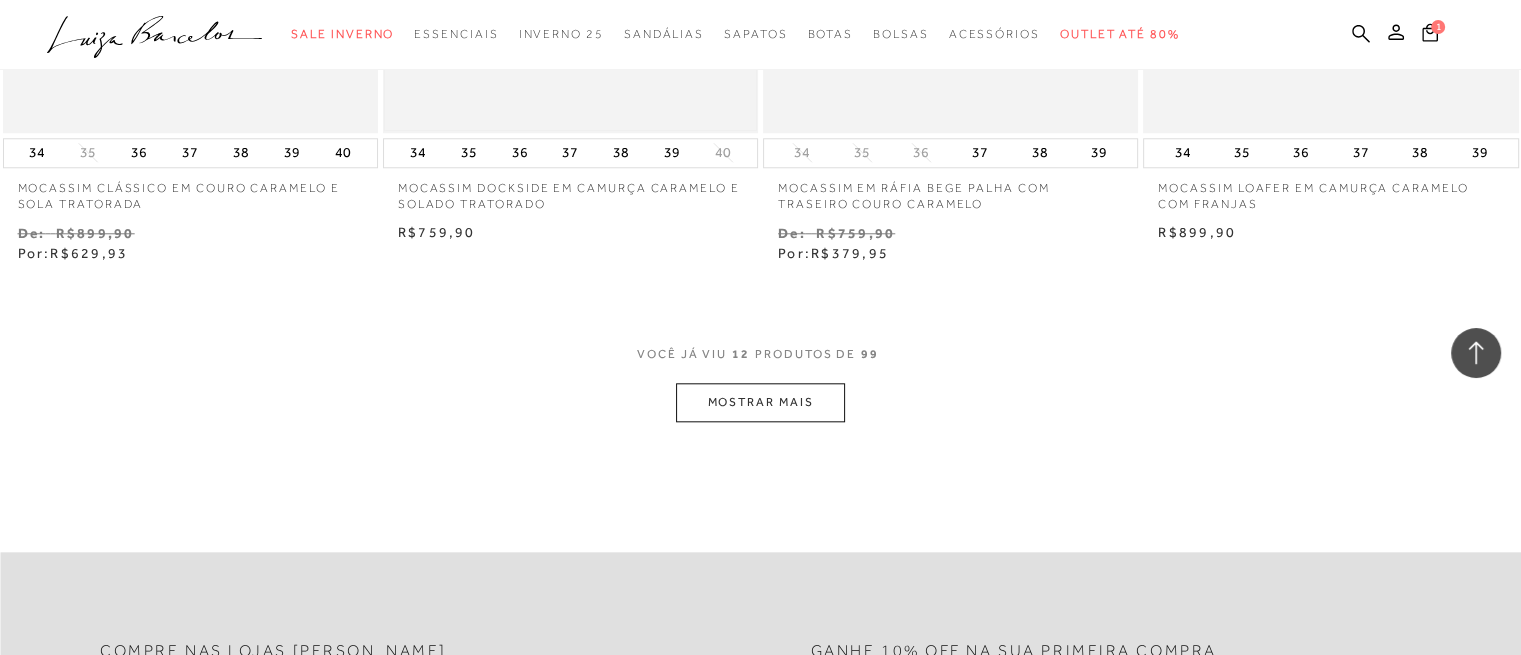 scroll, scrollTop: 2000, scrollLeft: 0, axis: vertical 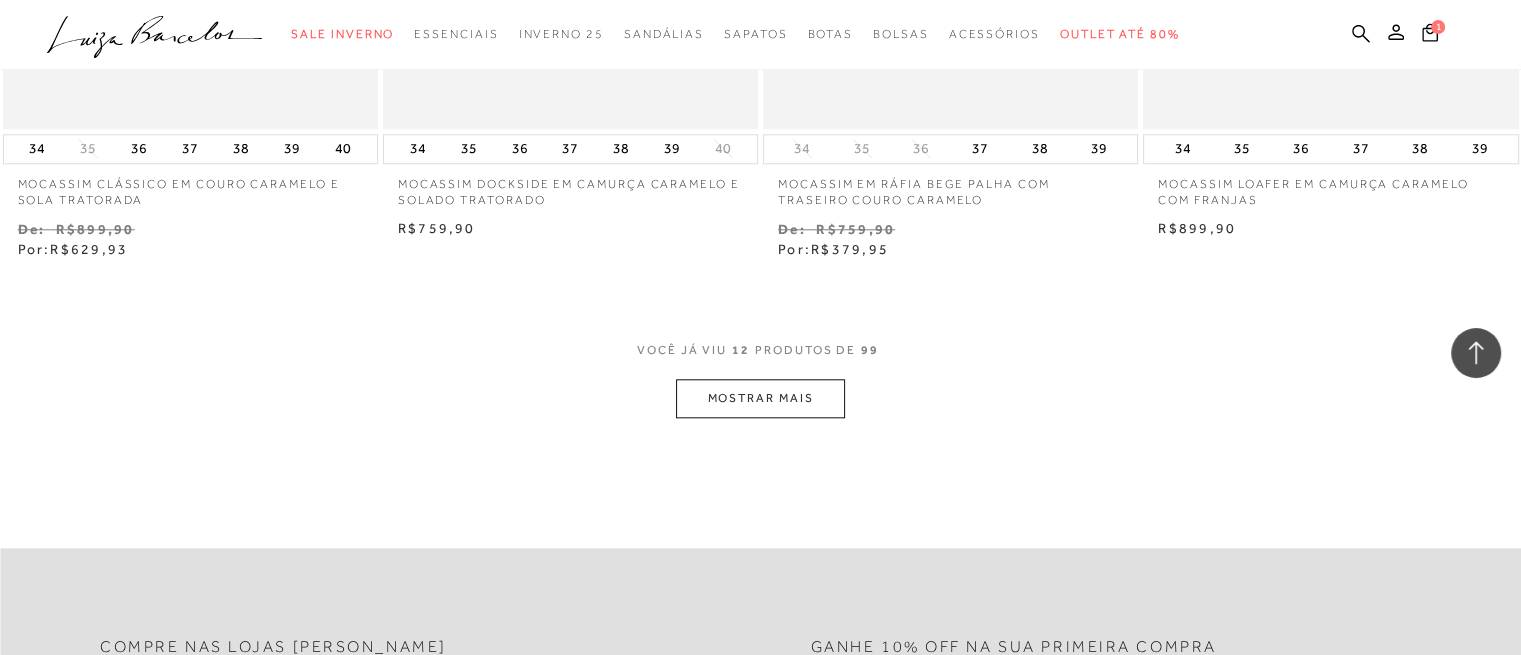 click on "MOSTRAR MAIS" at bounding box center (760, 398) 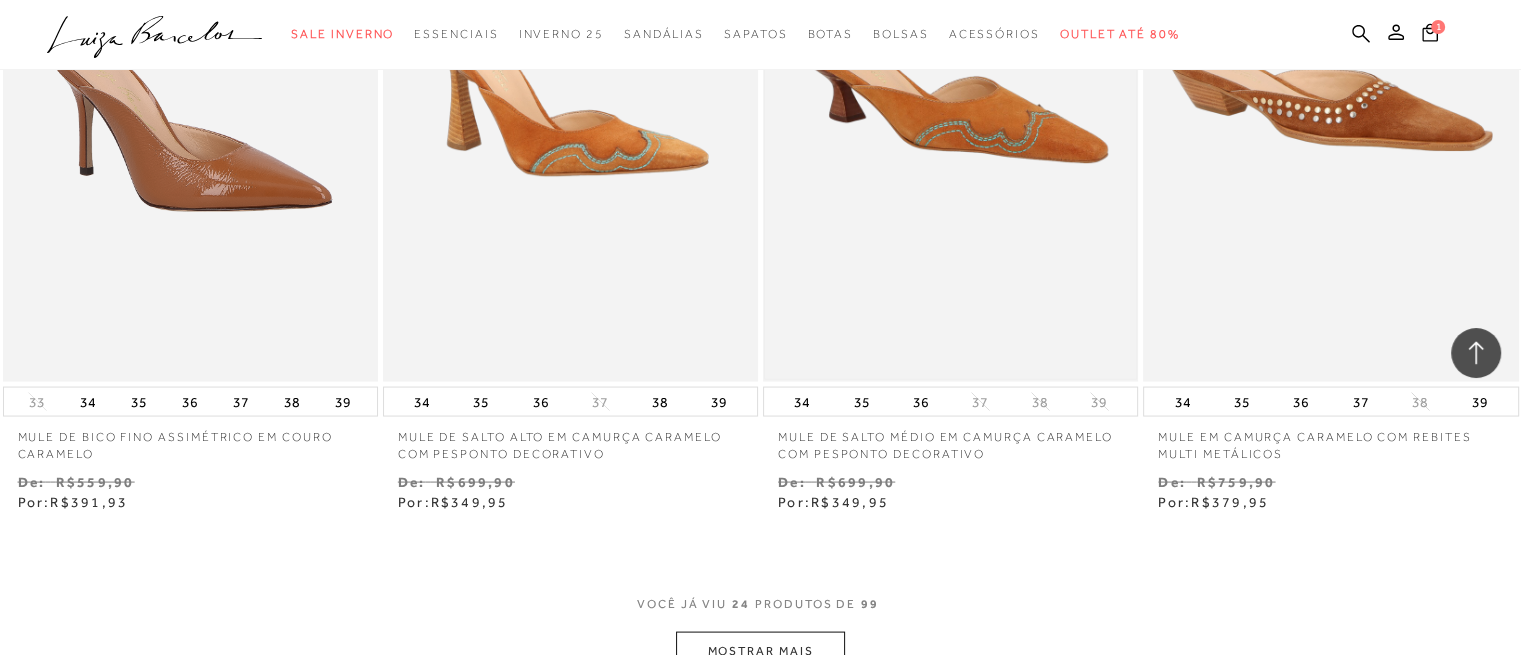 scroll, scrollTop: 4300, scrollLeft: 0, axis: vertical 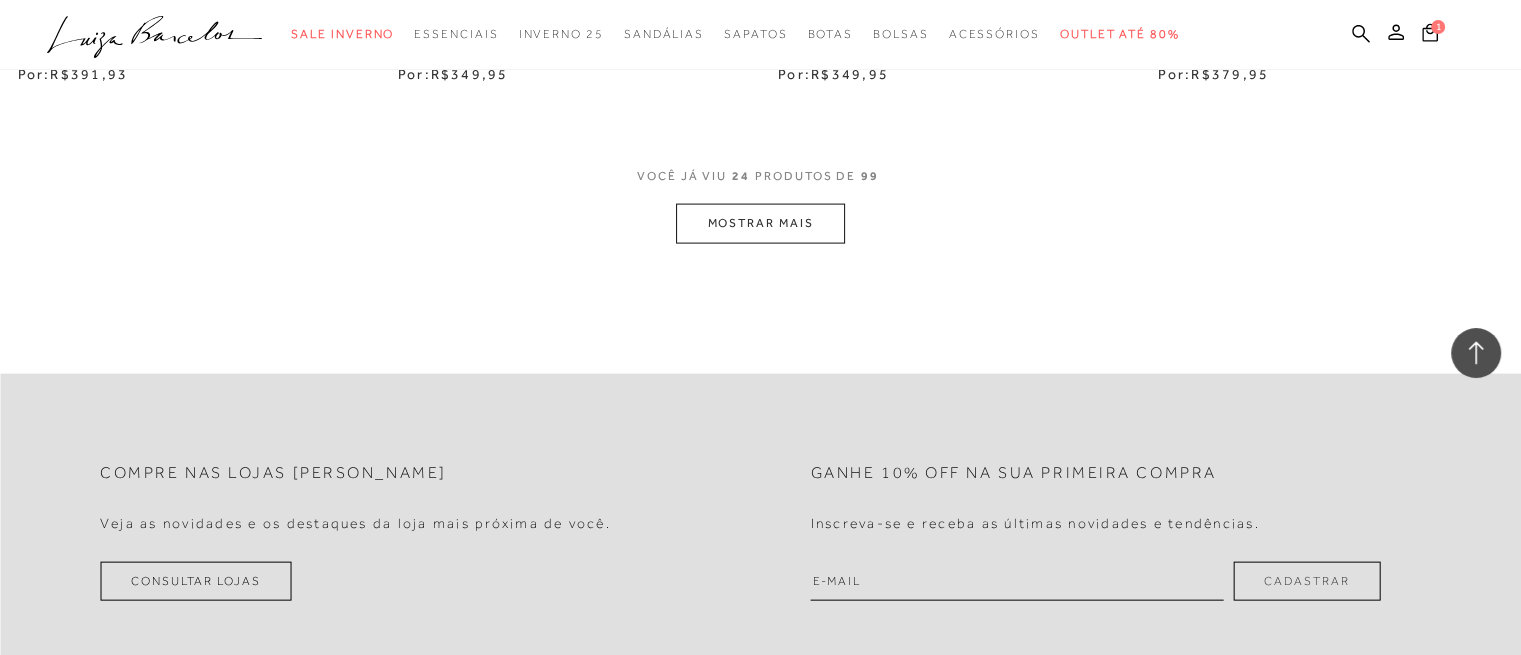 click on "MOSTRAR MAIS" at bounding box center [760, 223] 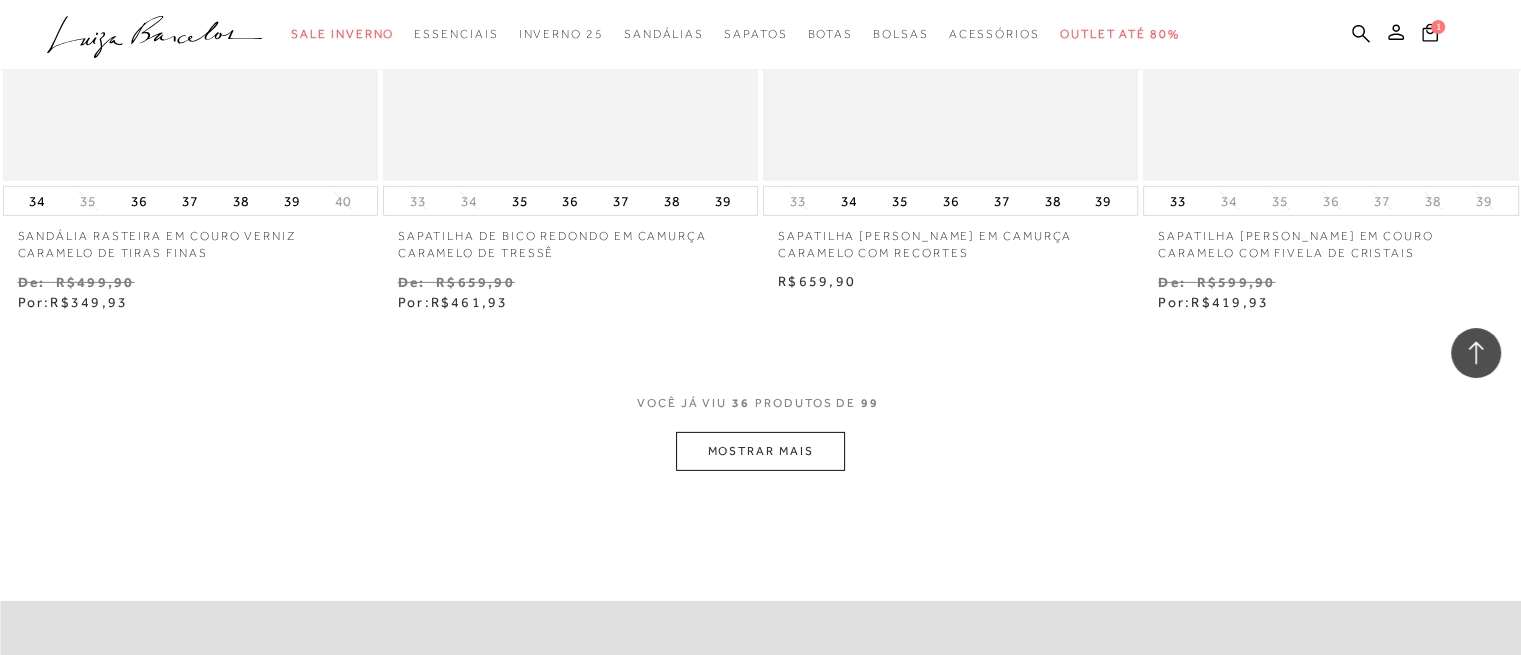 scroll, scrollTop: 6300, scrollLeft: 0, axis: vertical 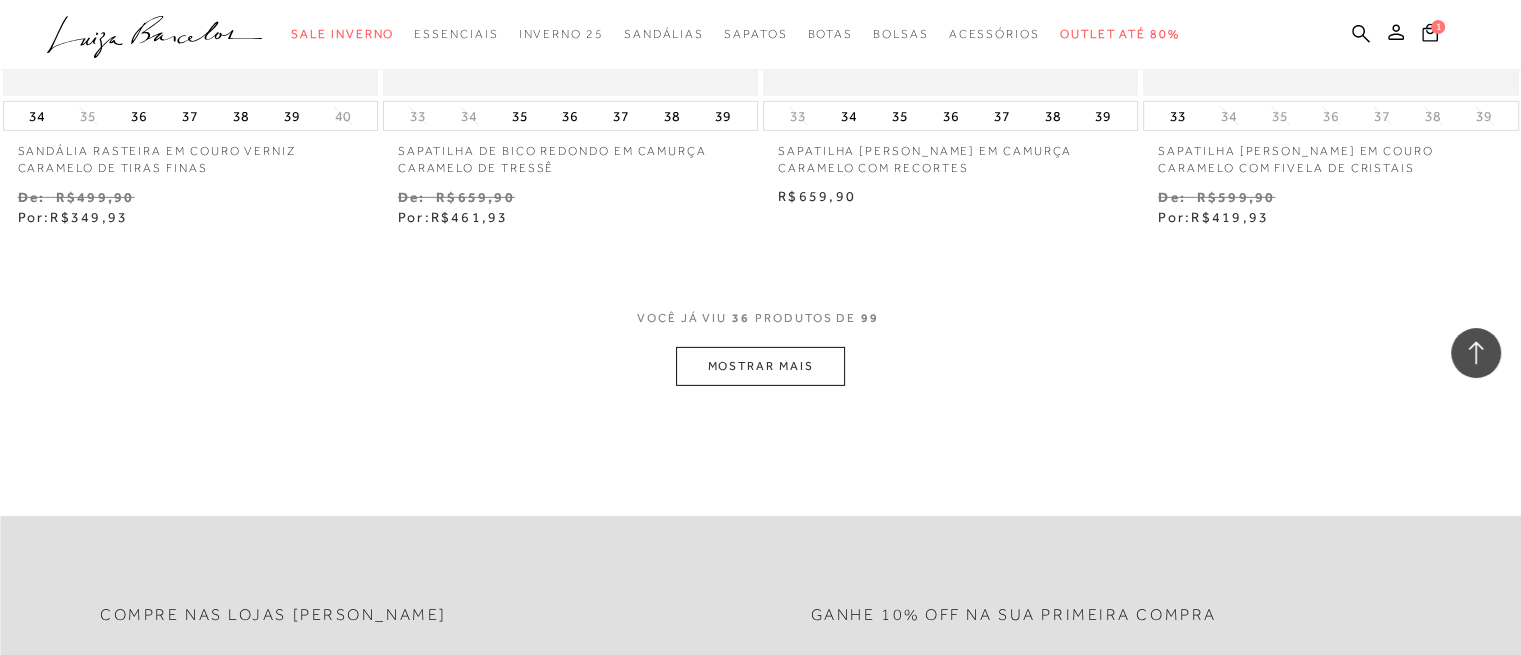 click on "MOSTRAR MAIS" at bounding box center (760, 366) 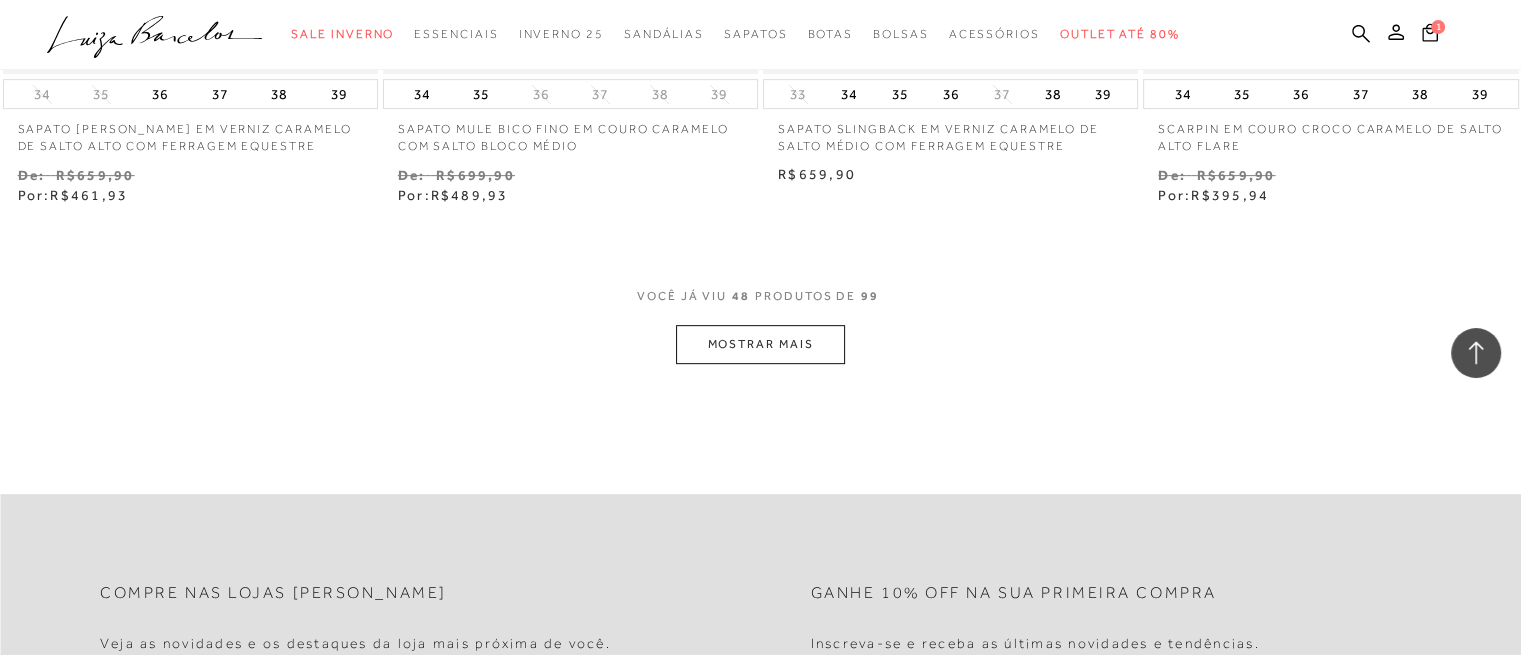 scroll, scrollTop: 8500, scrollLeft: 0, axis: vertical 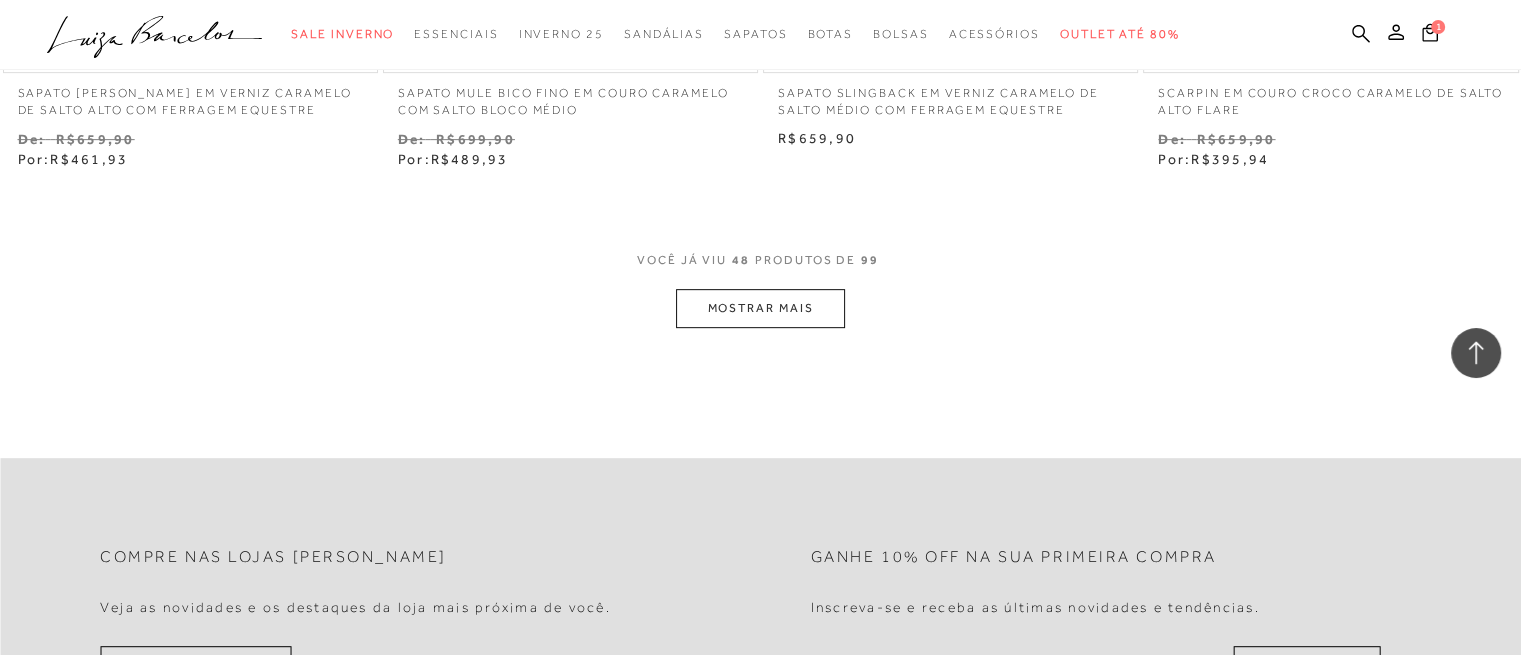 click on "MOSTRAR MAIS" at bounding box center [760, 308] 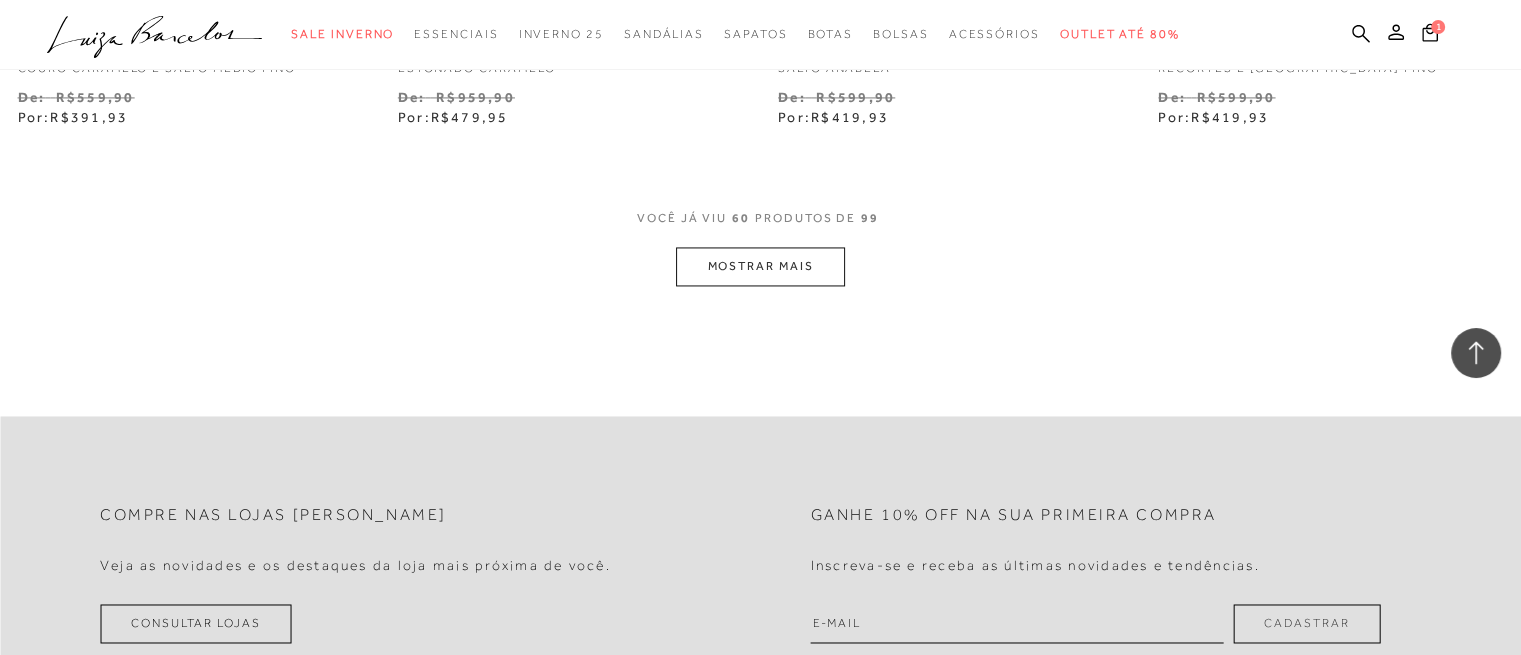 scroll, scrollTop: 10700, scrollLeft: 0, axis: vertical 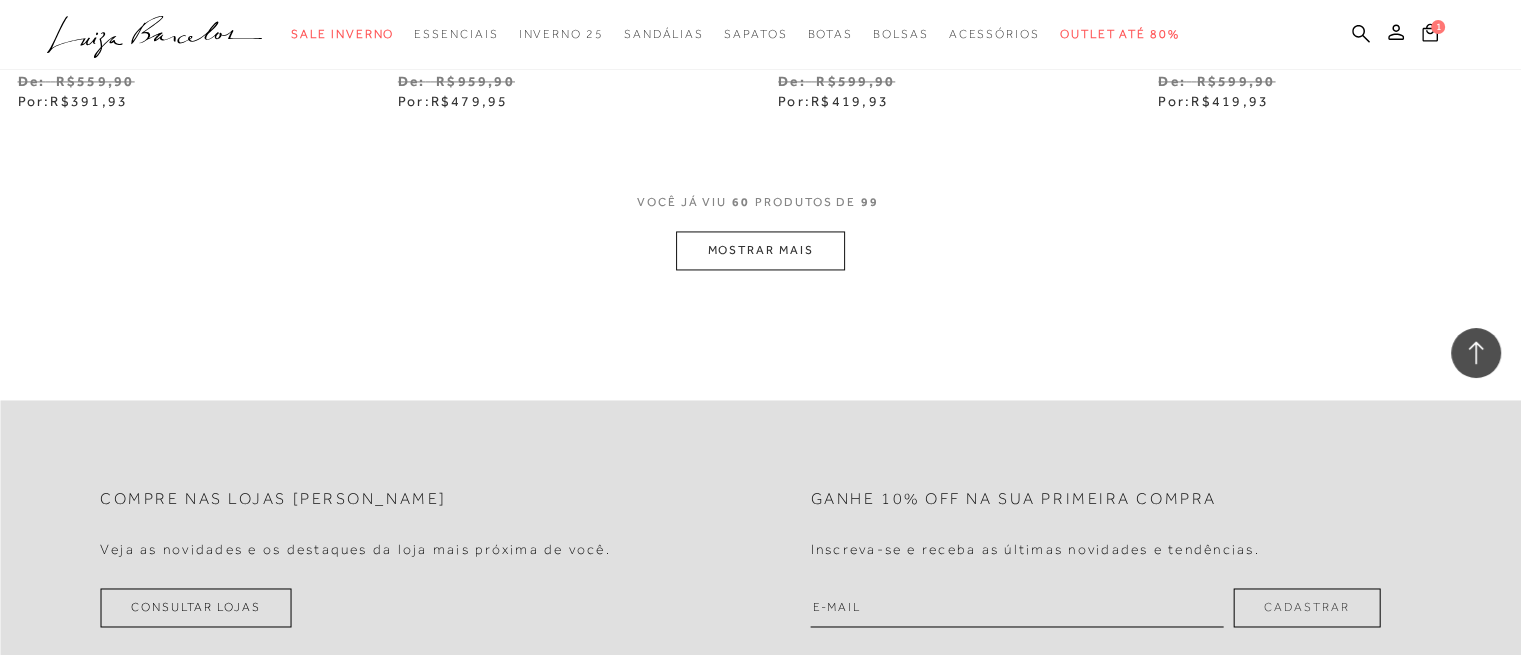 click on "MOSTRAR MAIS" at bounding box center (760, 250) 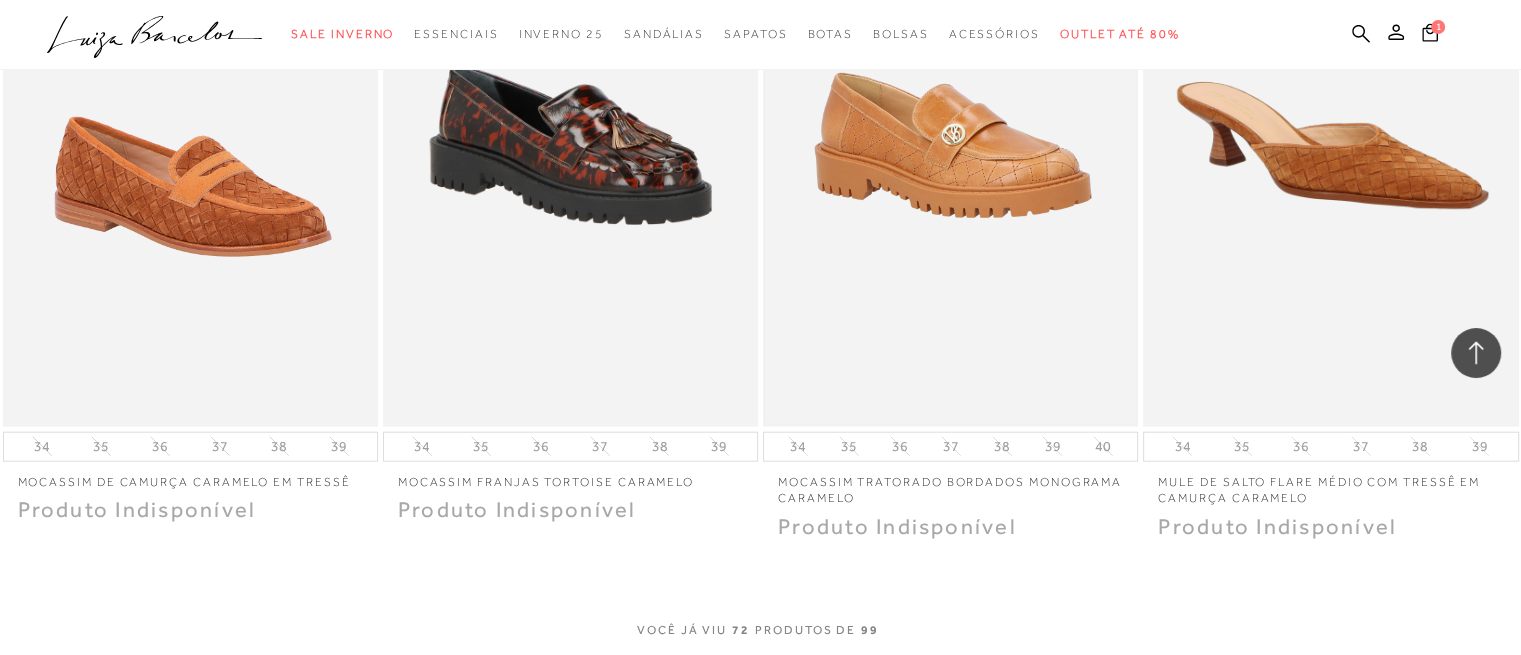 scroll, scrollTop: 12700, scrollLeft: 0, axis: vertical 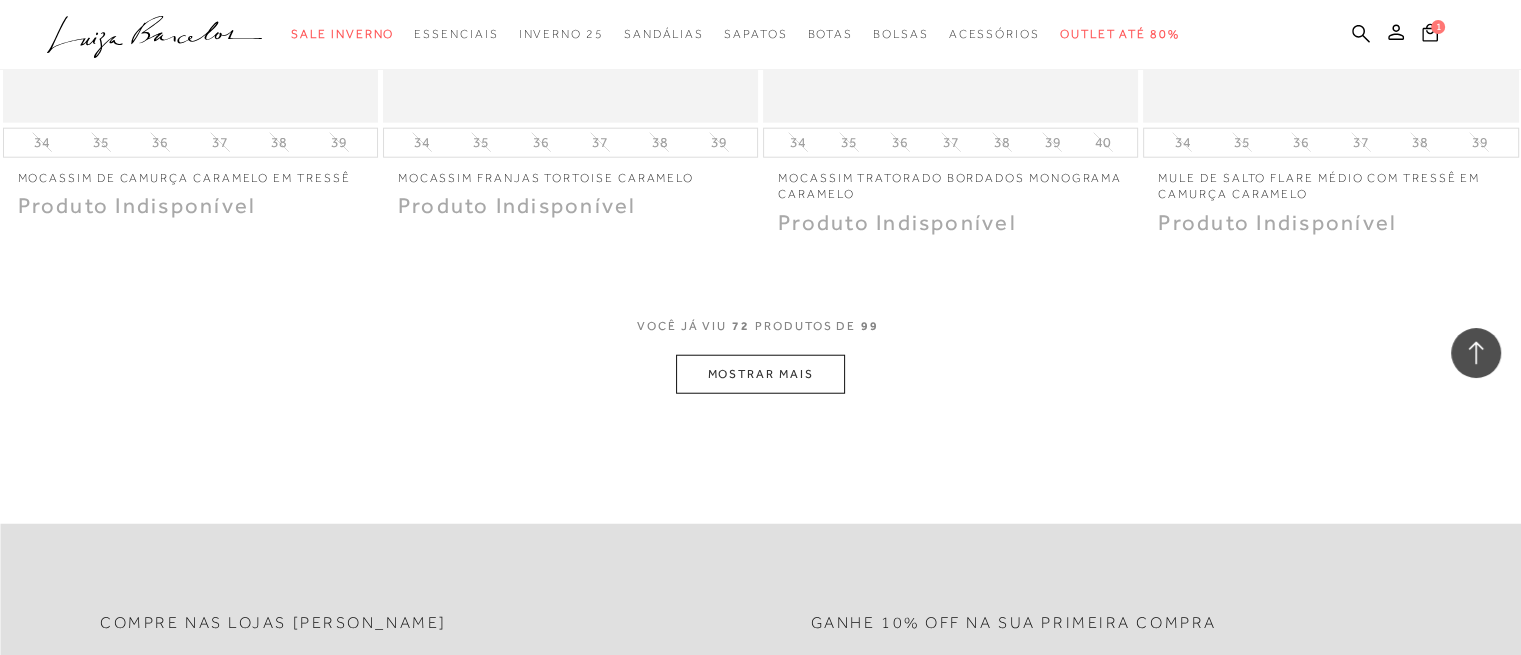 click on "MOSTRAR MAIS" at bounding box center [760, 374] 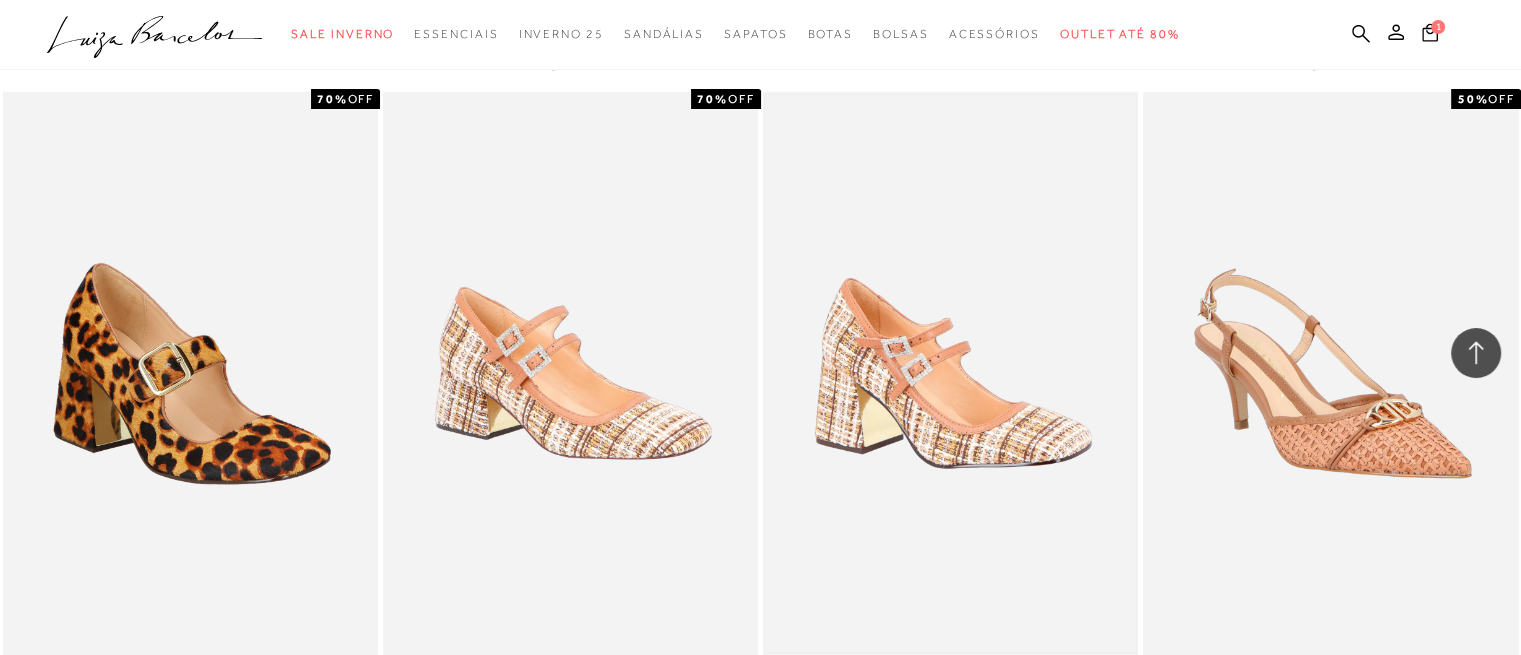 scroll, scrollTop: 14756, scrollLeft: 0, axis: vertical 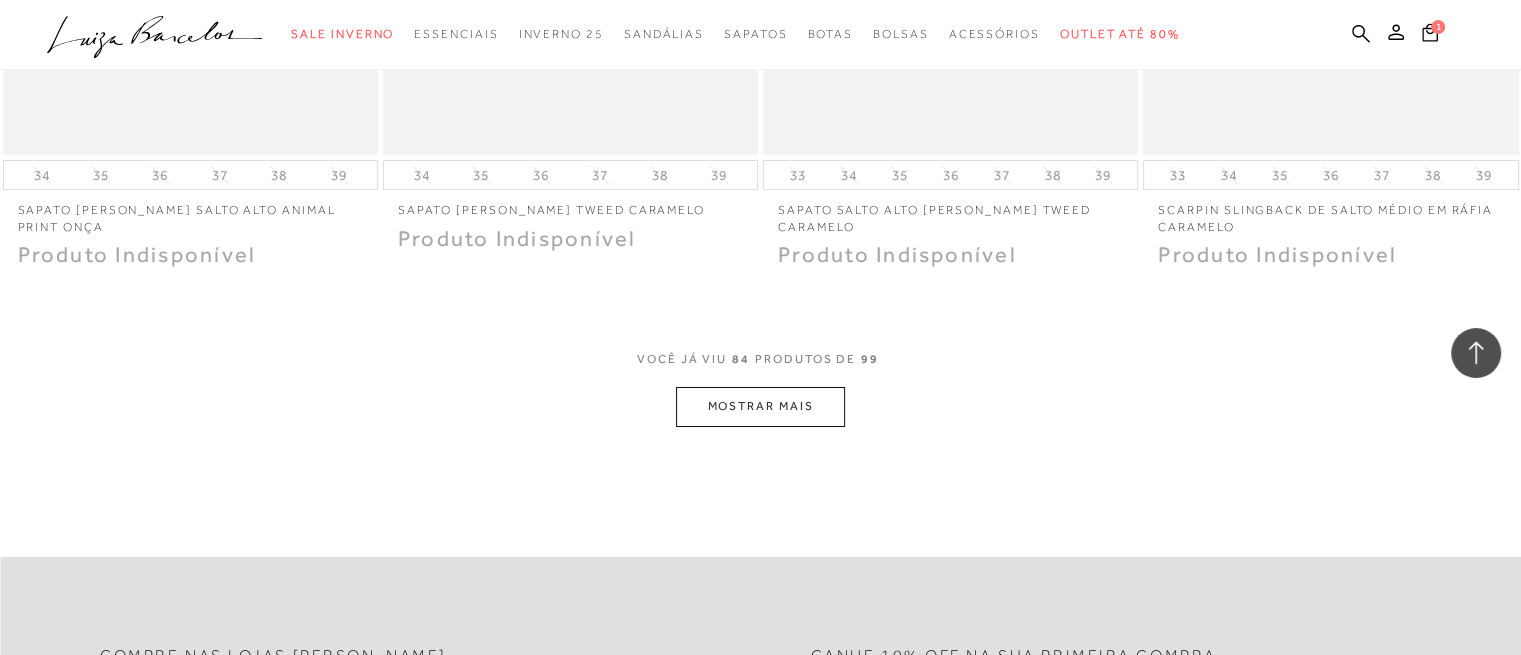 click on "MOSTRAR MAIS" at bounding box center [760, 406] 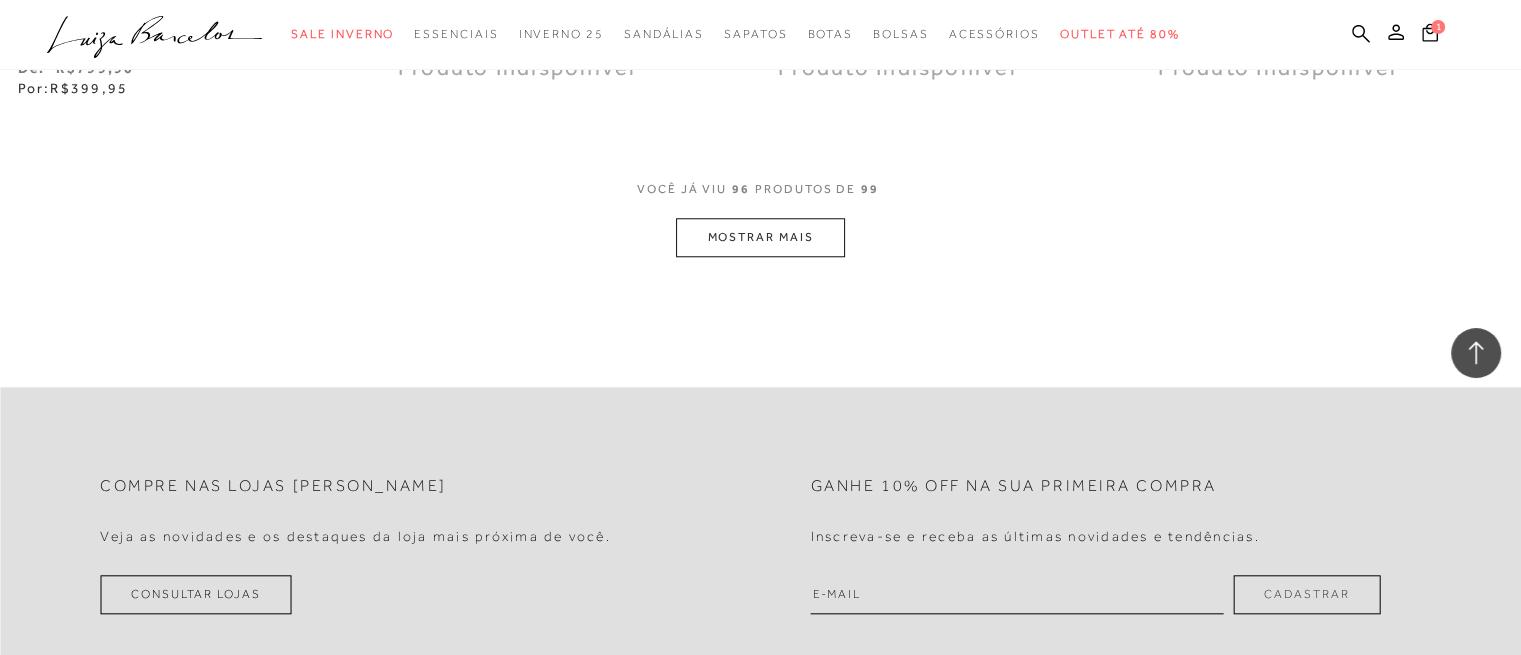 scroll, scrollTop: 17056, scrollLeft: 0, axis: vertical 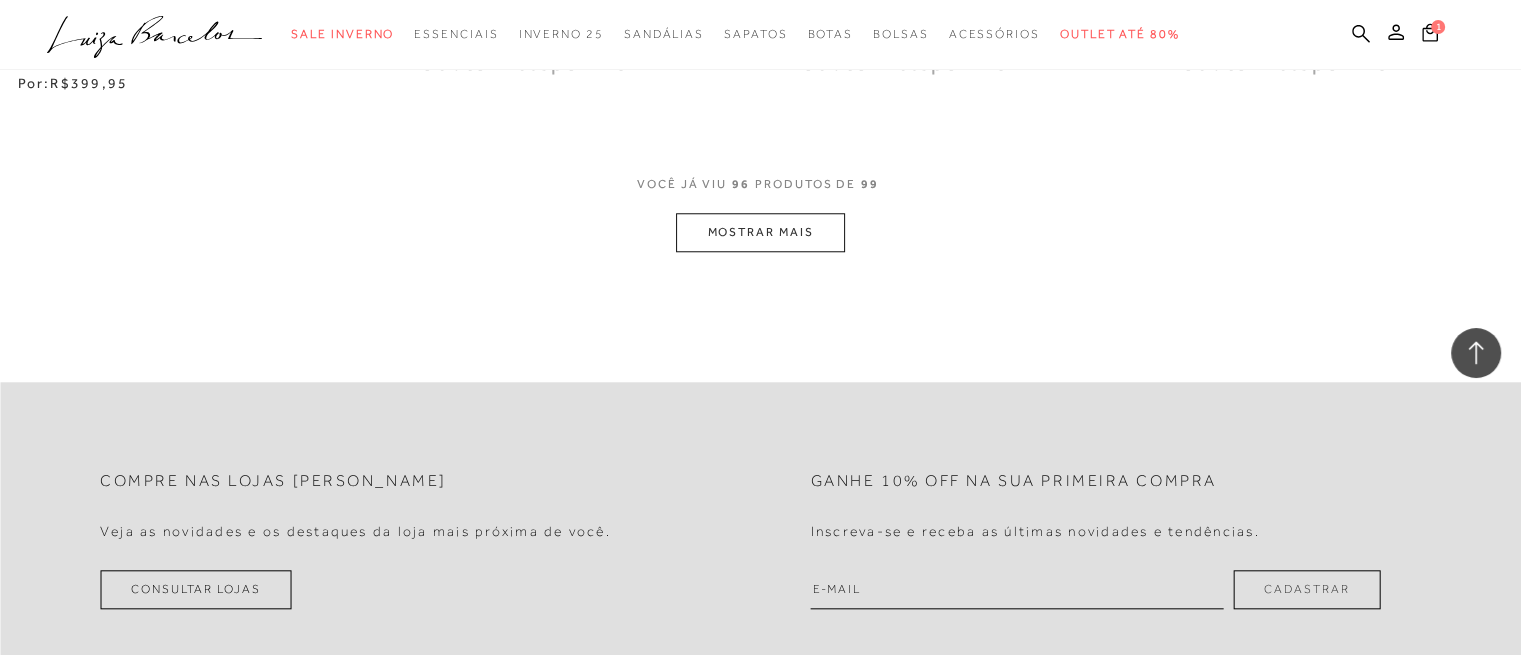 click on "MOSTRAR MAIS" at bounding box center [760, 232] 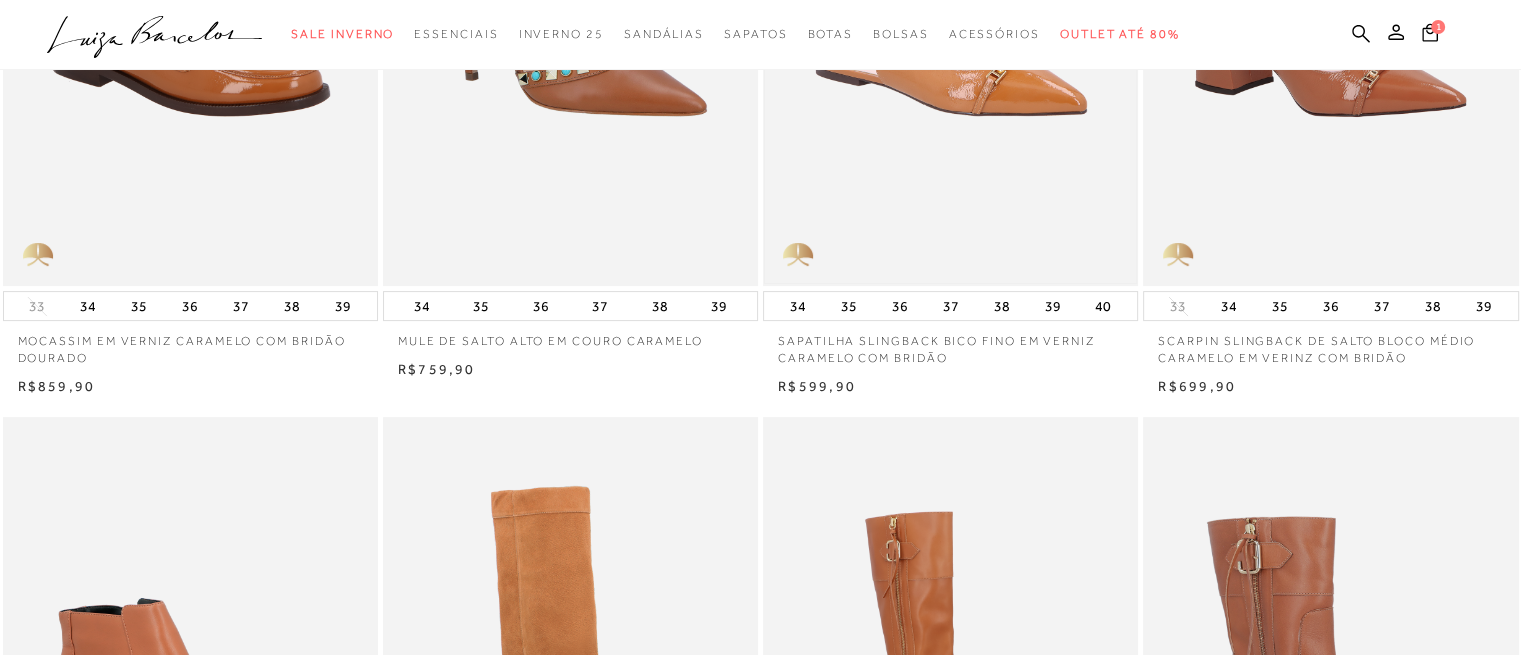 scroll, scrollTop: 0, scrollLeft: 0, axis: both 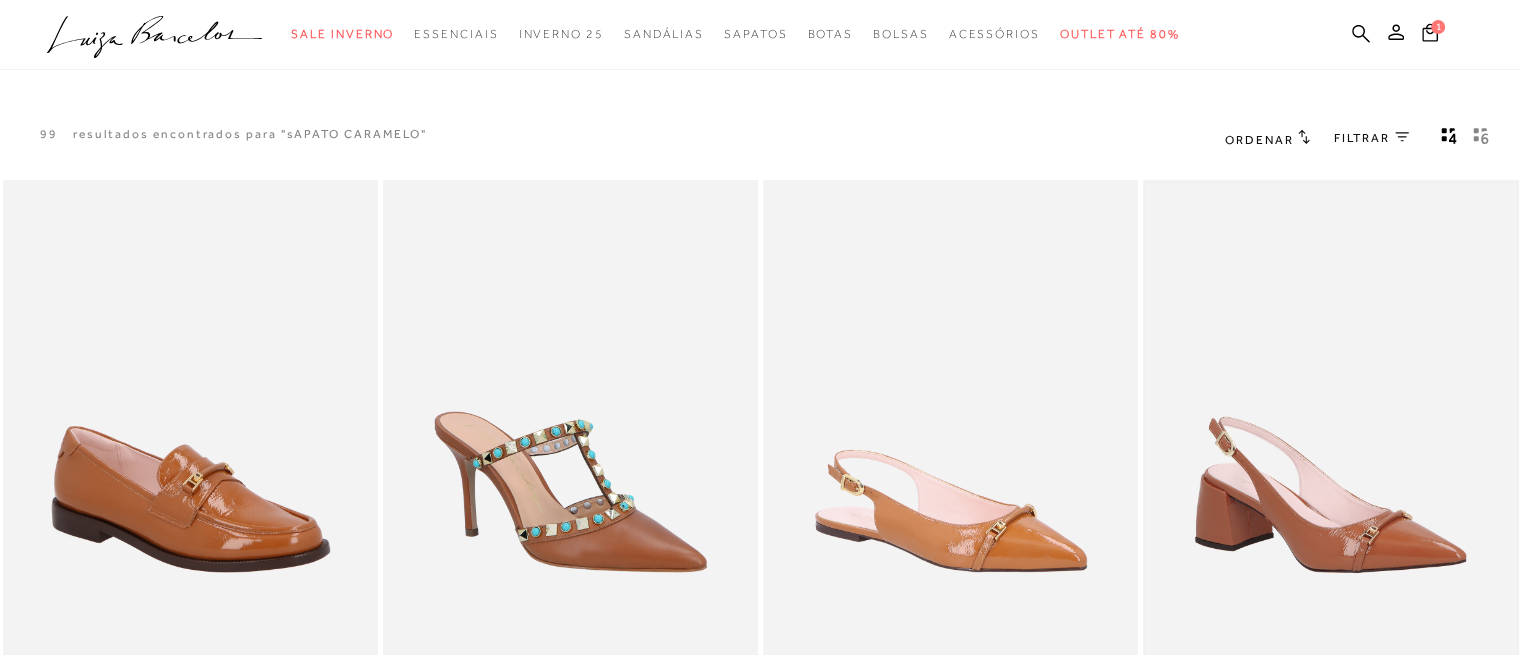 click at bounding box center (1330, 461) 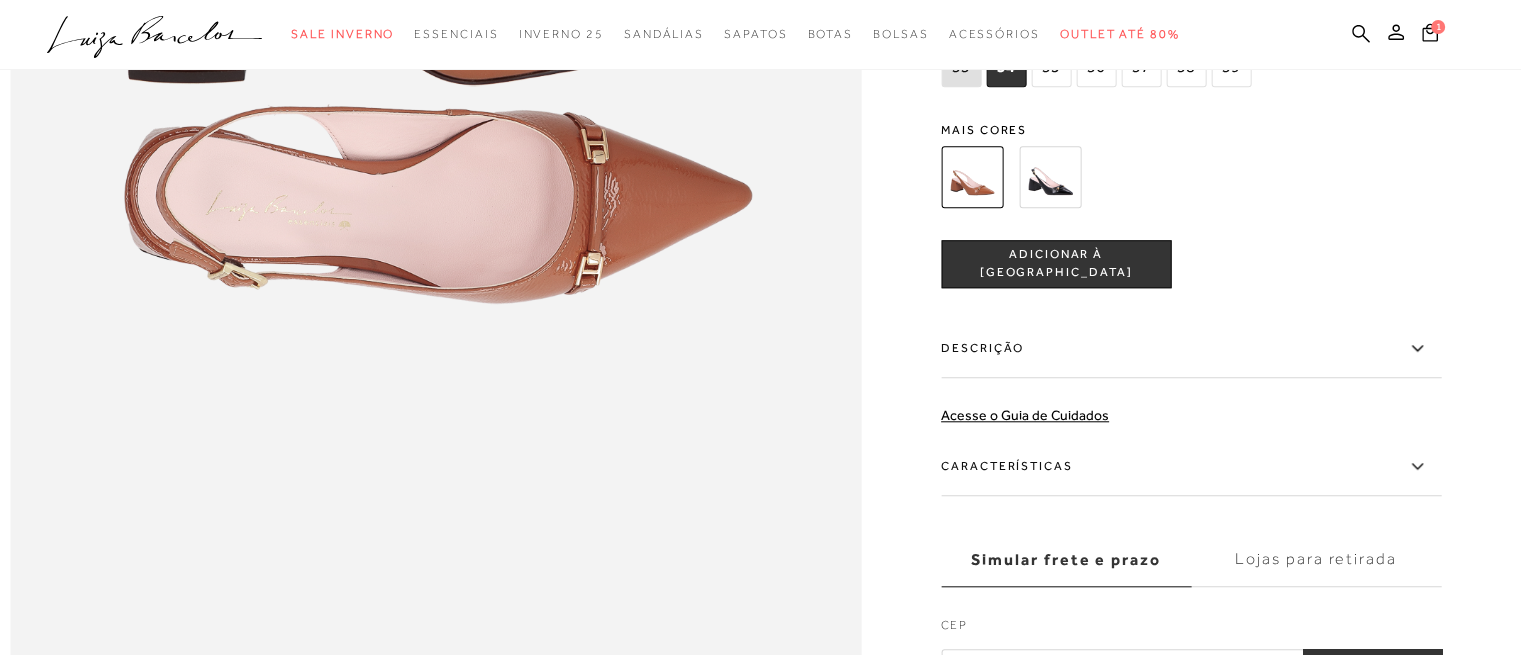 scroll, scrollTop: 2000, scrollLeft: 0, axis: vertical 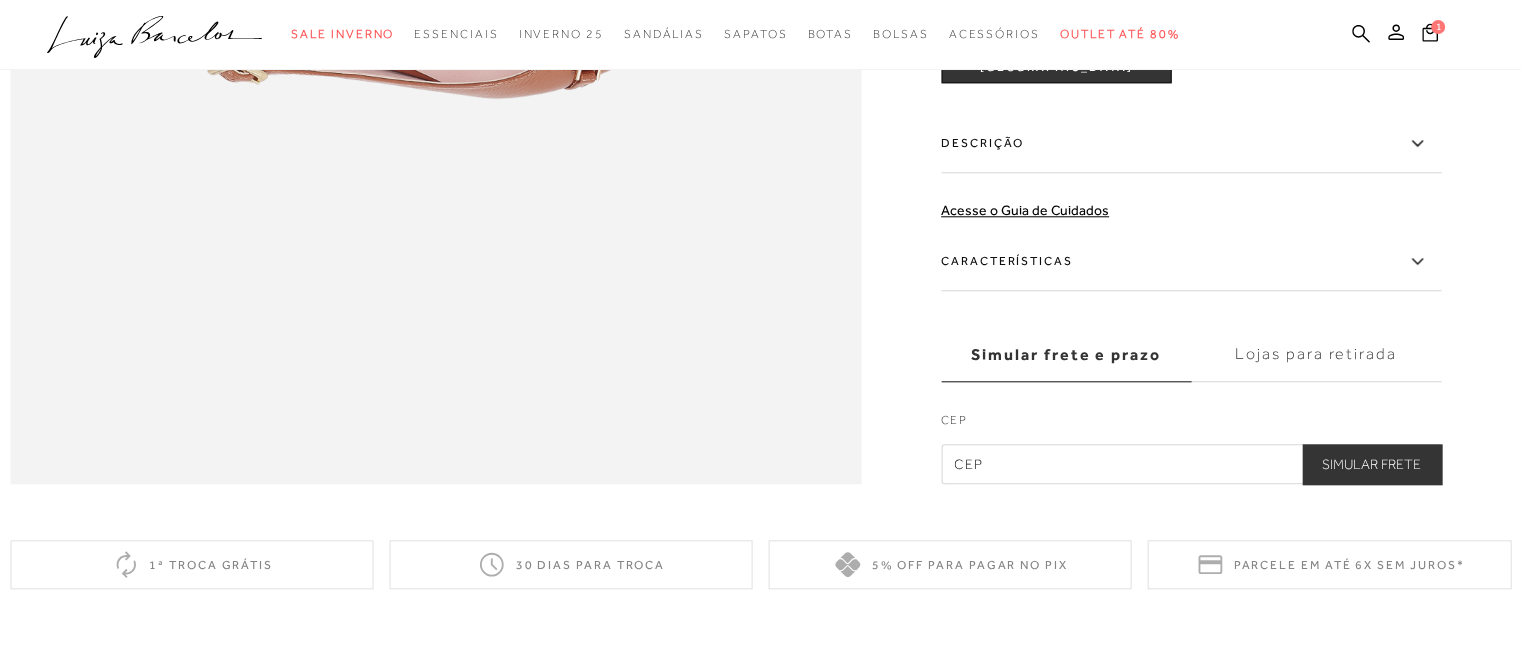 click 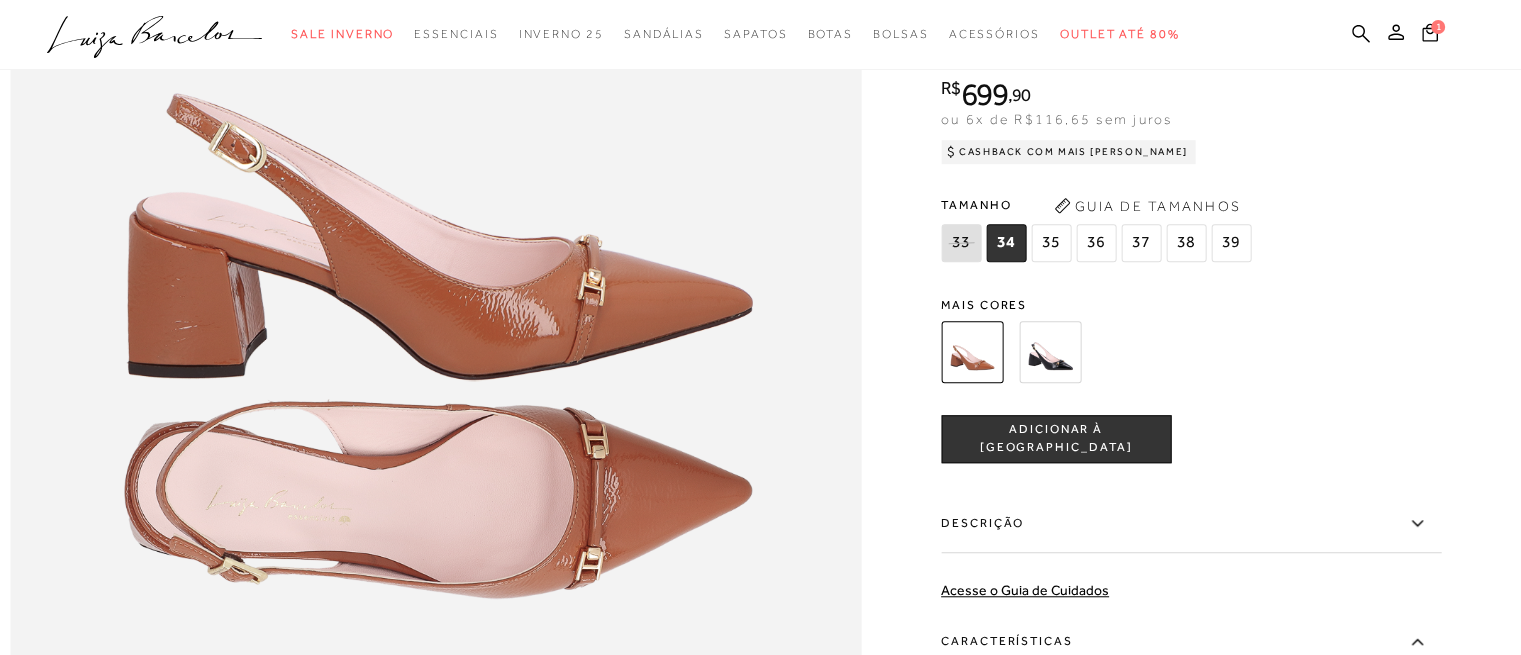 scroll, scrollTop: 1800, scrollLeft: 0, axis: vertical 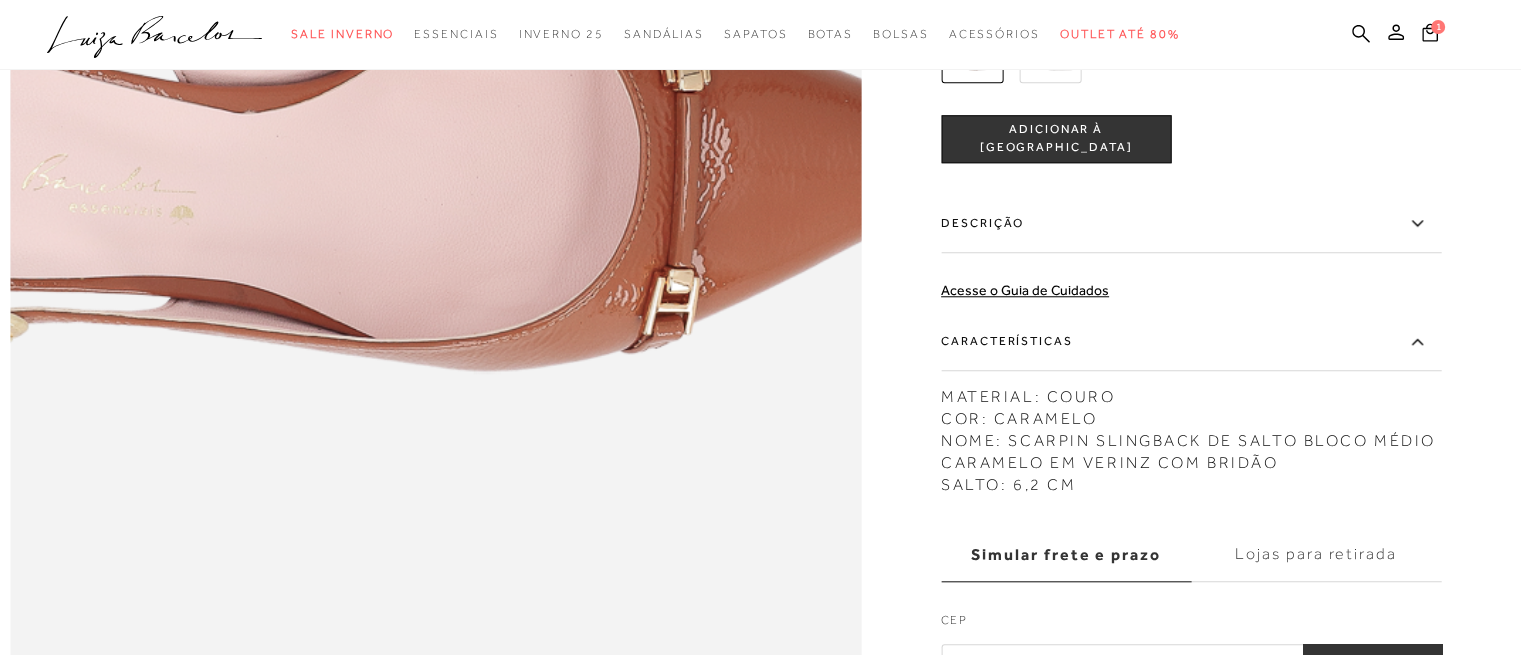 click at bounding box center (364, -135) 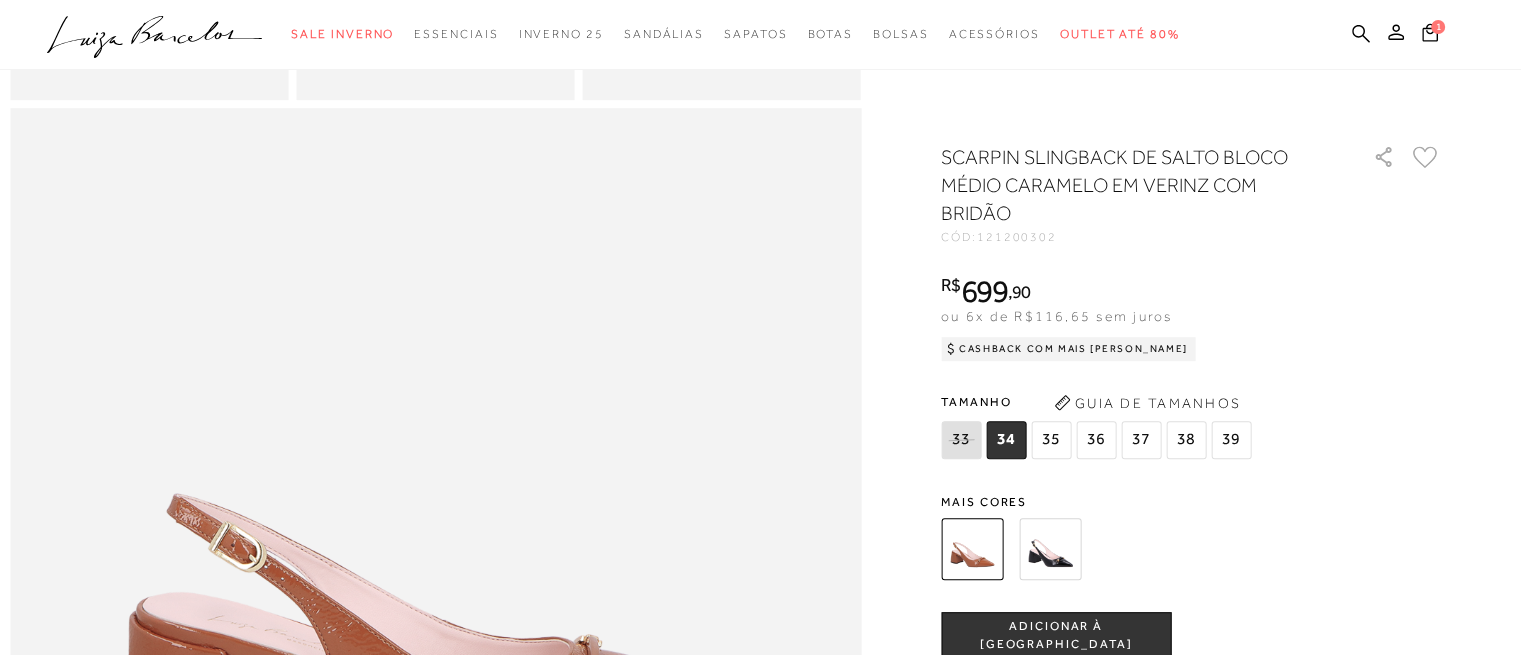 scroll, scrollTop: 700, scrollLeft: 0, axis: vertical 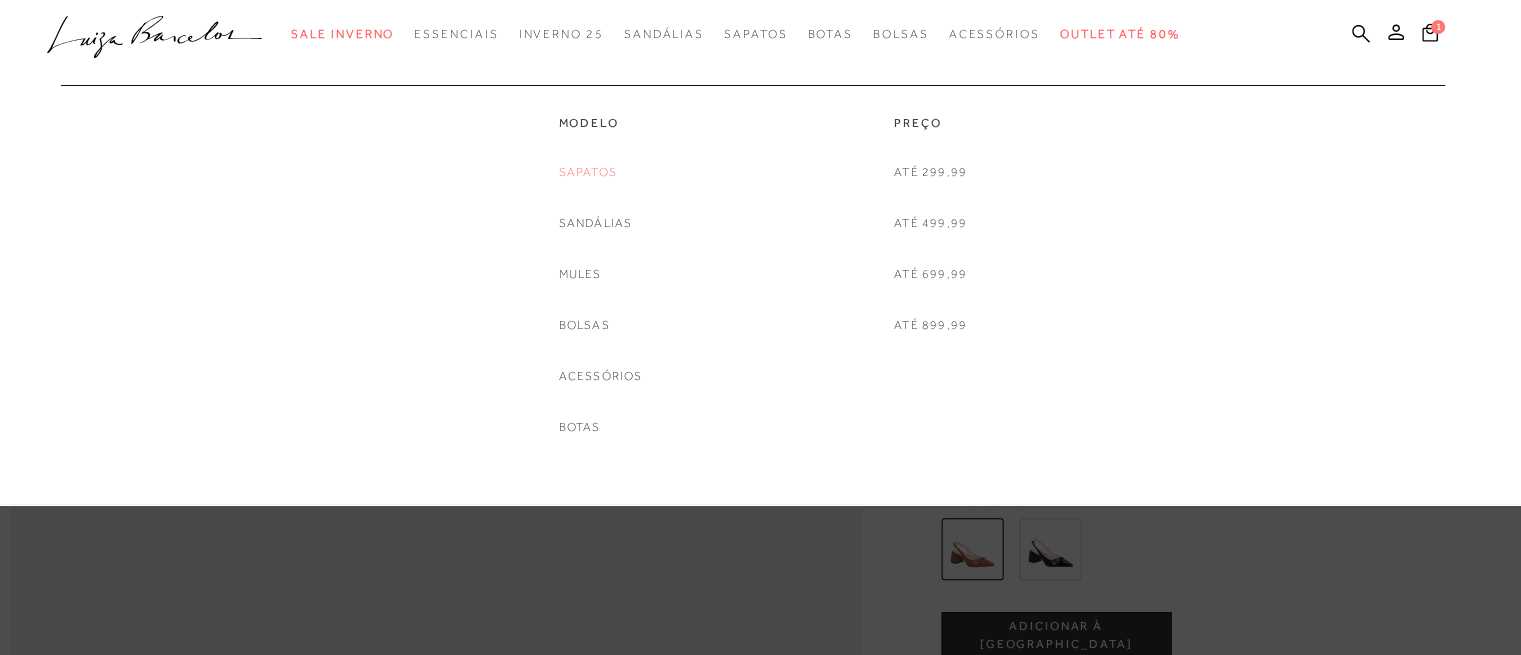click on "Sapatos" at bounding box center (588, 172) 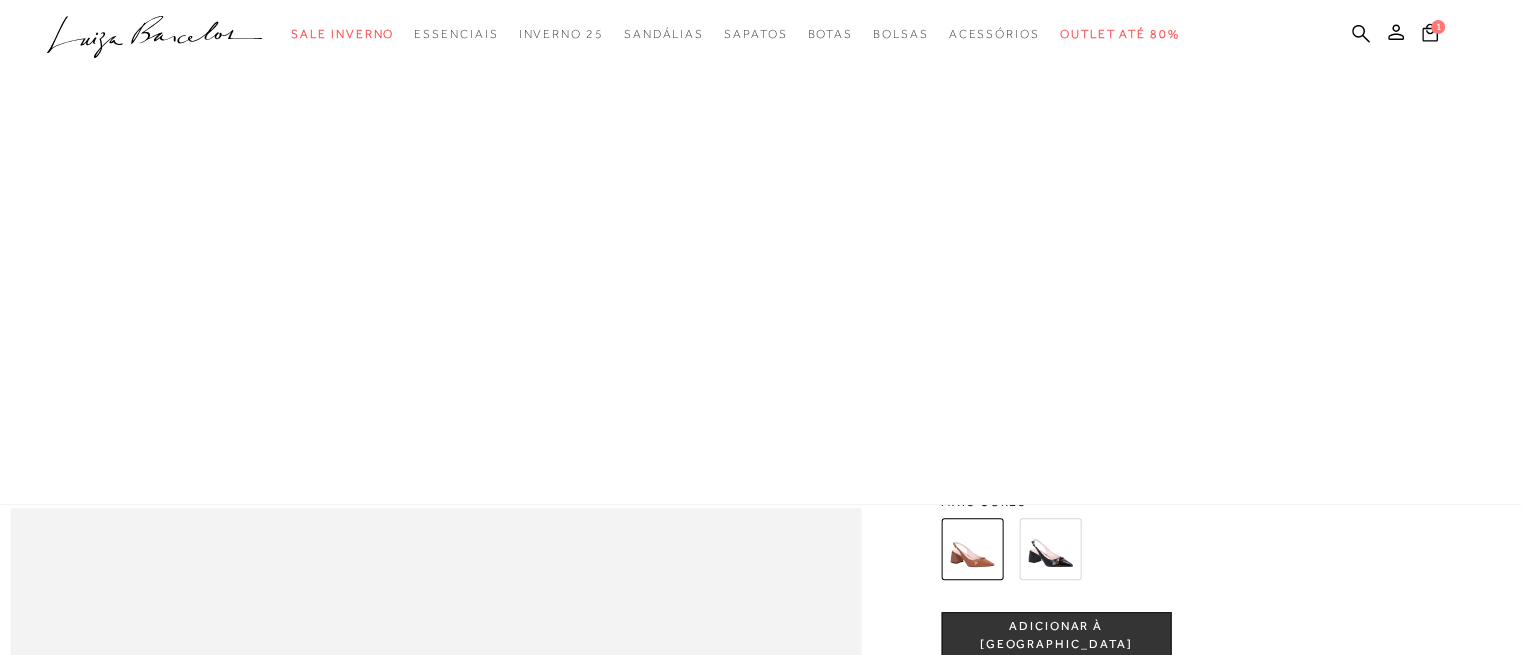 scroll, scrollTop: 604, scrollLeft: 0, axis: vertical 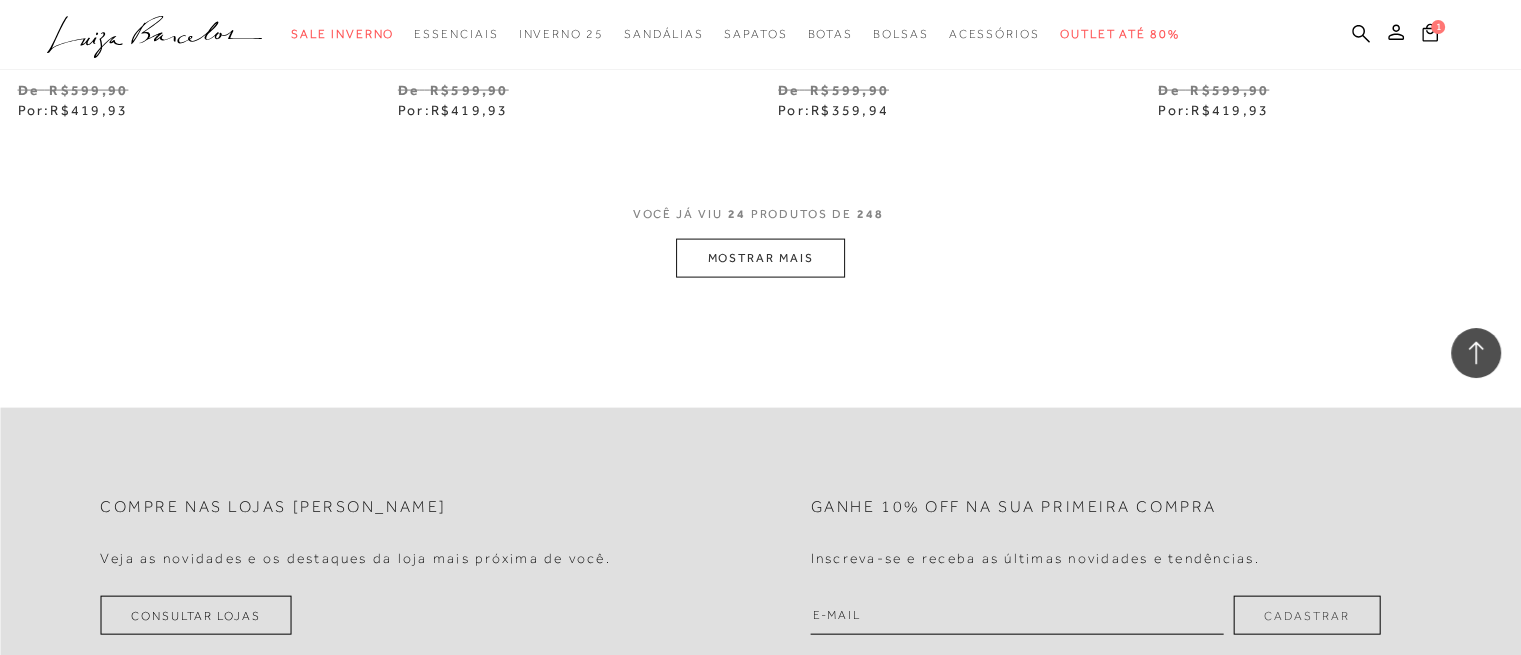 click on "MOSTRAR MAIS" at bounding box center [760, 258] 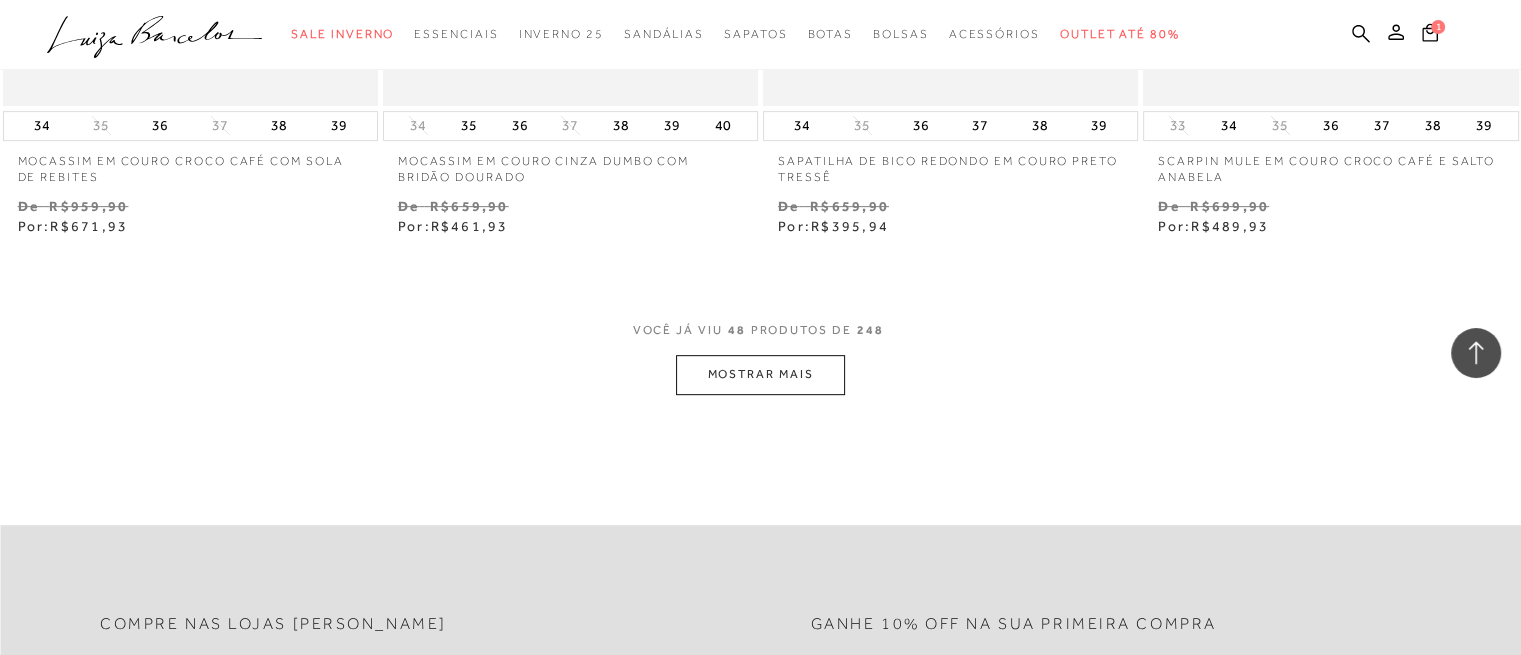 scroll, scrollTop: 8600, scrollLeft: 0, axis: vertical 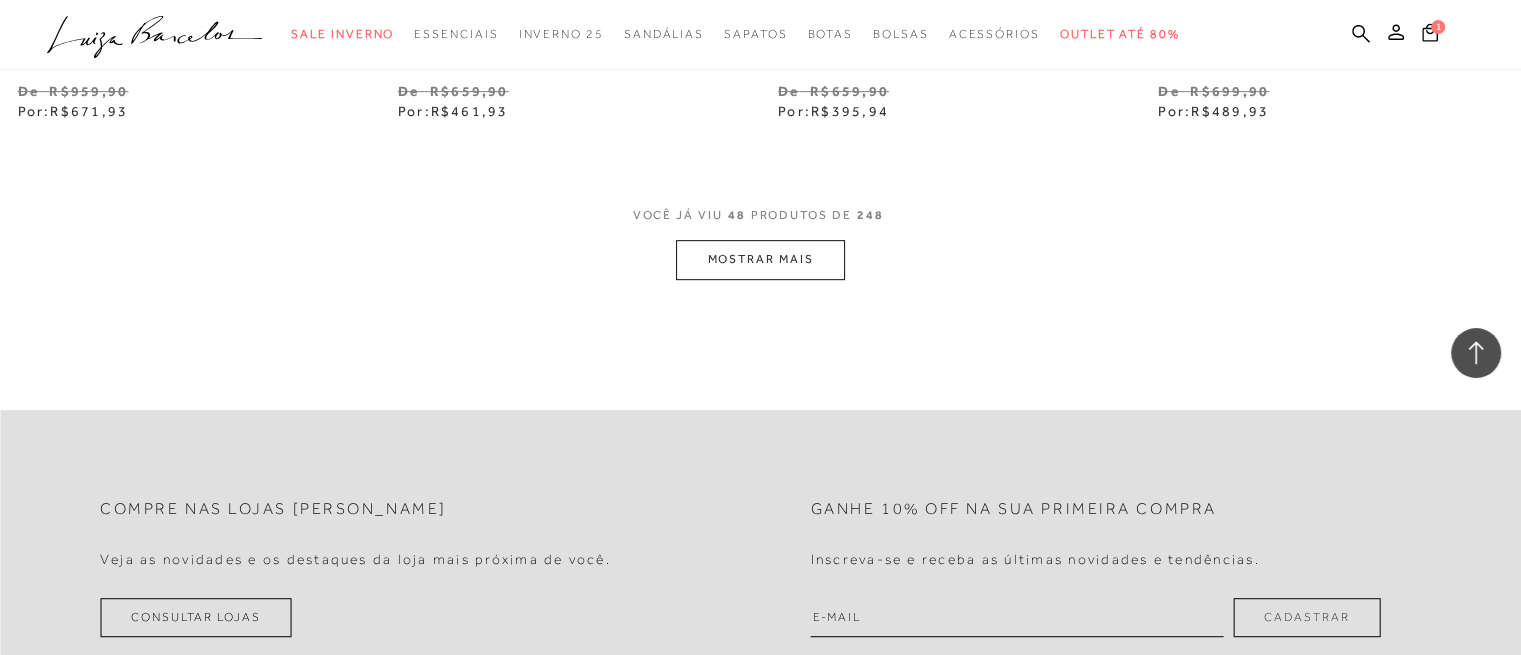 click on "MOSTRAR MAIS" at bounding box center [760, 259] 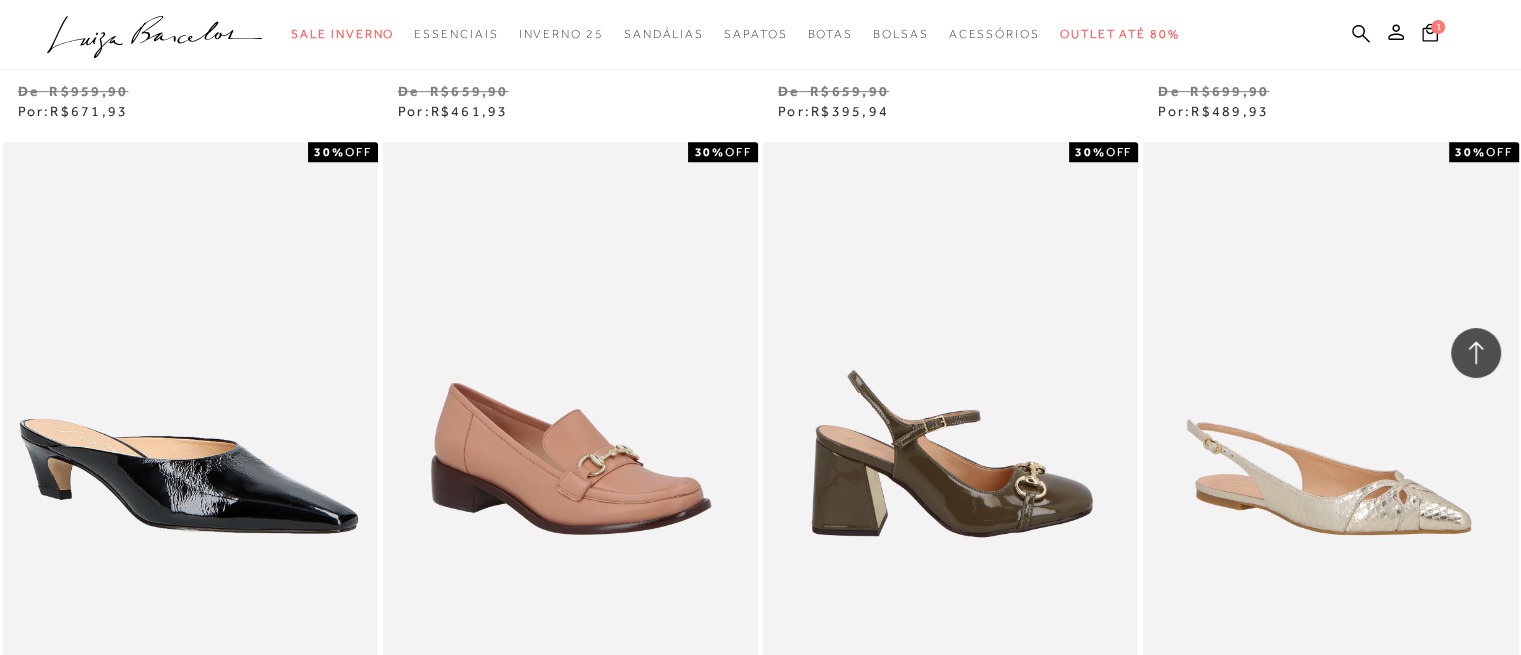 click at bounding box center (951, 423) 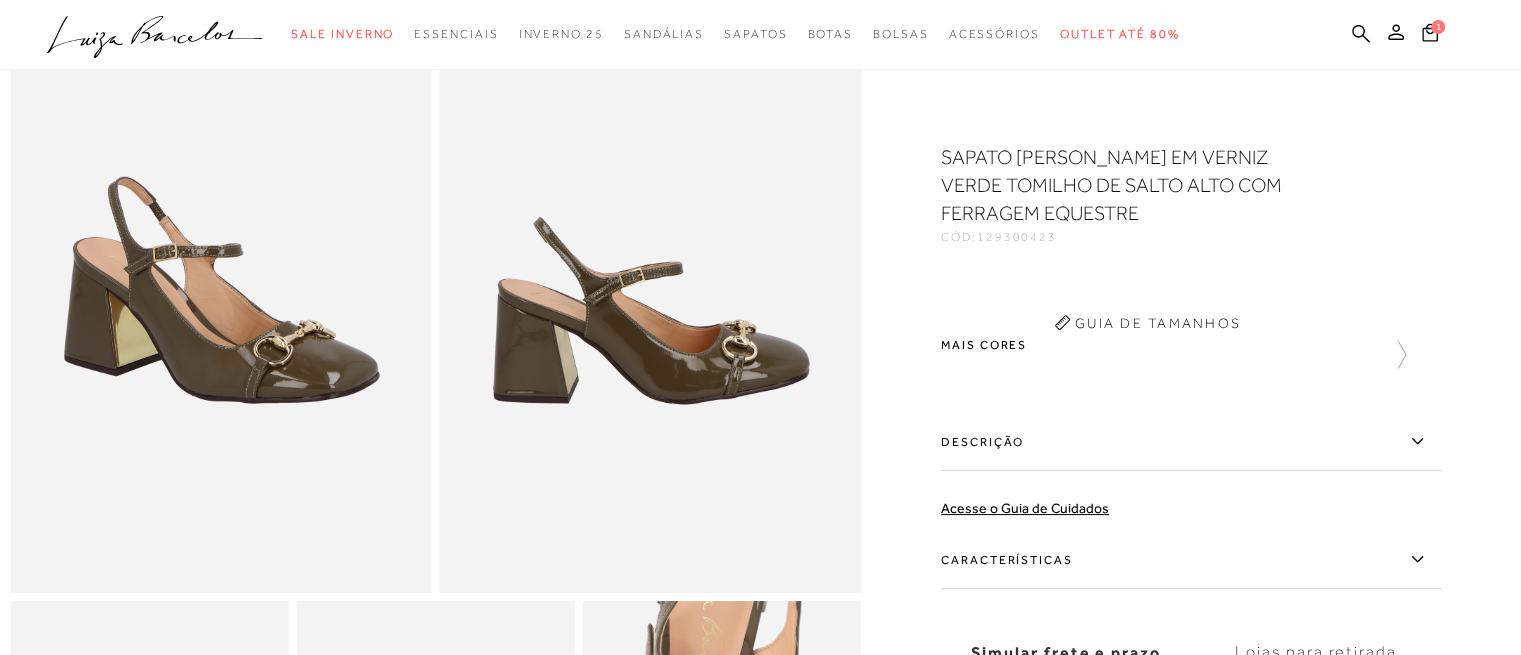 scroll, scrollTop: 0, scrollLeft: 0, axis: both 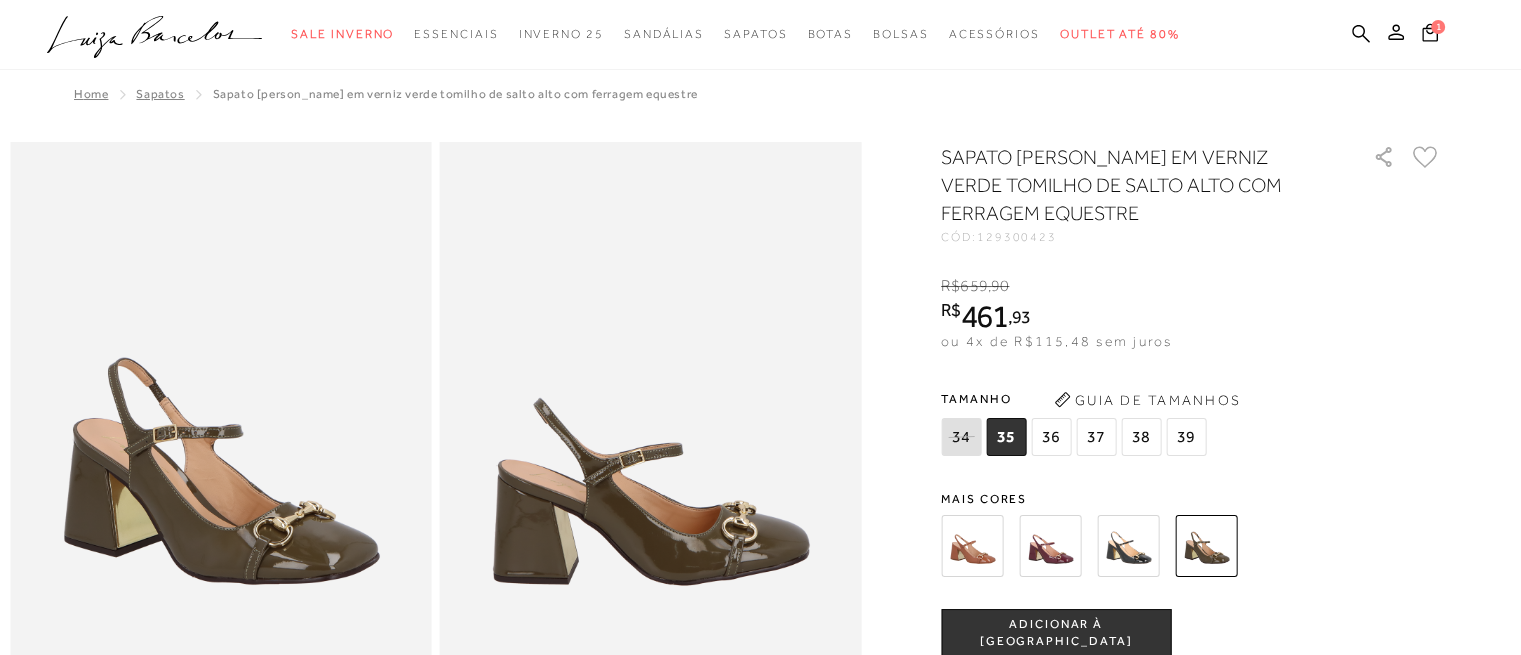 click at bounding box center (972, 546) 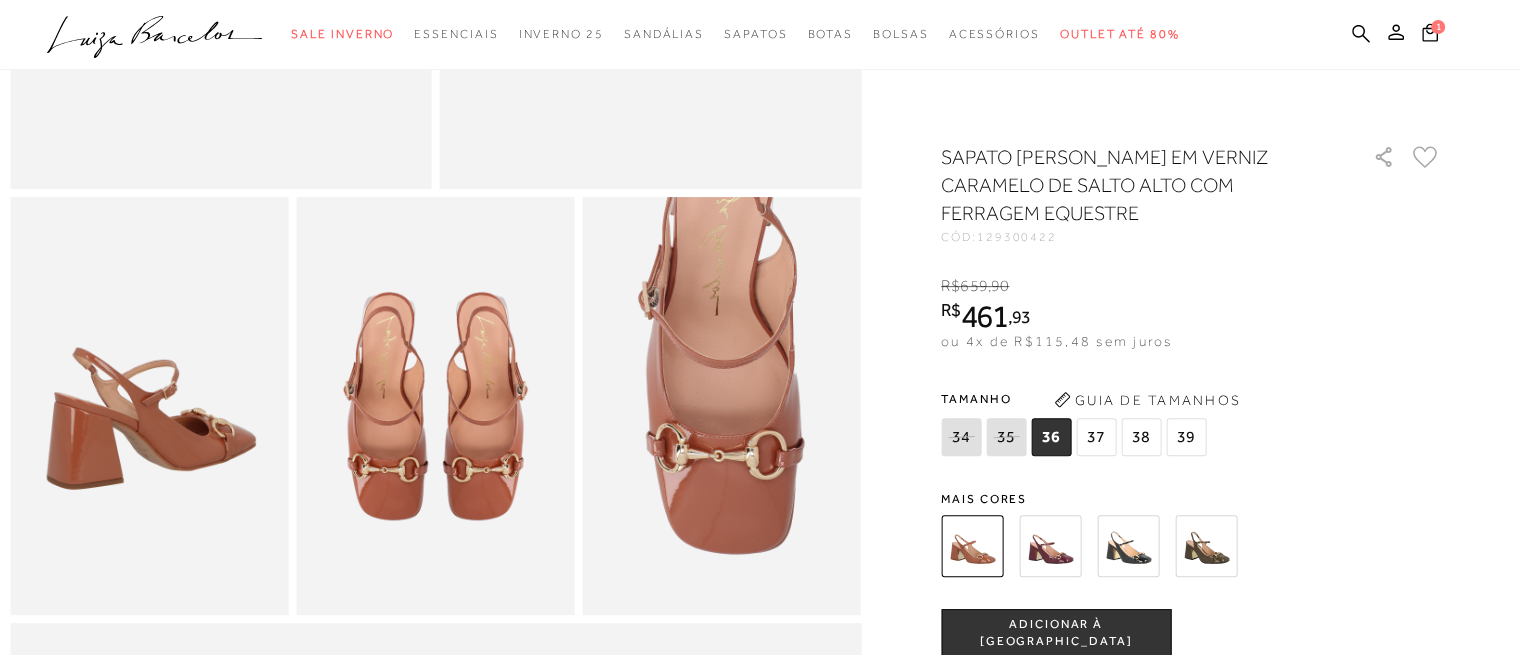 scroll, scrollTop: 700, scrollLeft: 0, axis: vertical 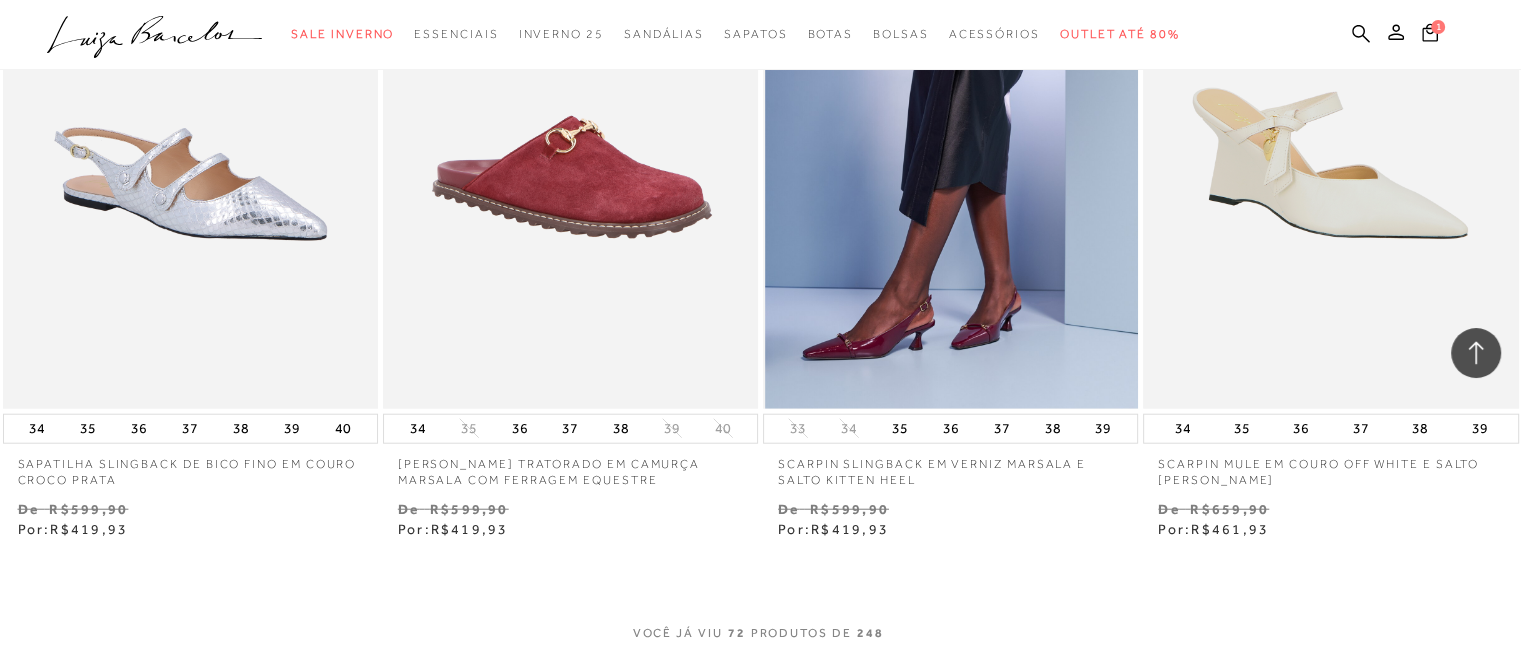 click at bounding box center [951, 127] 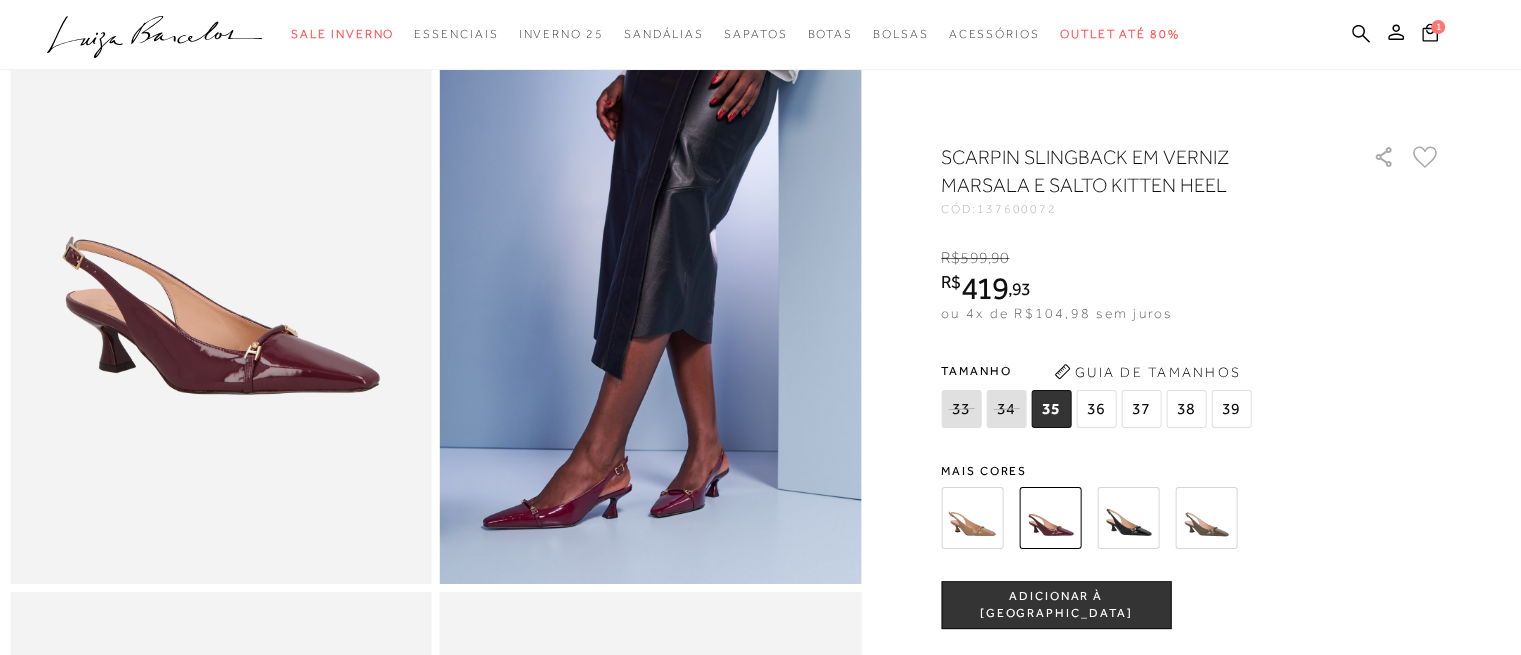 scroll, scrollTop: 200, scrollLeft: 0, axis: vertical 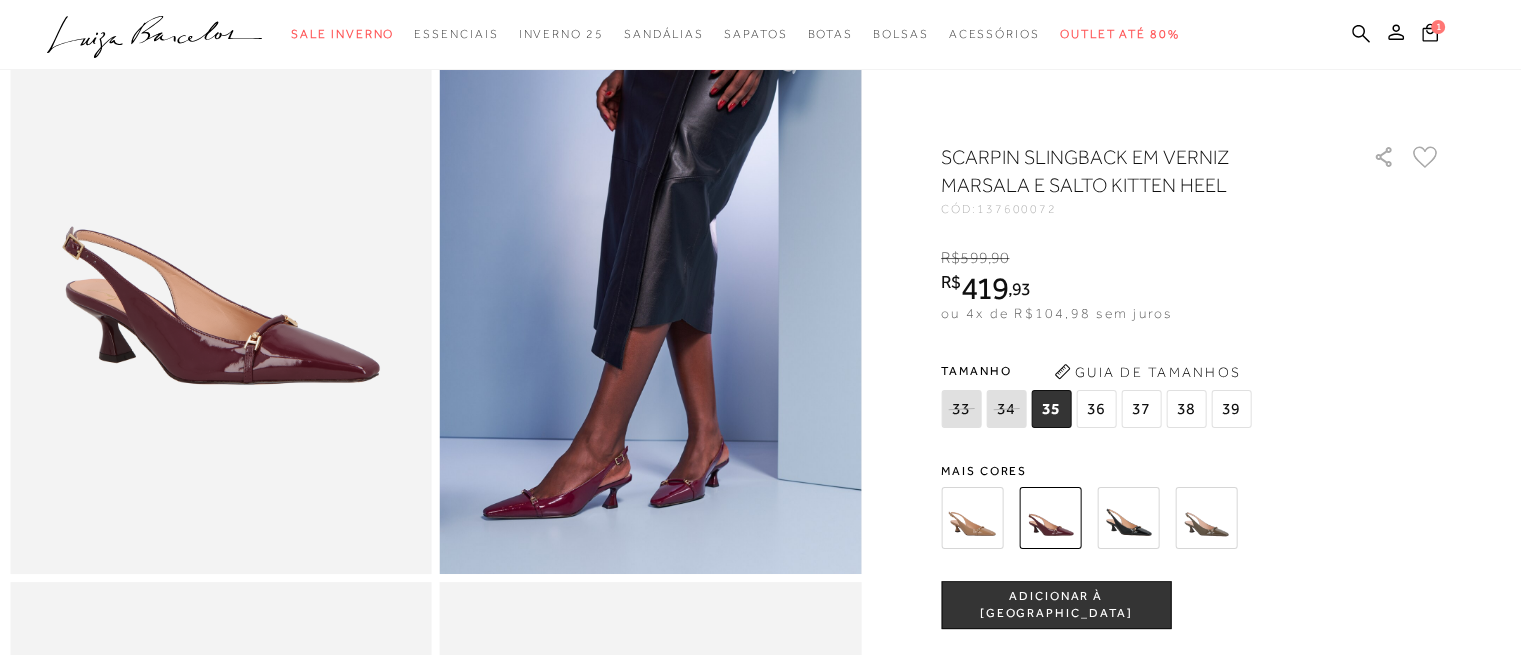 click at bounding box center (972, 518) 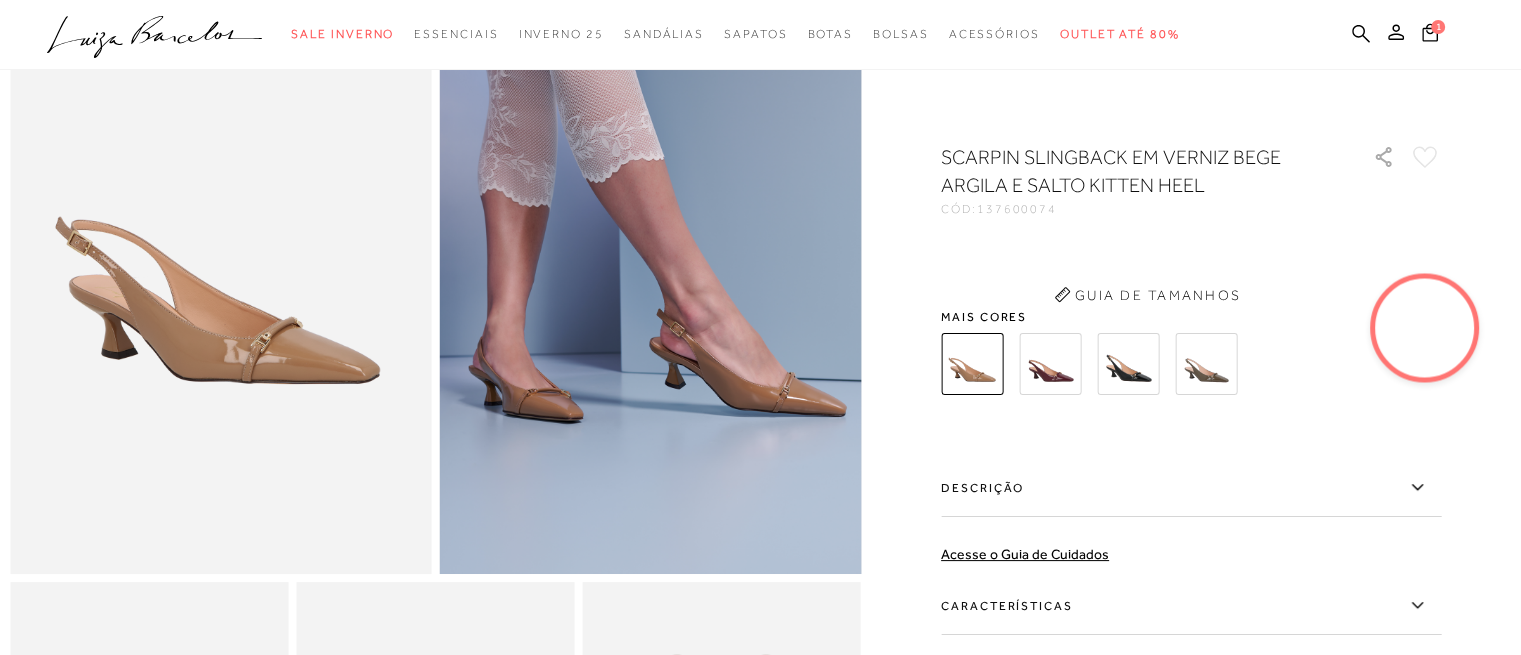 scroll, scrollTop: 0, scrollLeft: 0, axis: both 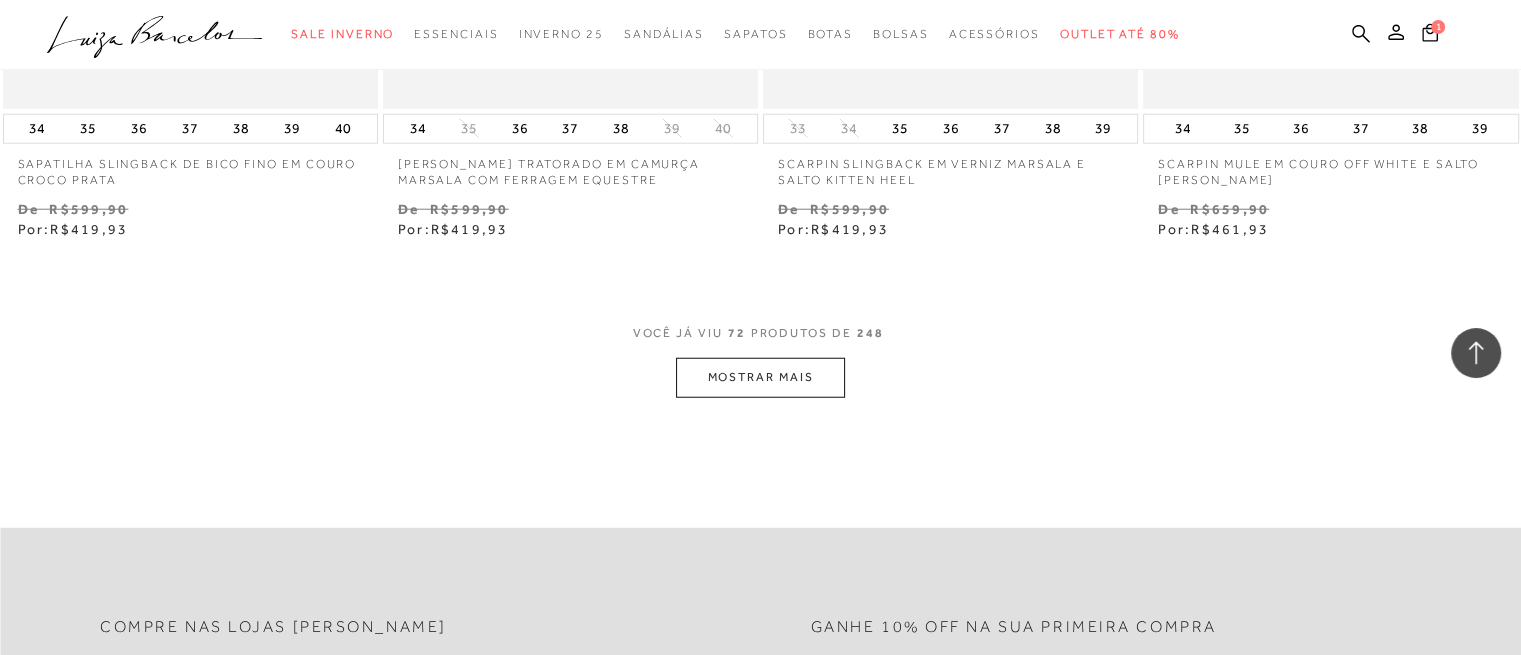 click on "MOSTRAR MAIS" at bounding box center [760, 377] 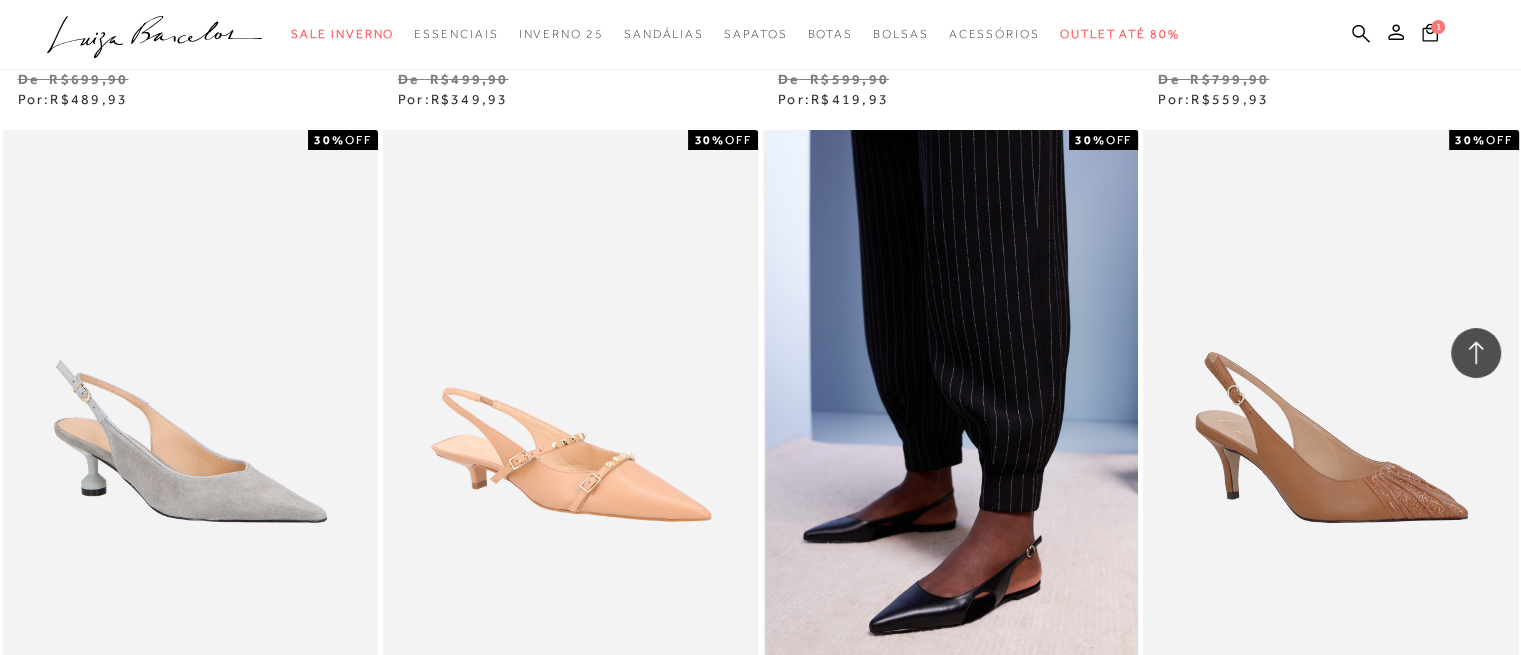scroll, scrollTop: 15100, scrollLeft: 0, axis: vertical 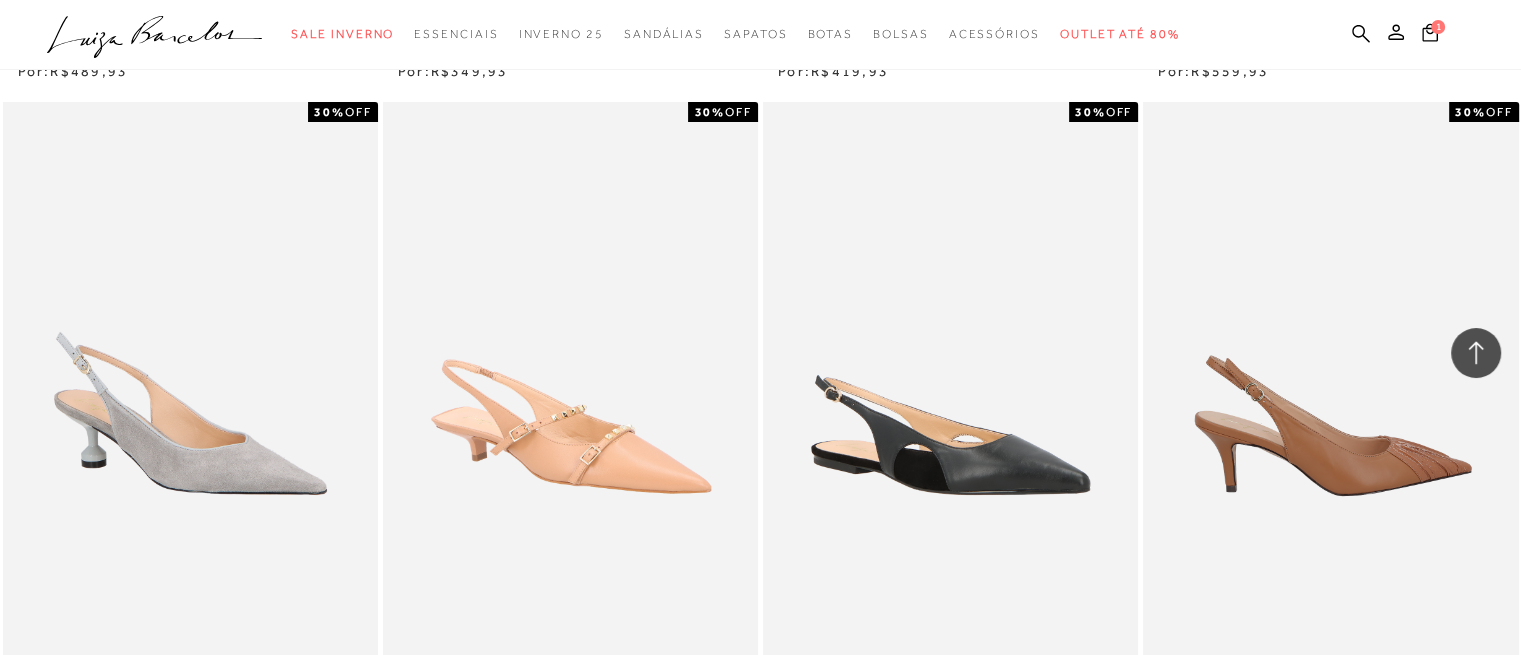 click at bounding box center (1331, 383) 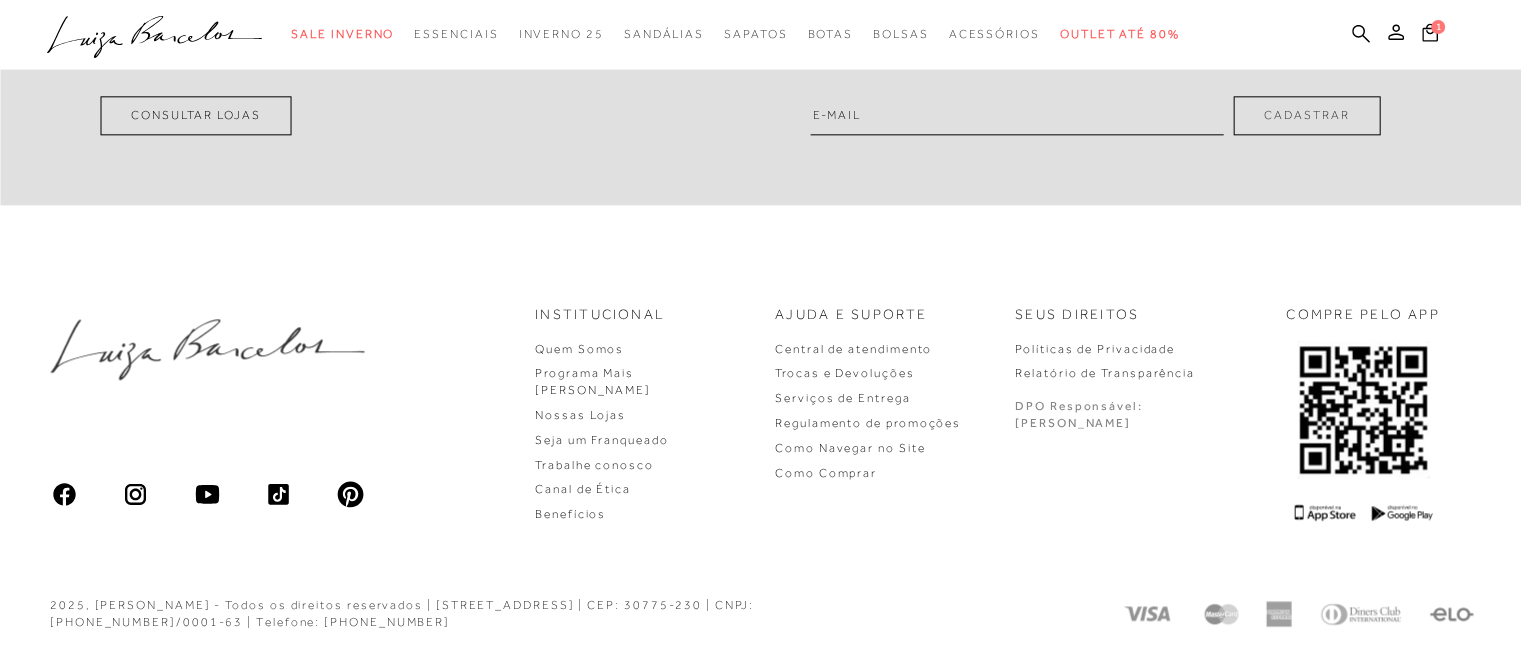 scroll, scrollTop: 0, scrollLeft: 0, axis: both 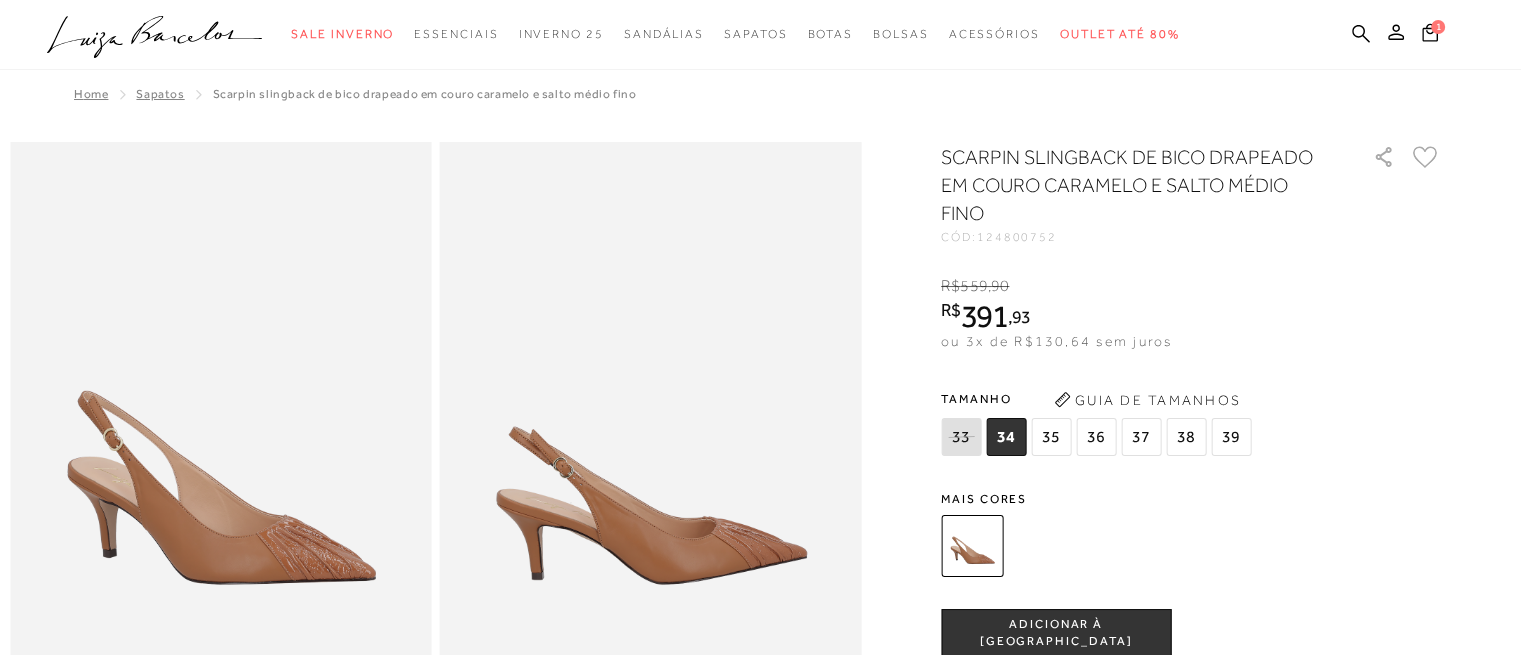 click at bounding box center [651, 458] 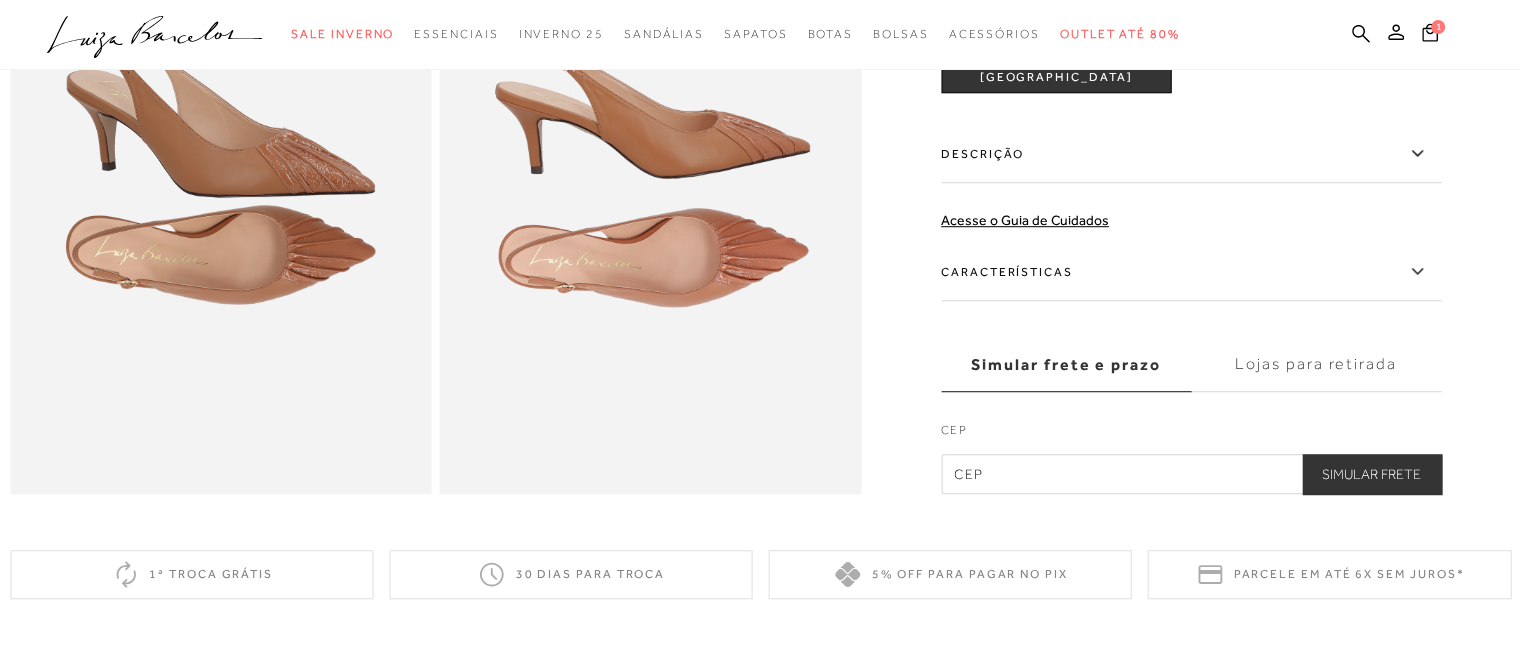 scroll, scrollTop: 1100, scrollLeft: 0, axis: vertical 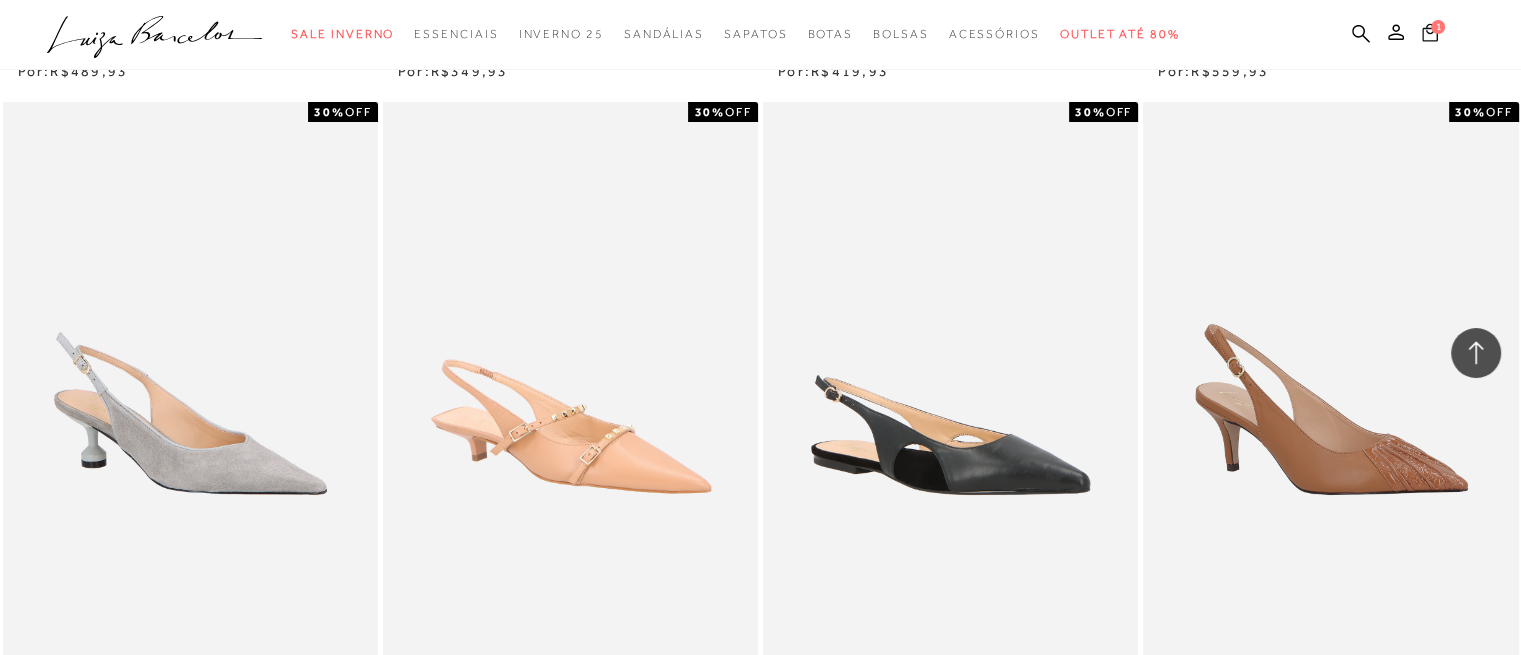 click 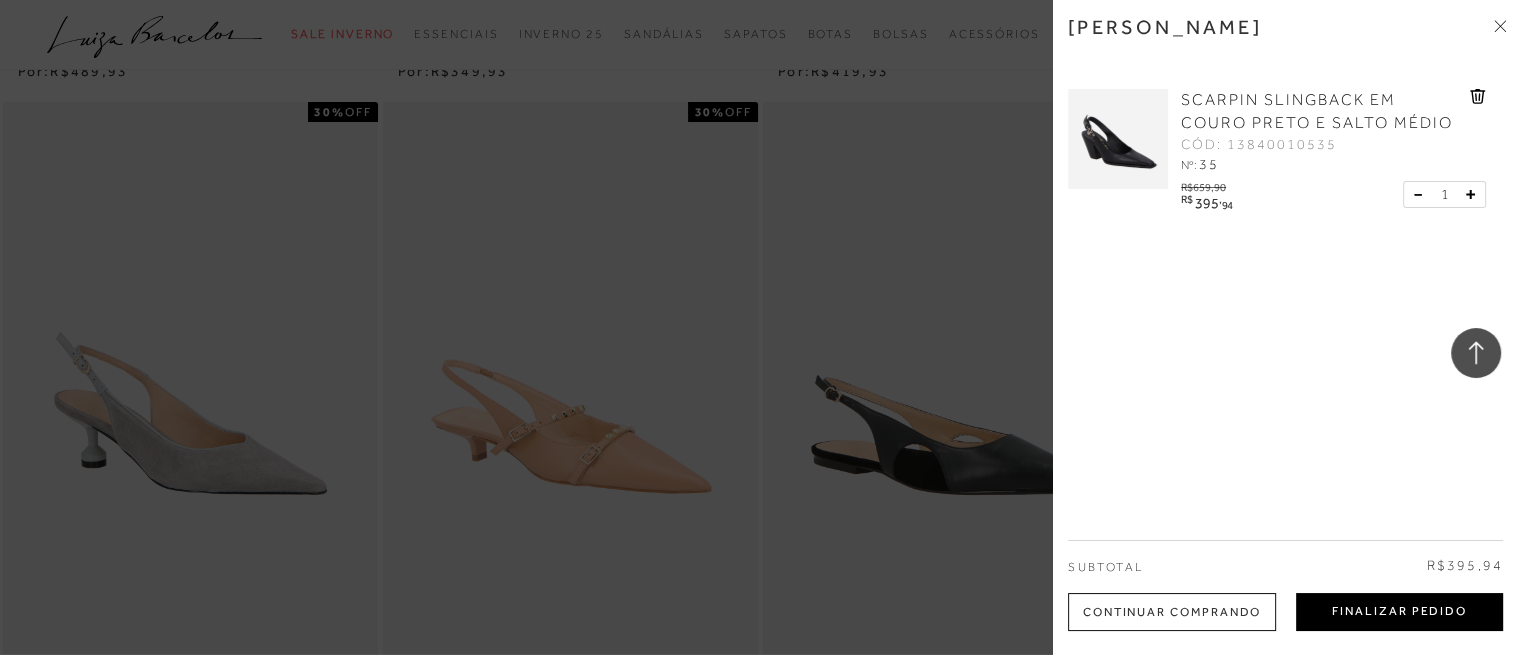 click on "Finalizar Pedido" at bounding box center (1399, 612) 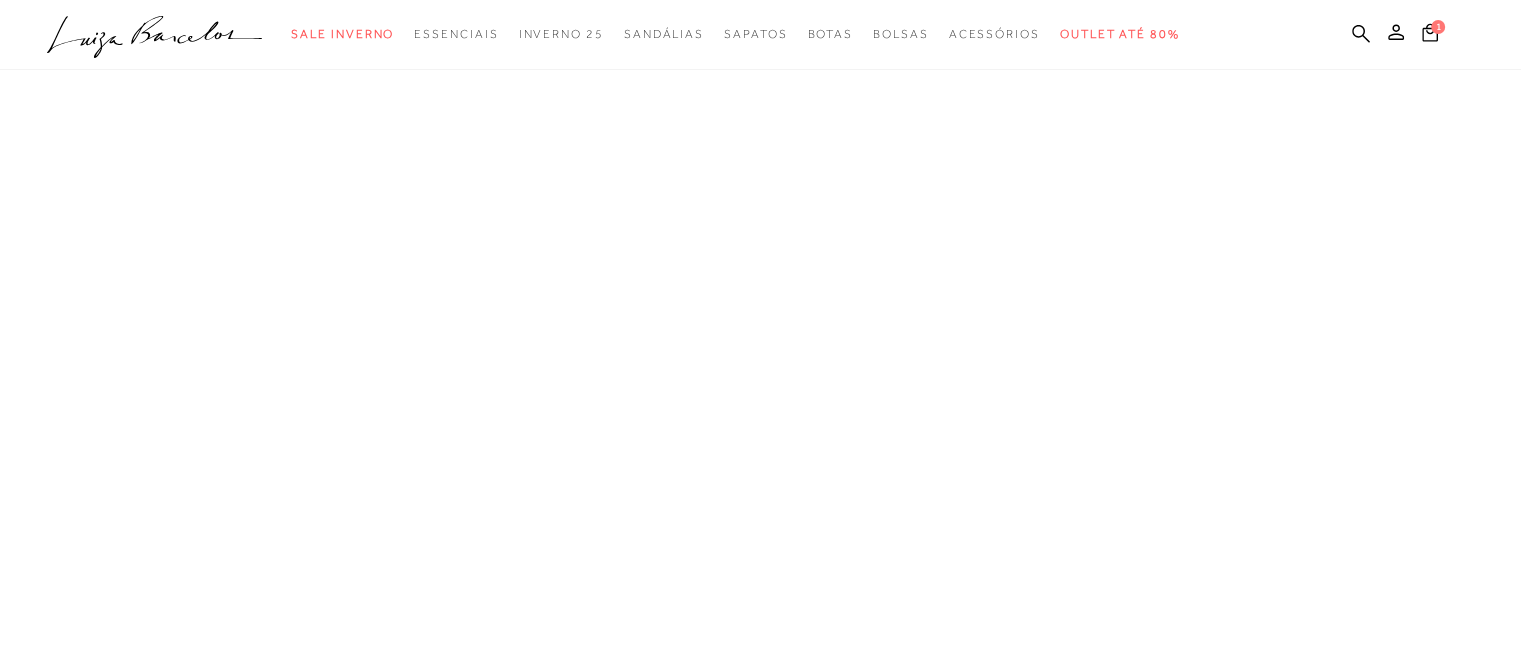 scroll, scrollTop: 0, scrollLeft: 0, axis: both 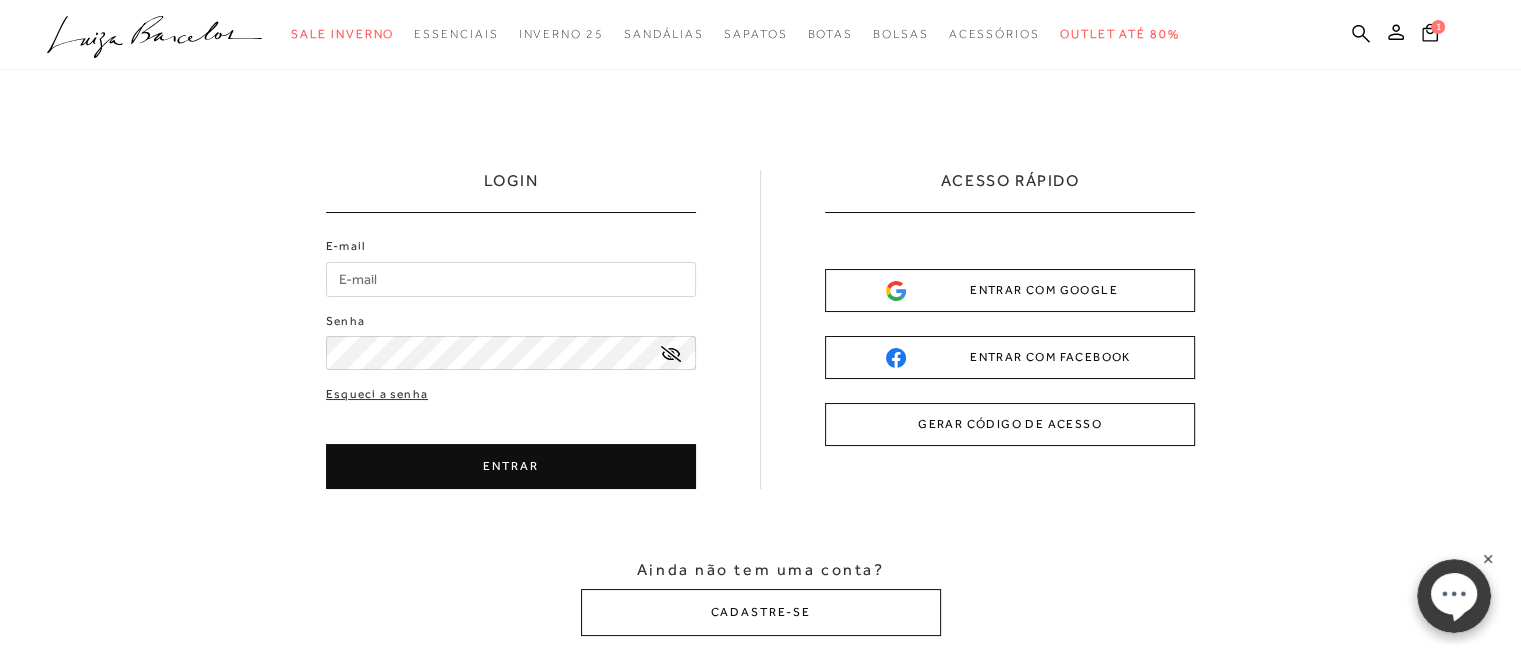 click on "E-mail" at bounding box center (511, 279) 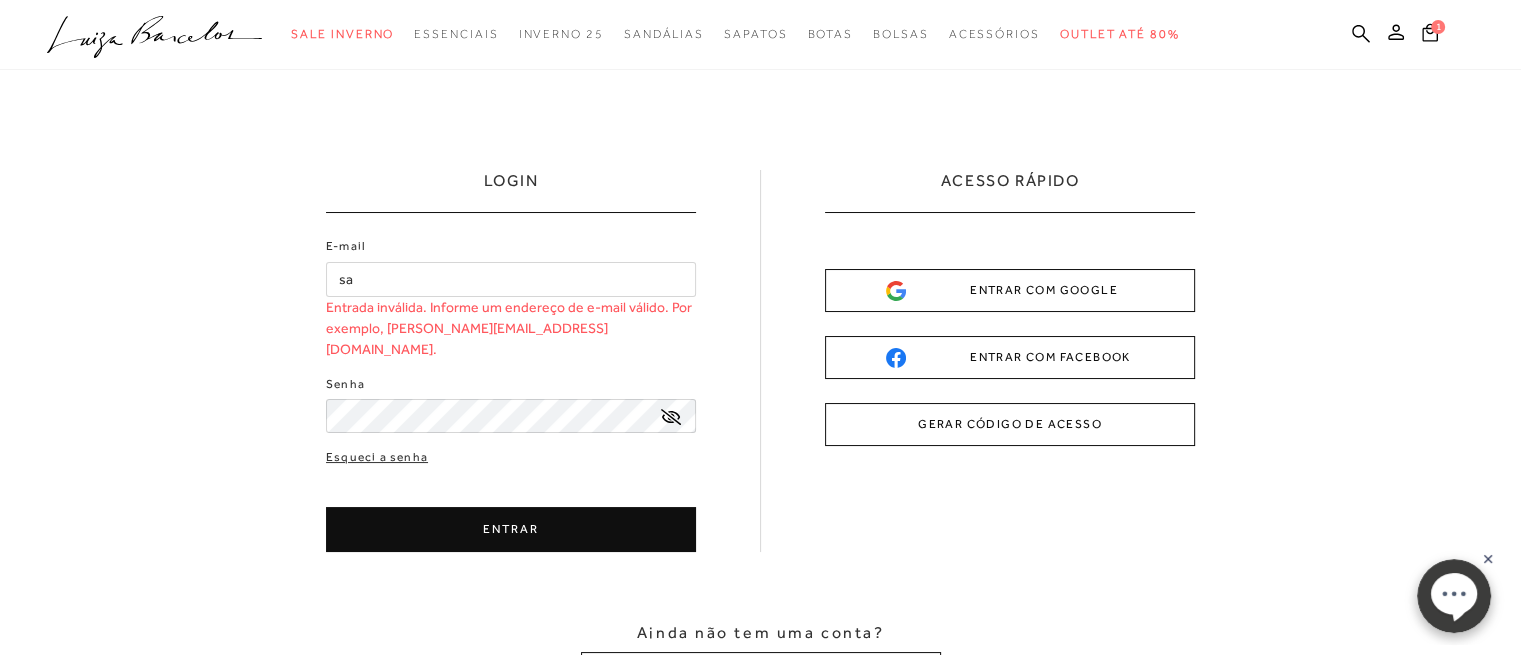 type on "s" 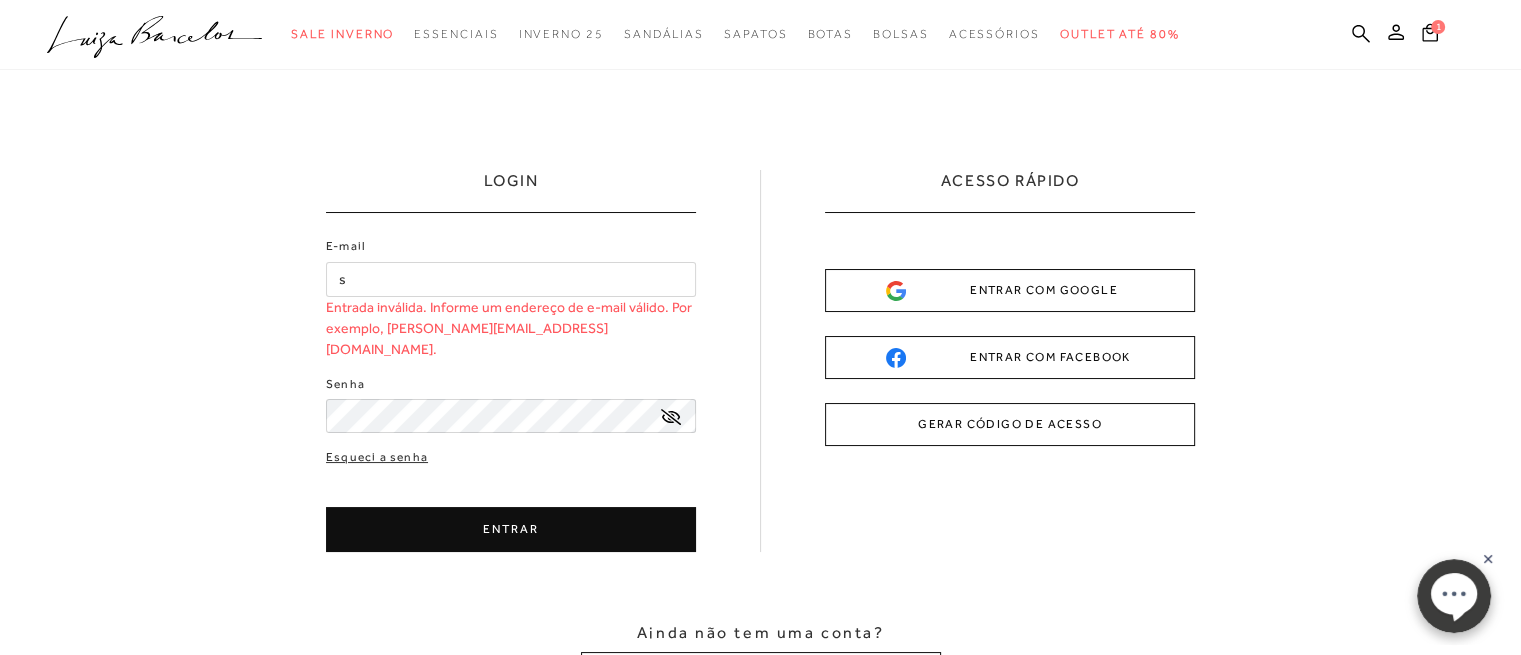 type 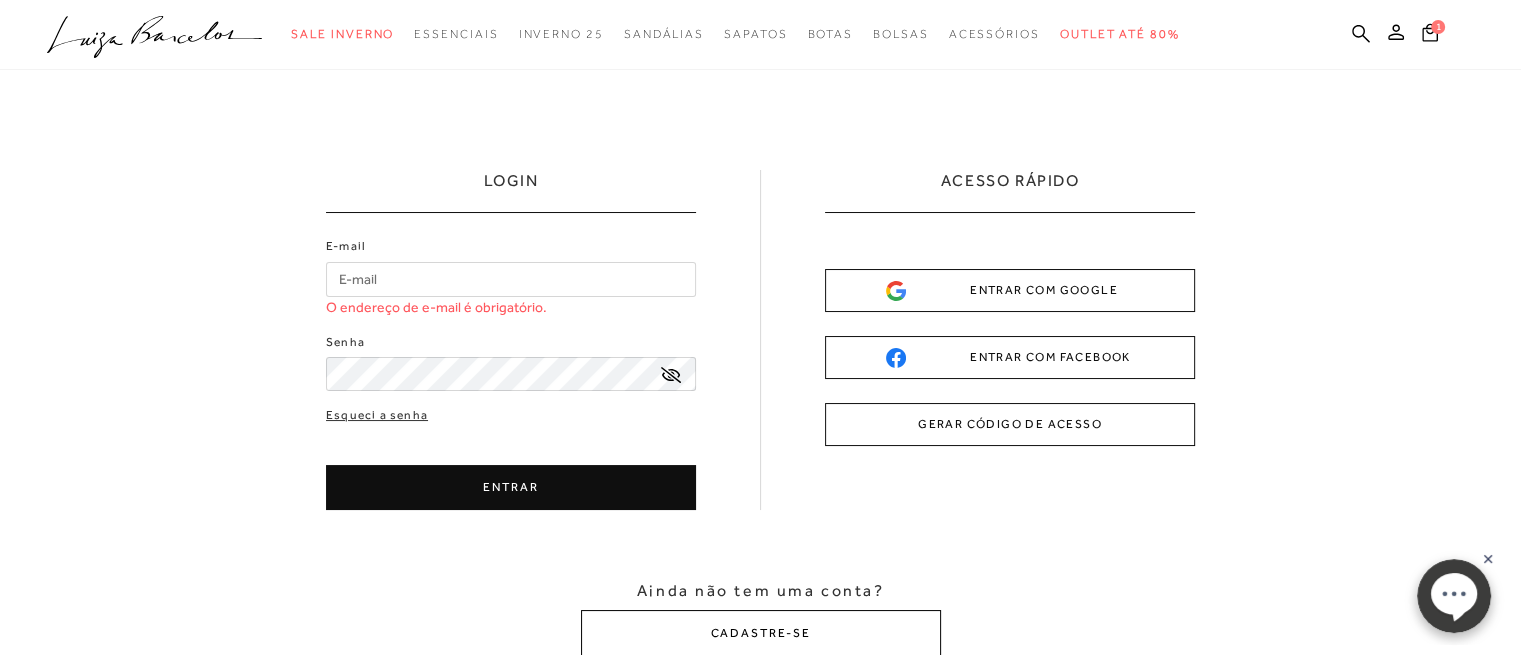 click on "CADASTRE-SE" at bounding box center [761, 633] 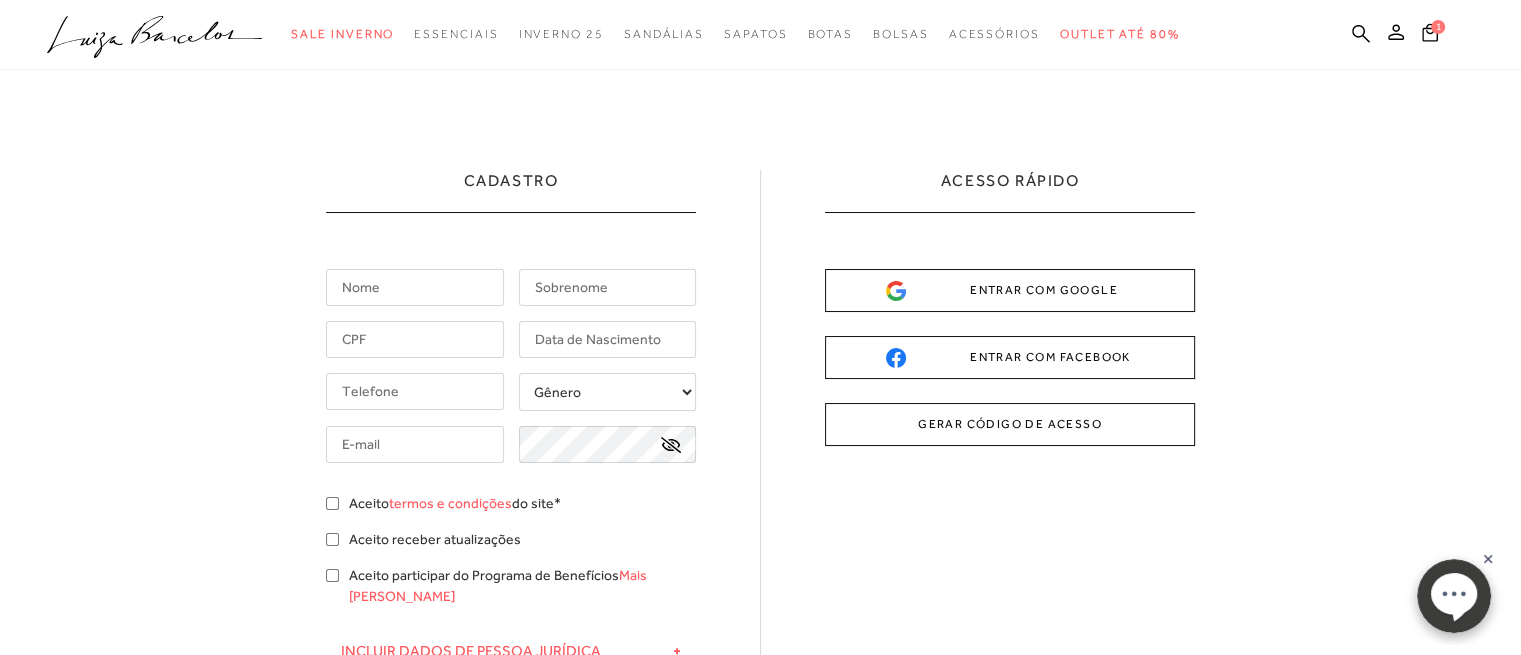 click at bounding box center [415, 287] 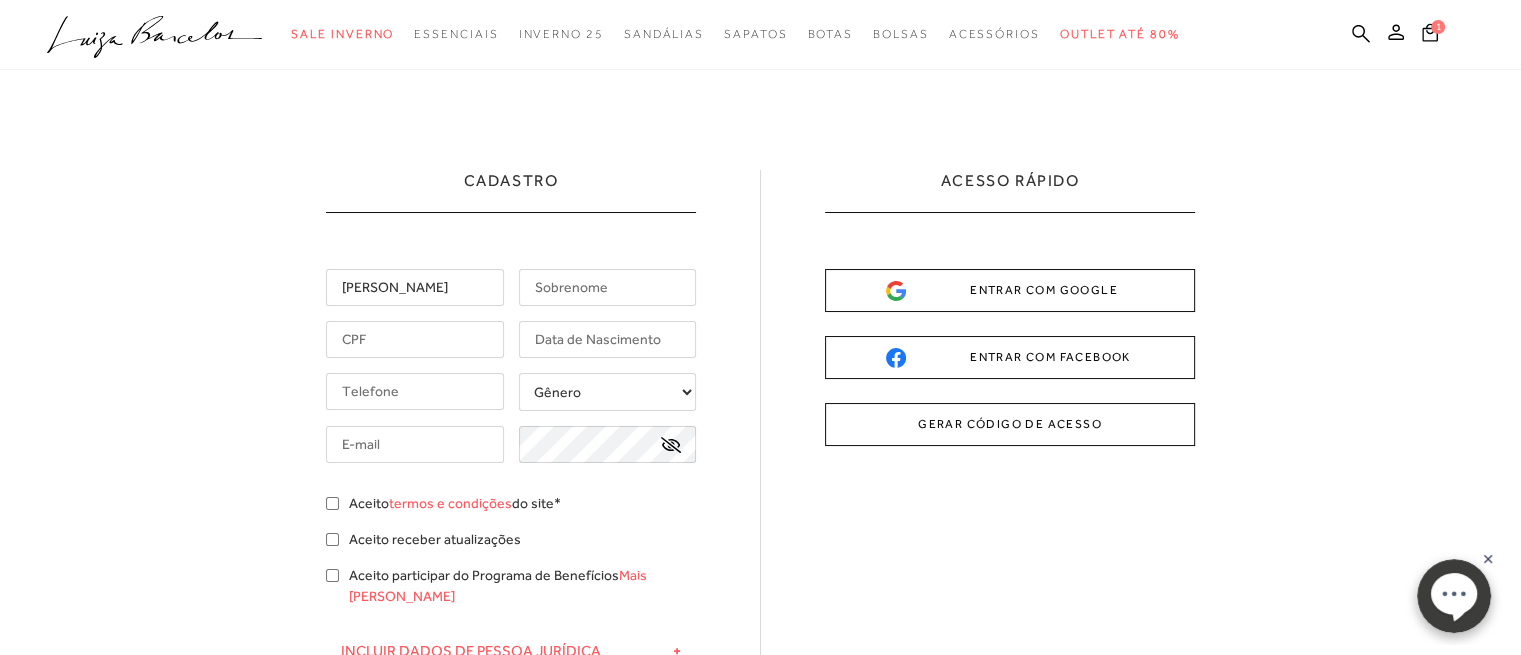 type on "RODRIGUES" 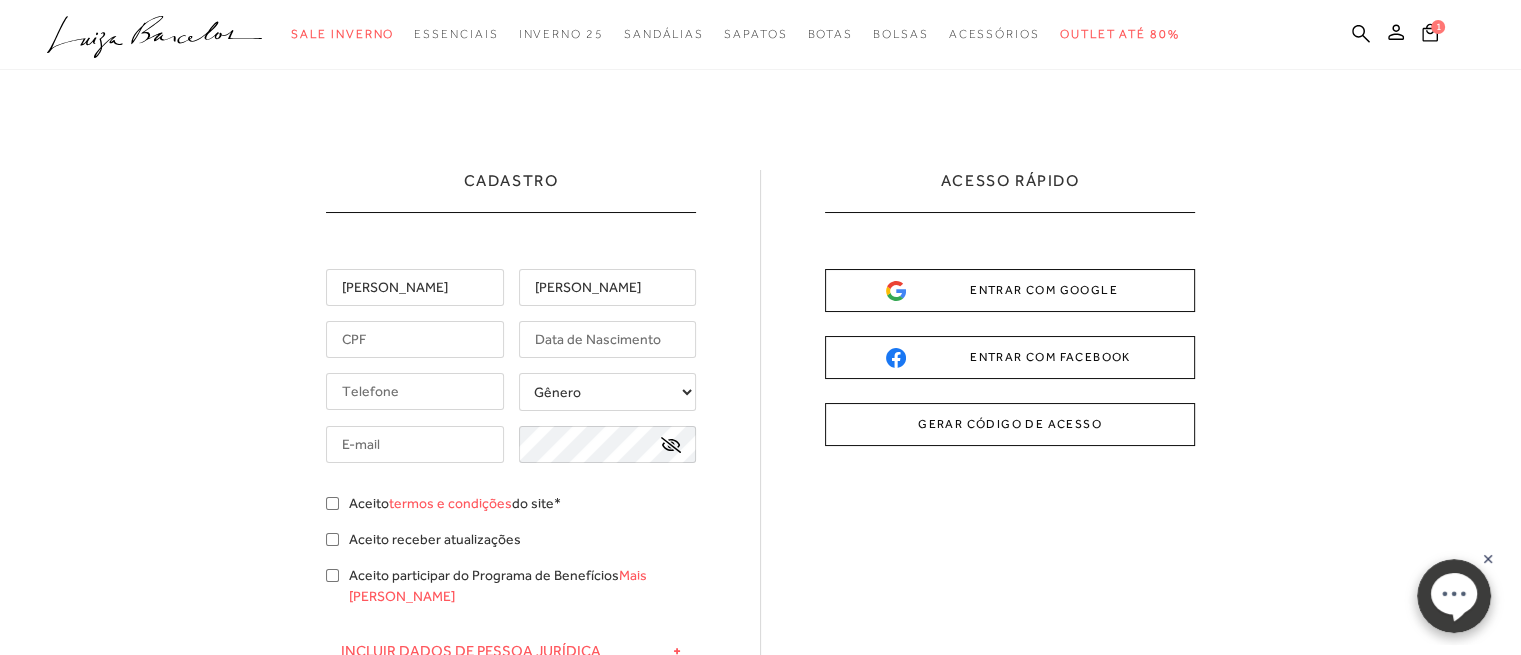 type on "(11) 99136-7216" 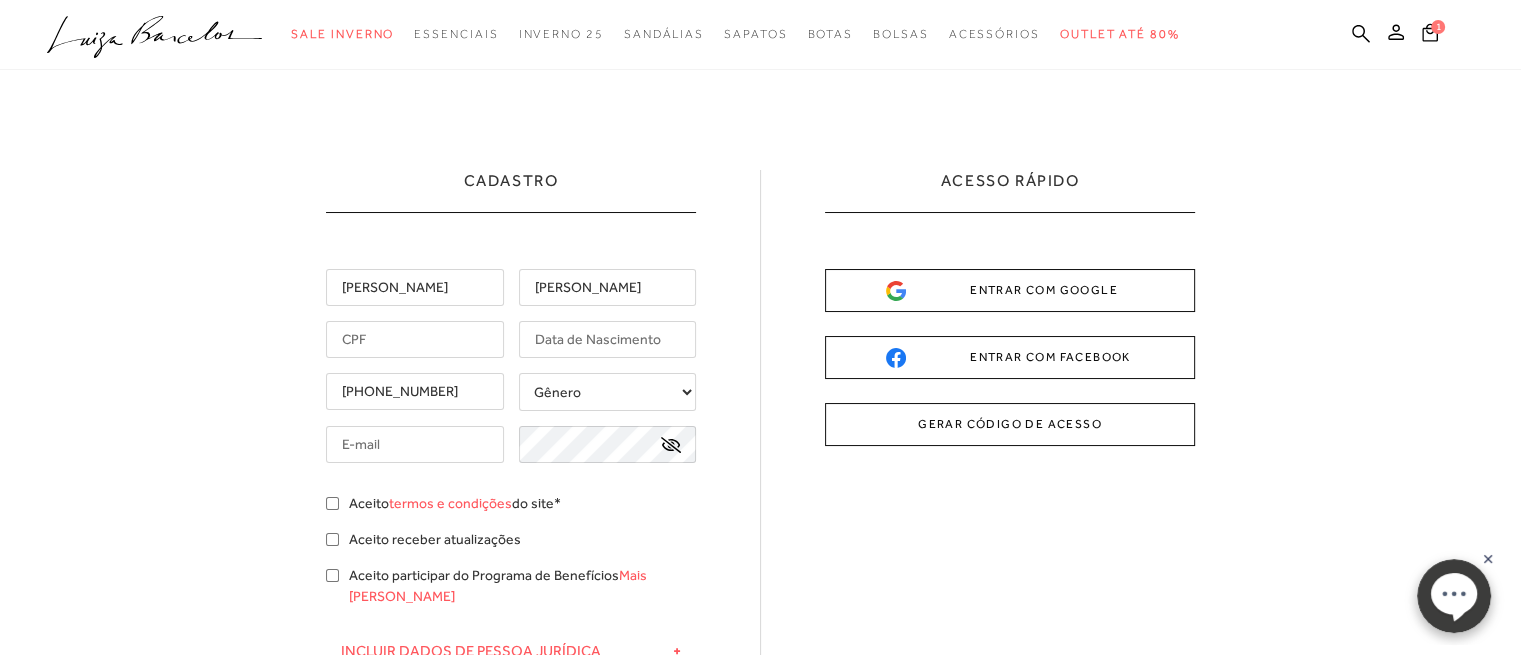 type on "sandrarenove@hotmail.com" 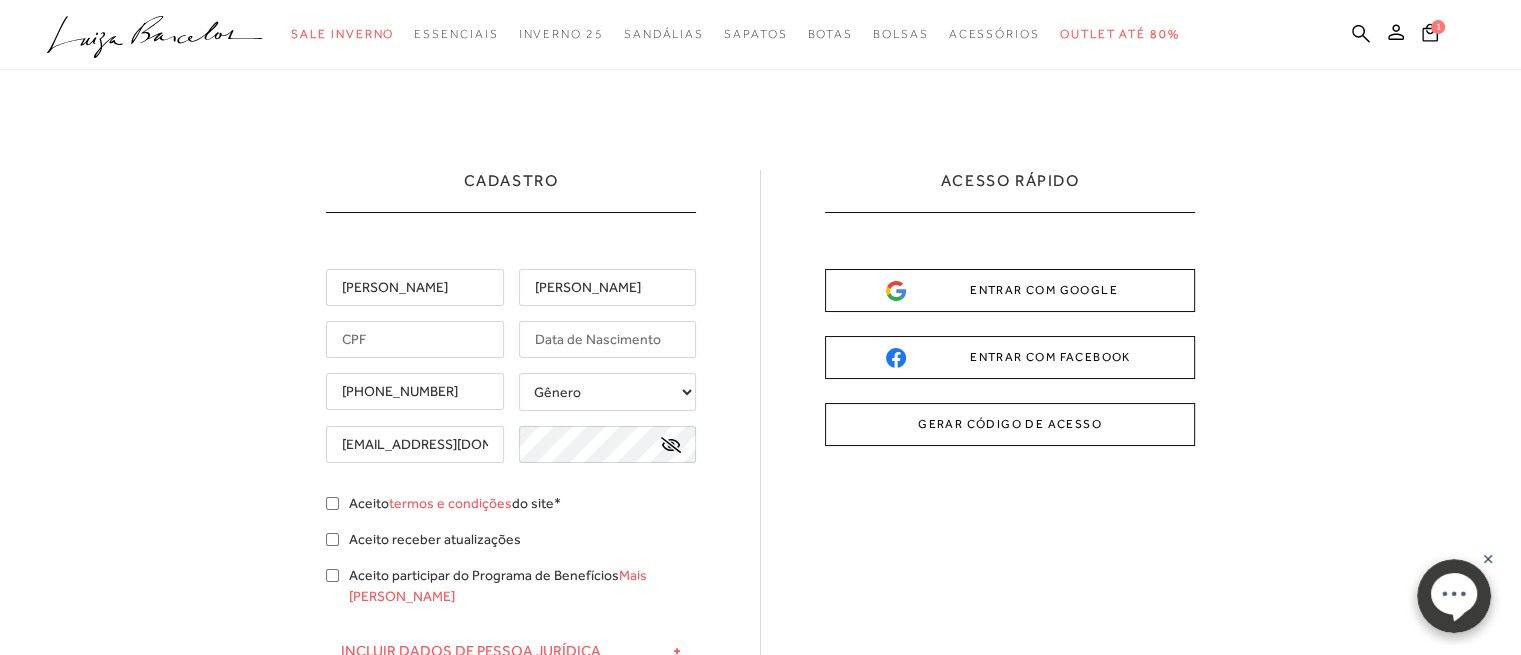 click at bounding box center (415, 339) 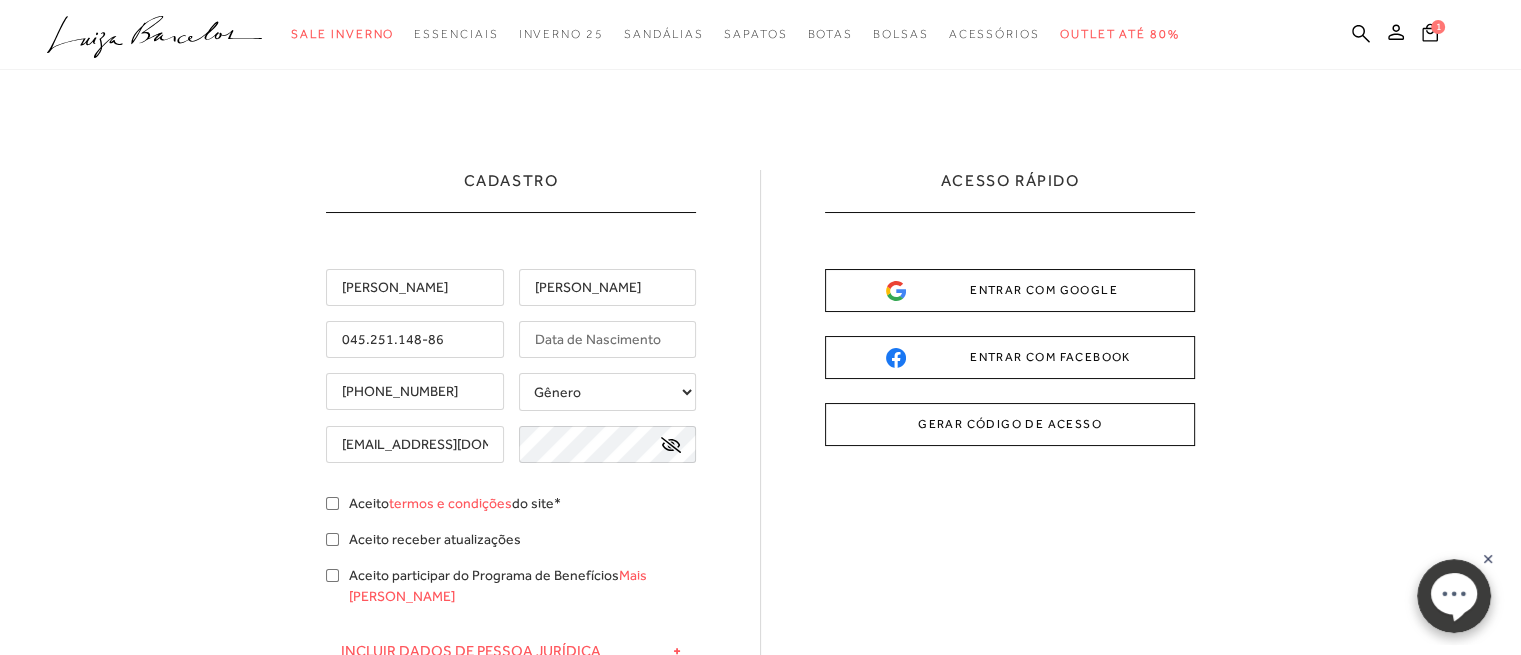 type on "045.251.148-86" 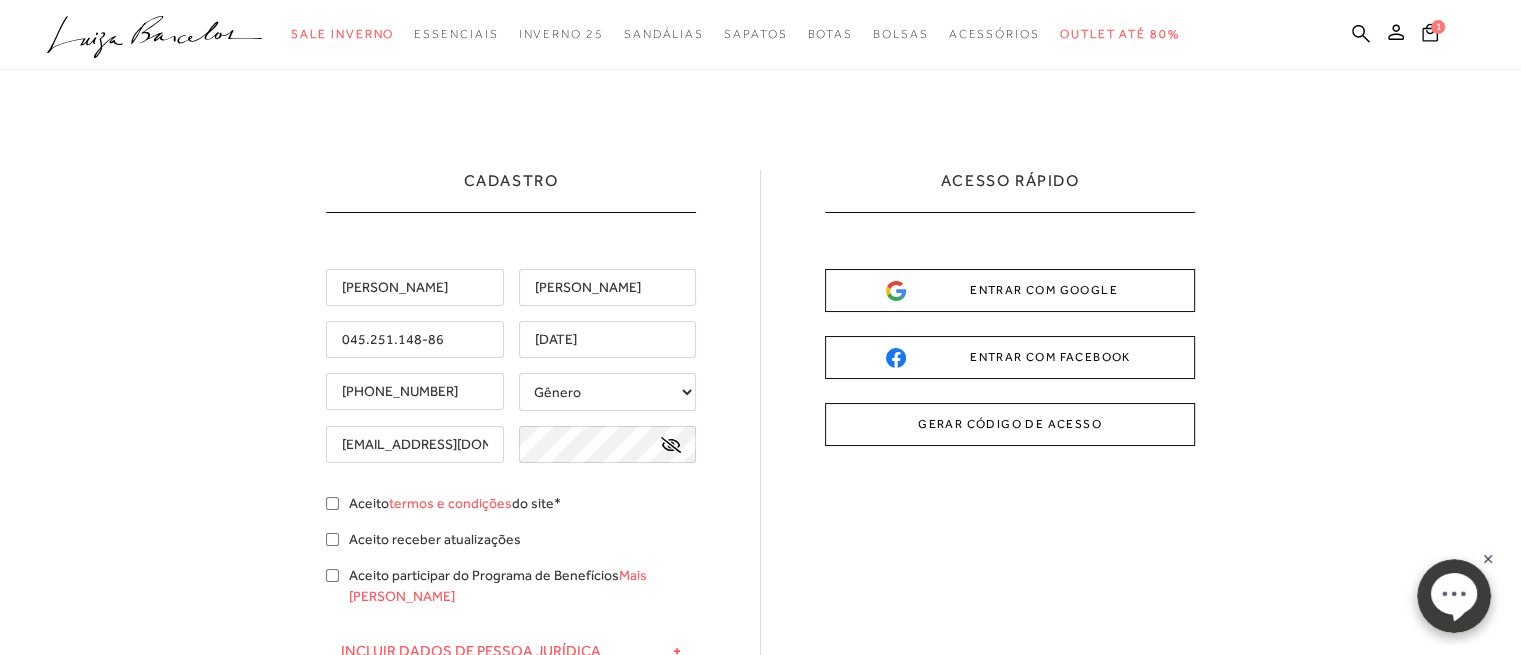 type on "23/09/1960" 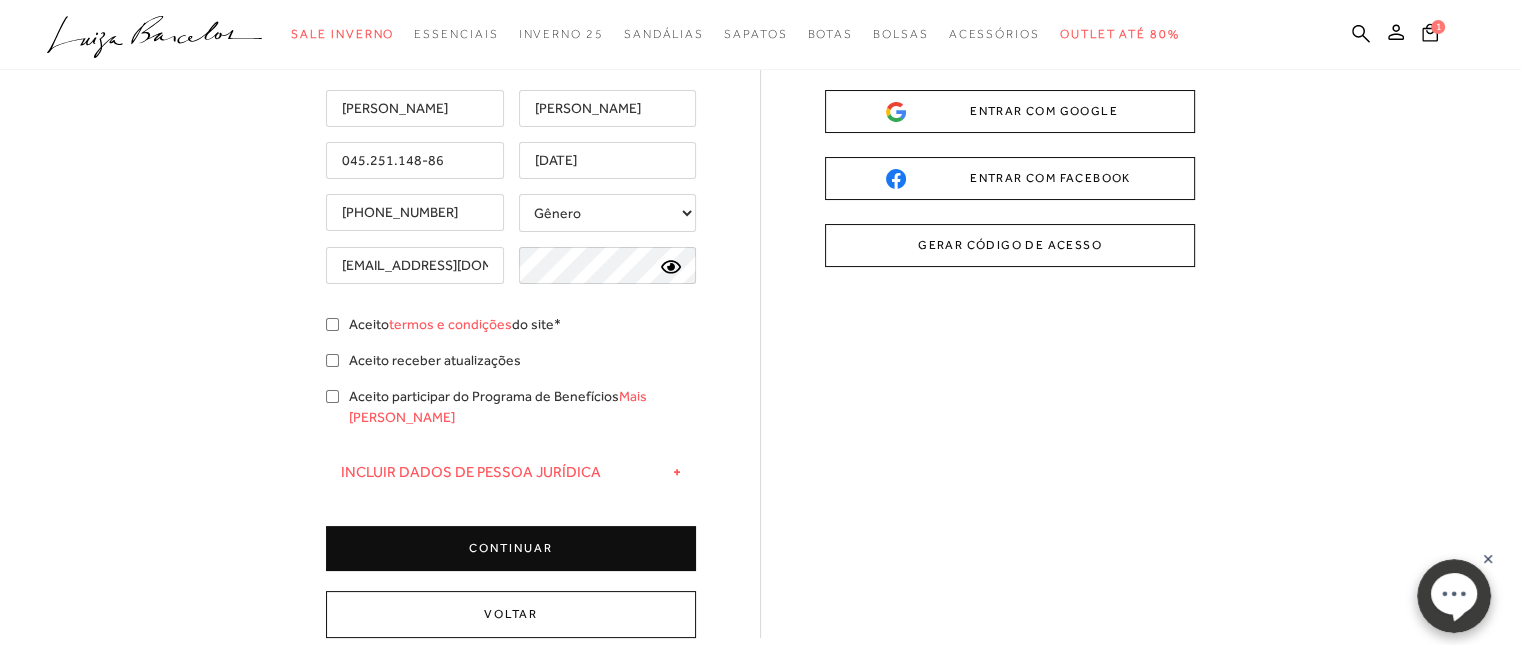 scroll, scrollTop: 200, scrollLeft: 0, axis: vertical 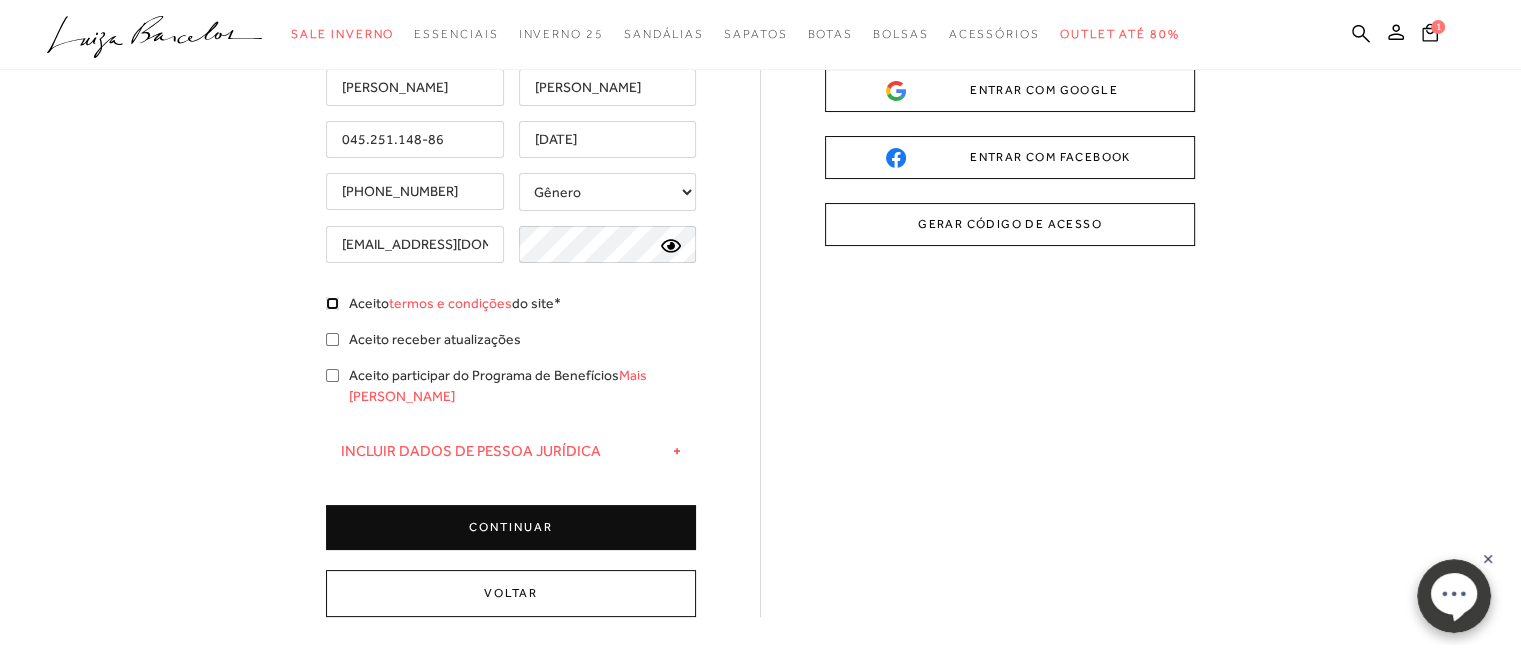 click on "Aceito  termos e condições  do site*" at bounding box center [332, 303] 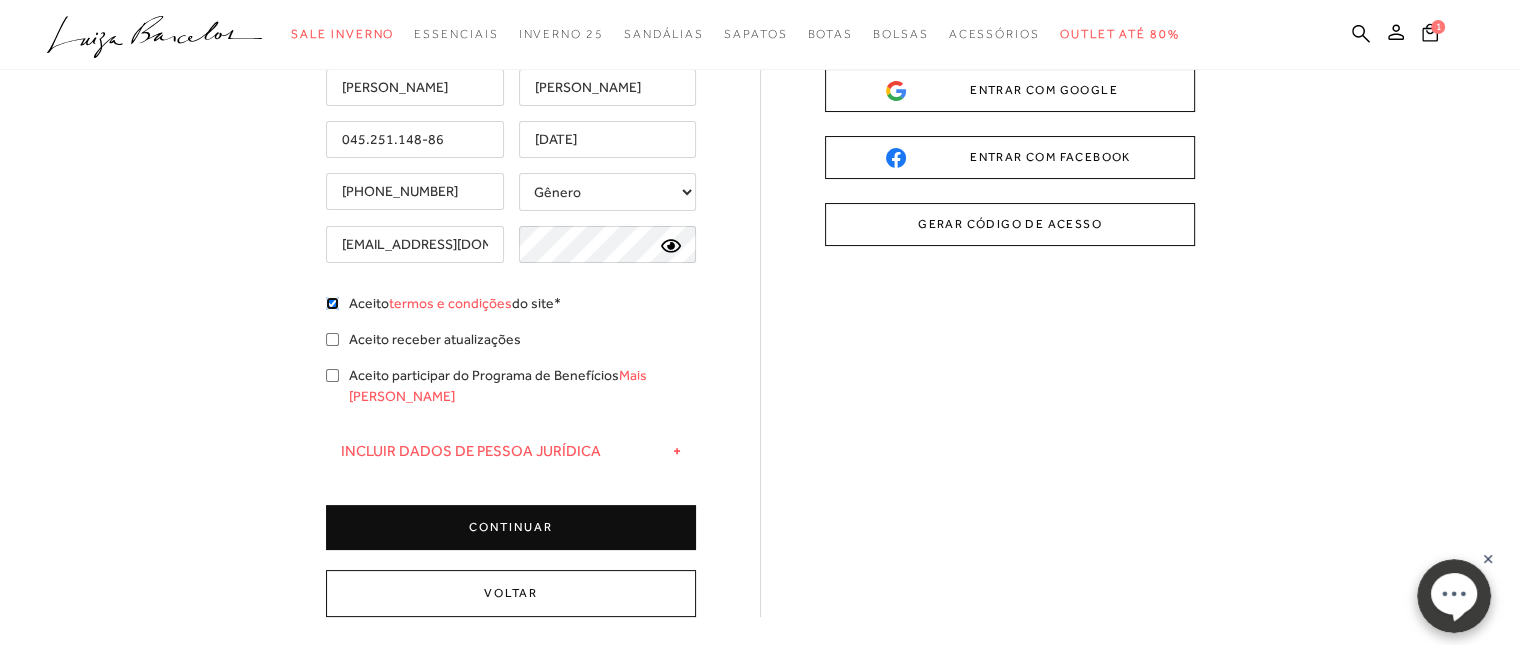 checkbox on "true" 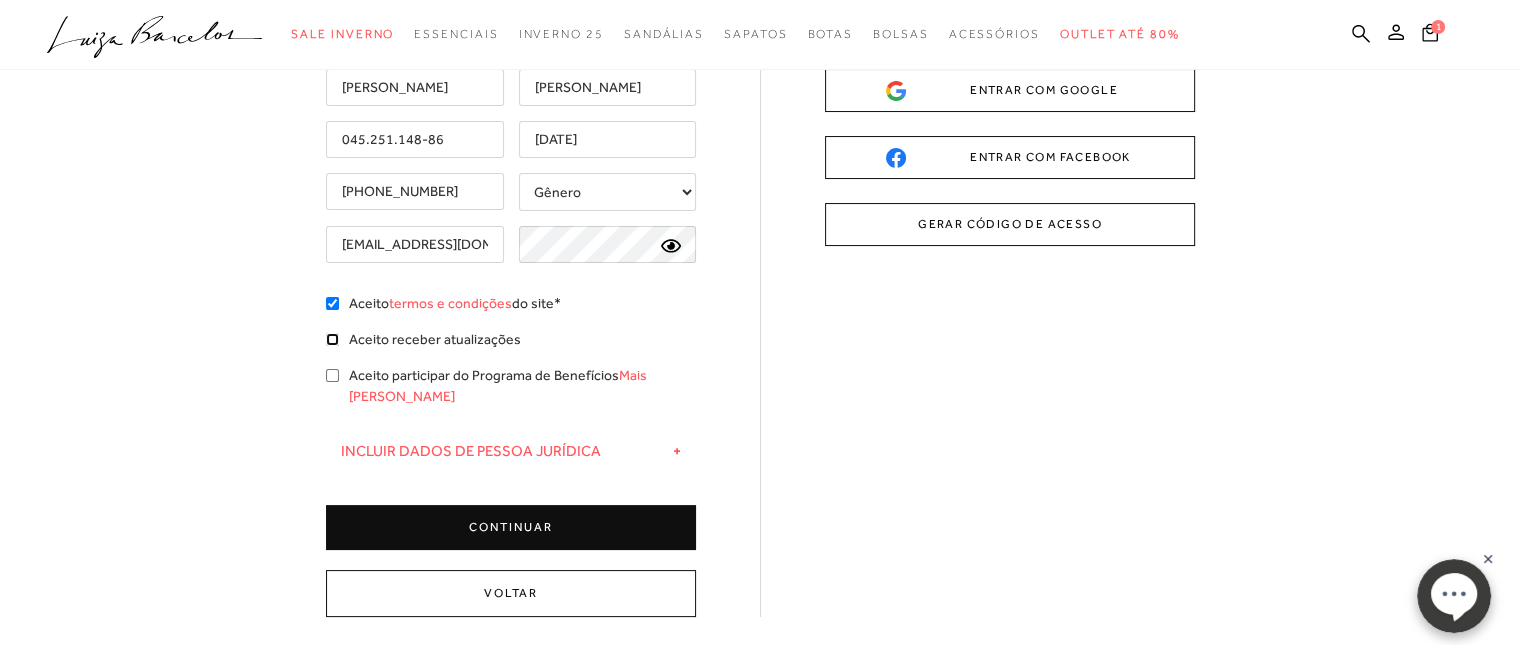 click on "Aceito receber atualizações" at bounding box center [332, 339] 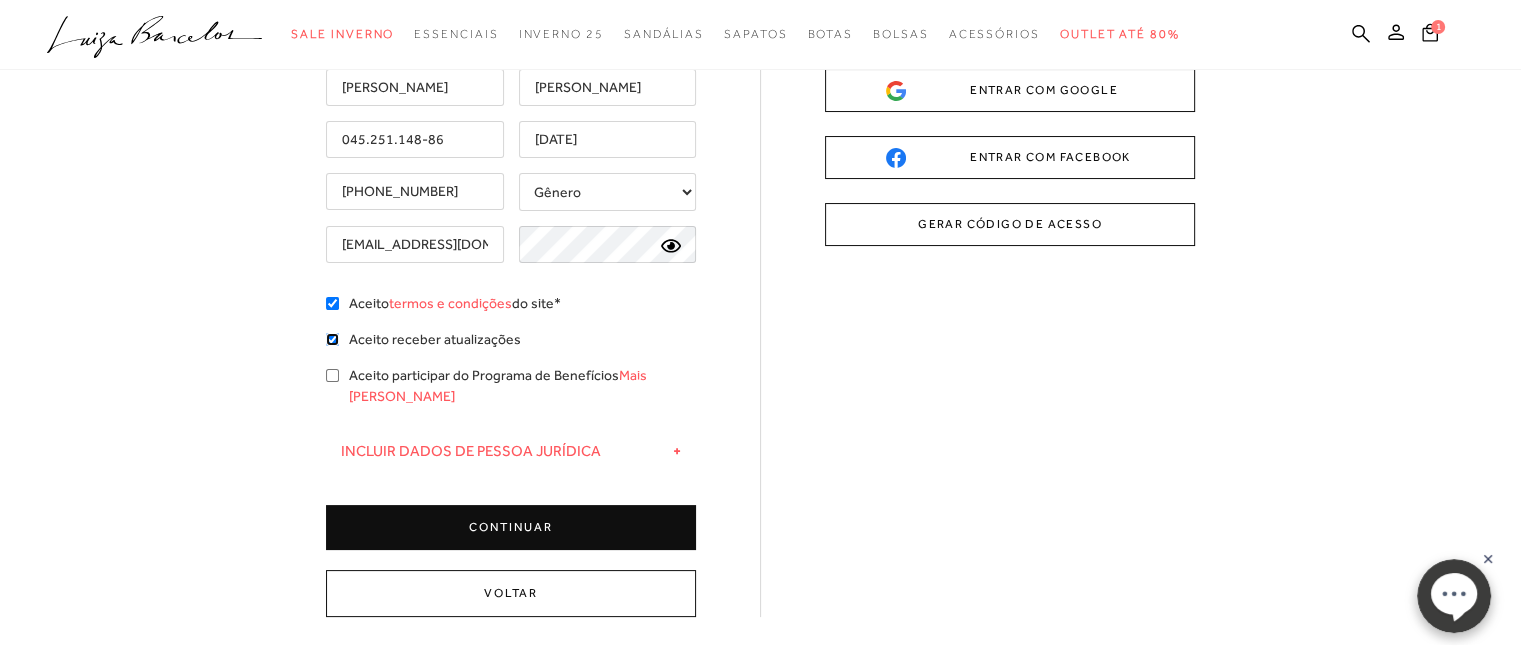 checkbox on "true" 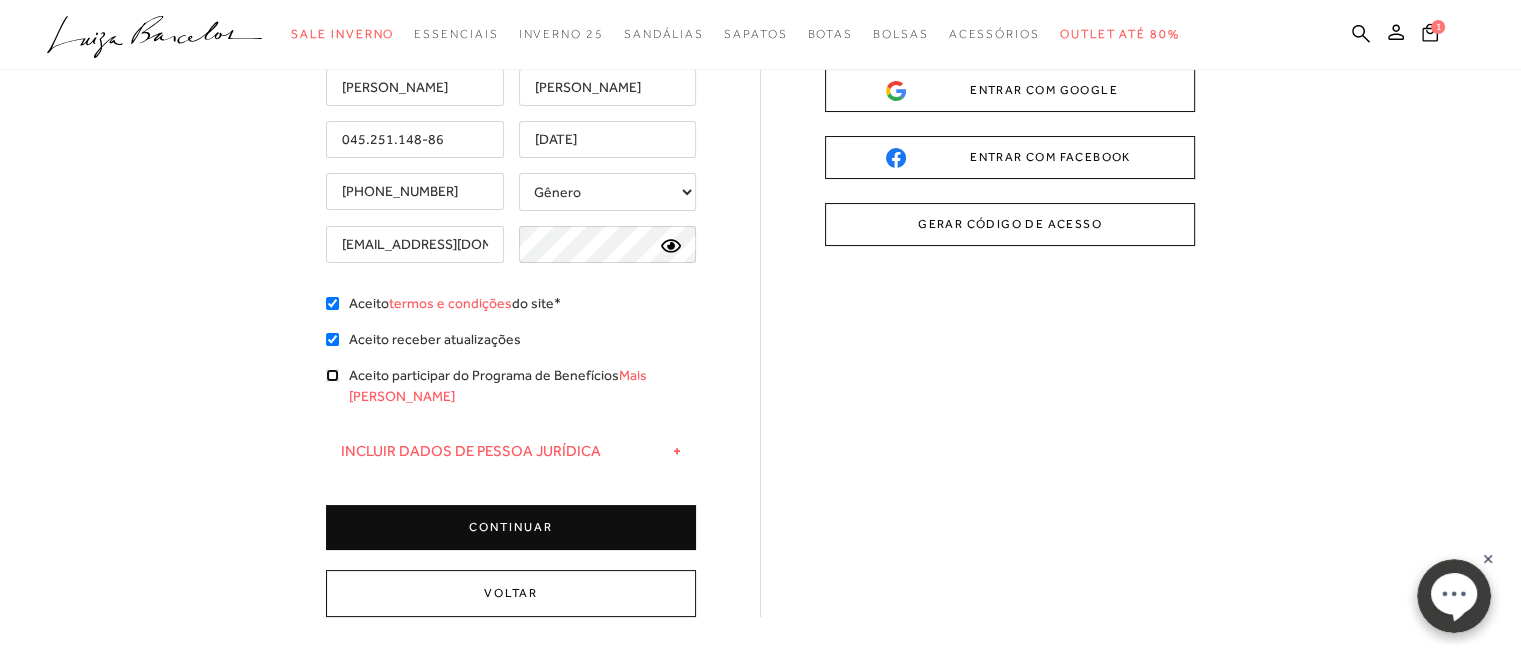 click on "Aceito participar do Programa de Benefícios  Mais Luiza" at bounding box center (332, 375) 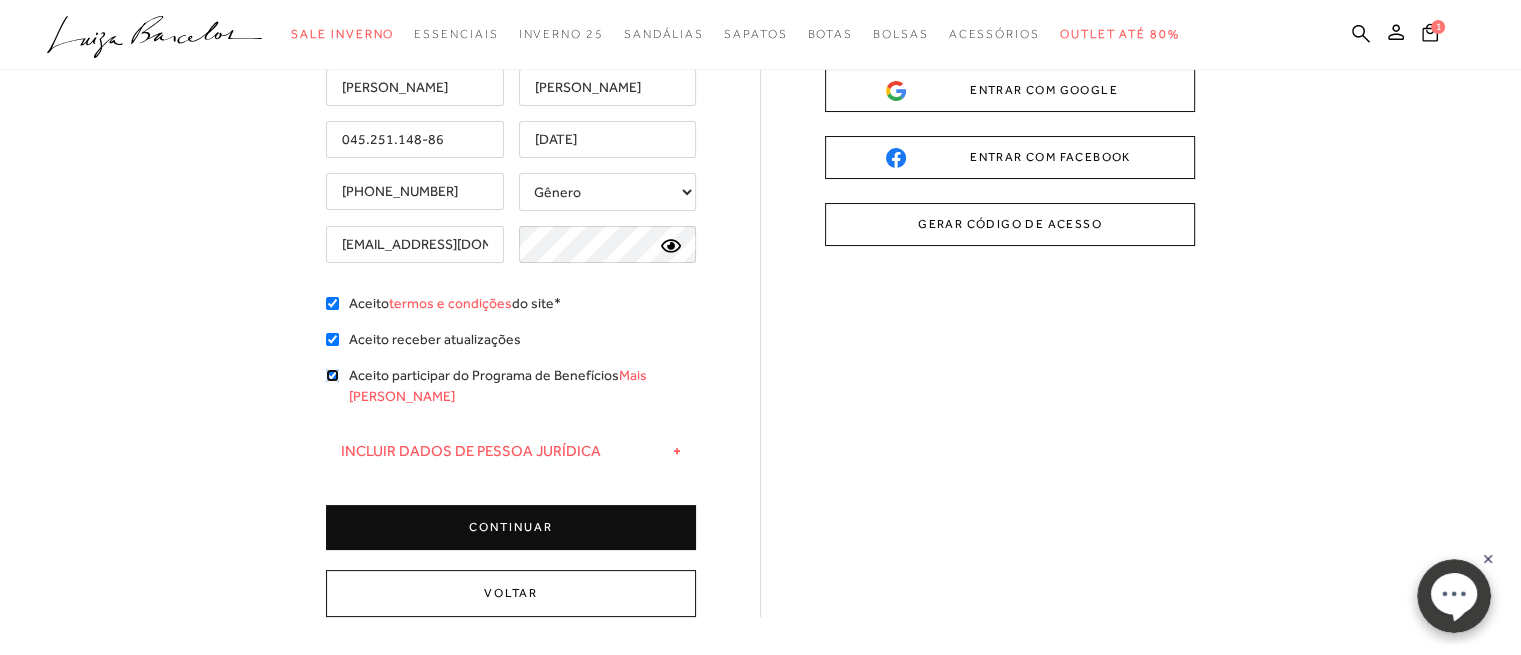 checkbox on "true" 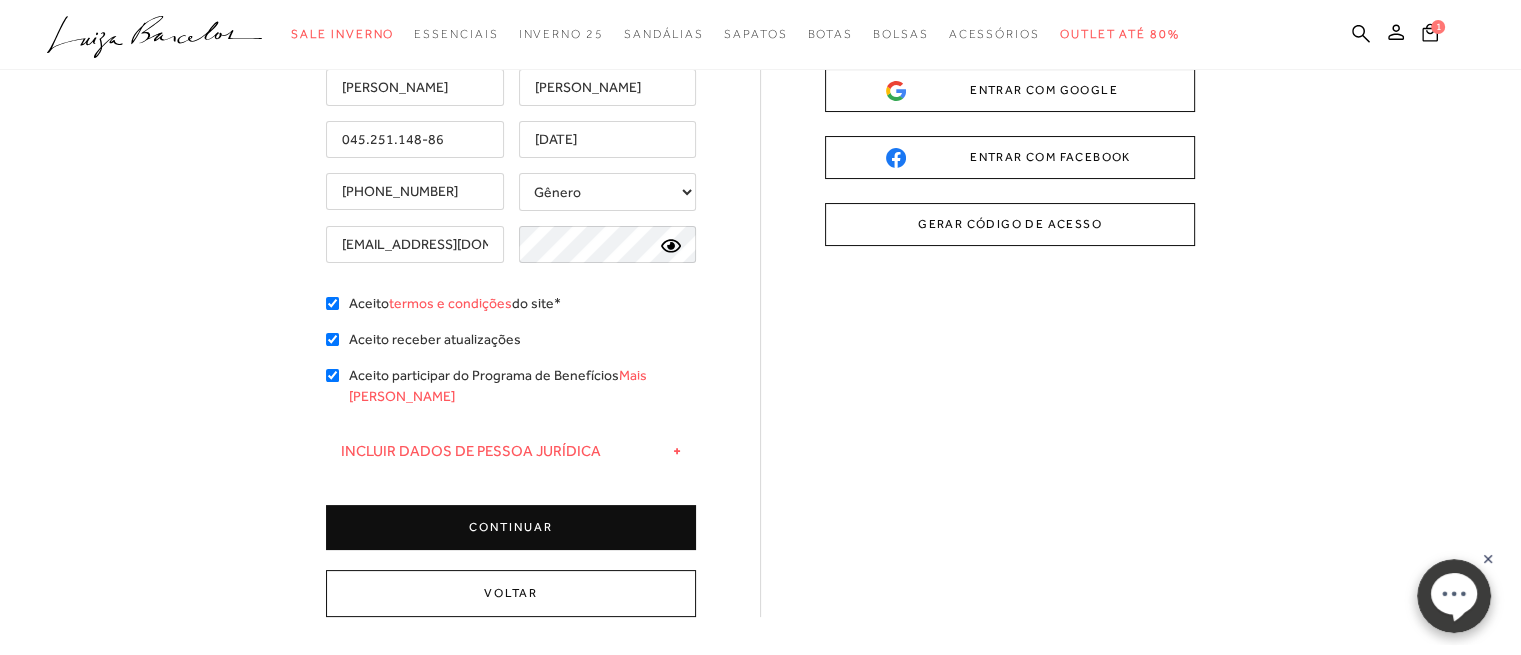 click on "CONTINUAR" at bounding box center [511, 527] 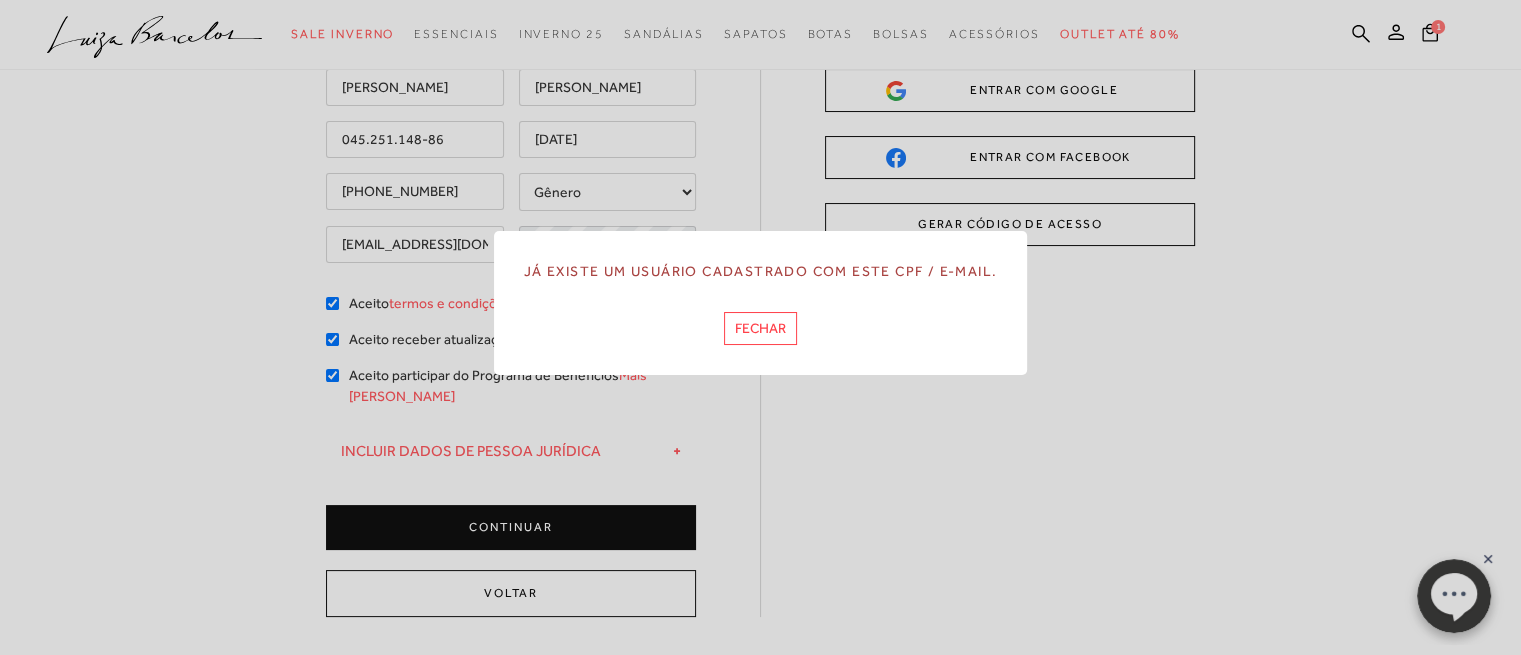 click on "FECHAR" at bounding box center [760, 328] 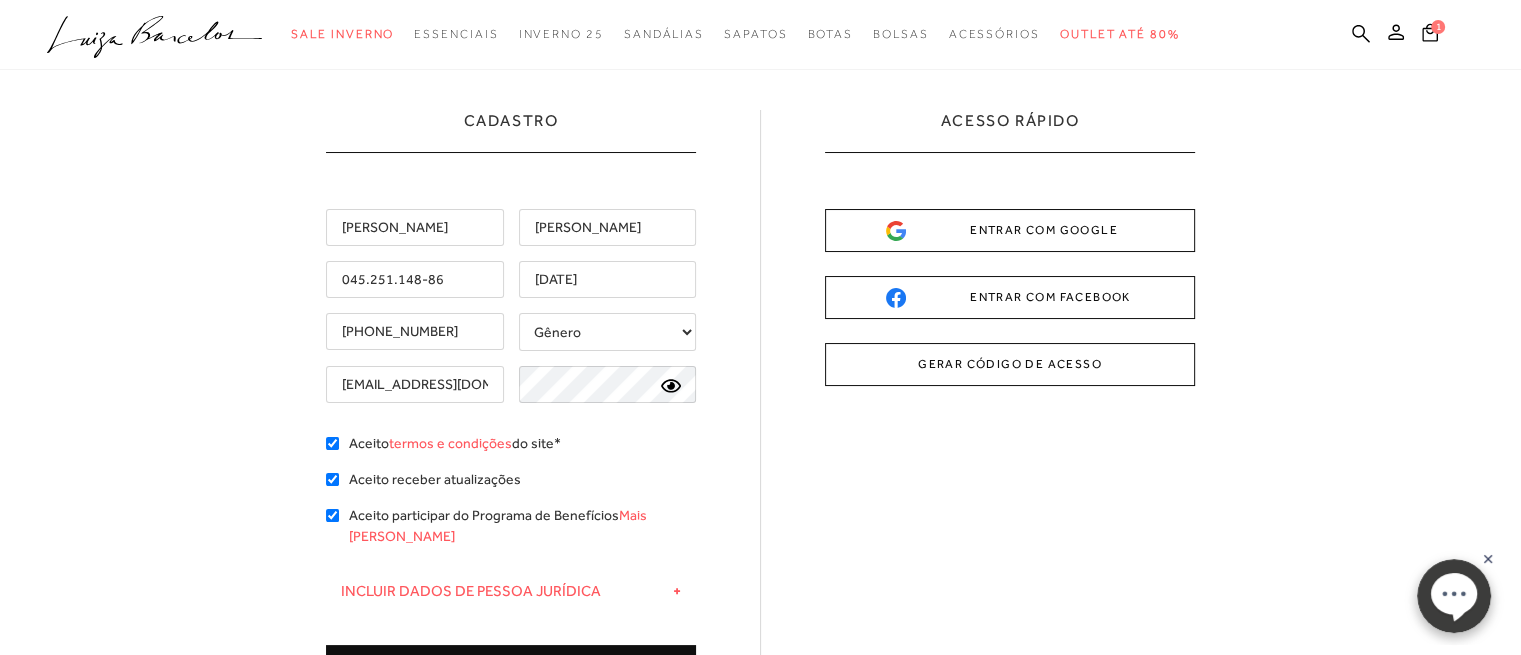 scroll, scrollTop: 0, scrollLeft: 0, axis: both 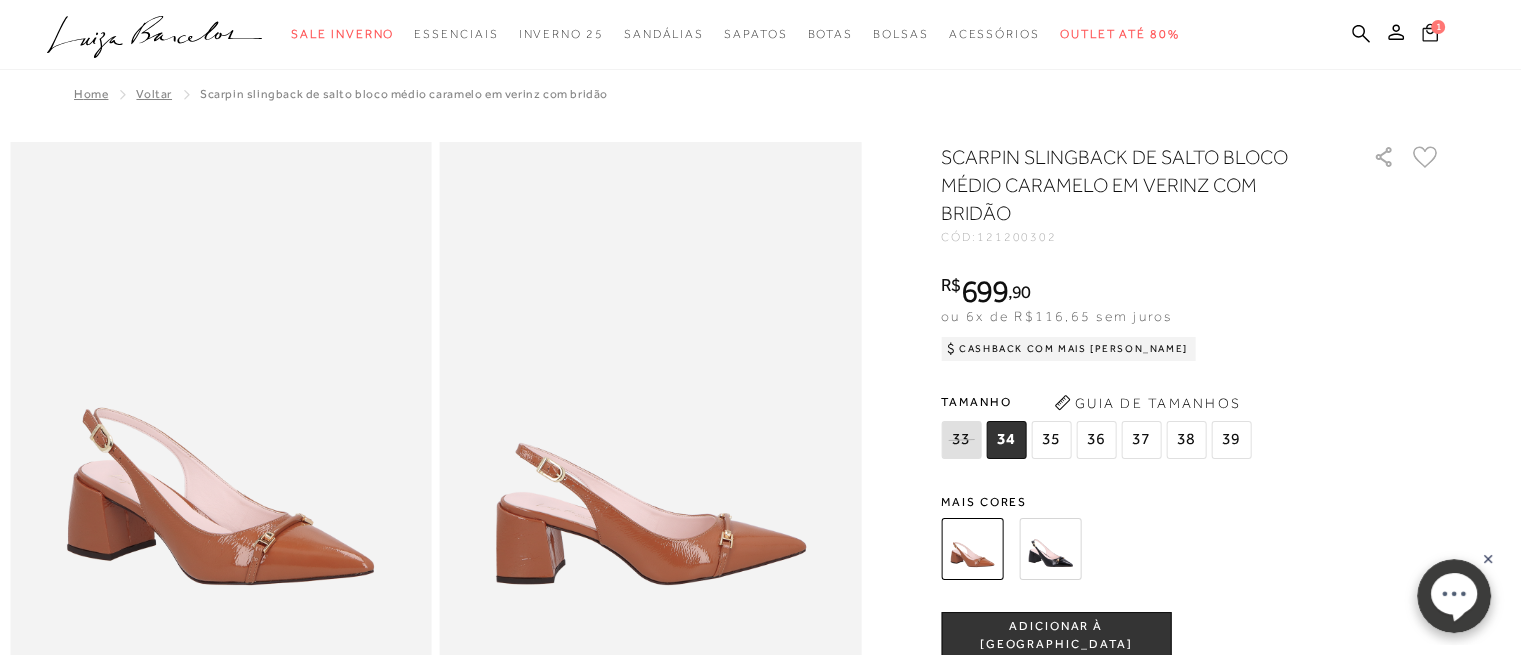 click on "1" at bounding box center [1438, 27] 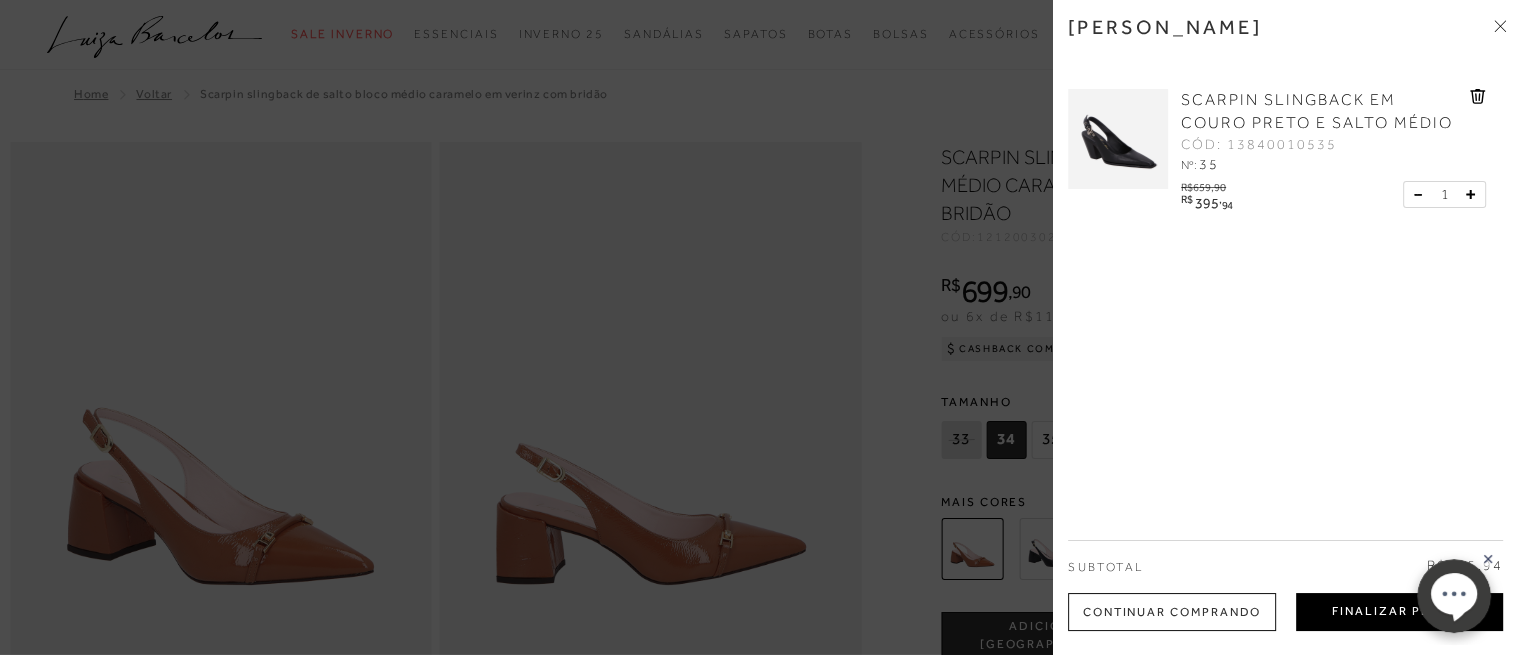 click on "Finalizar Pedido" at bounding box center [1399, 612] 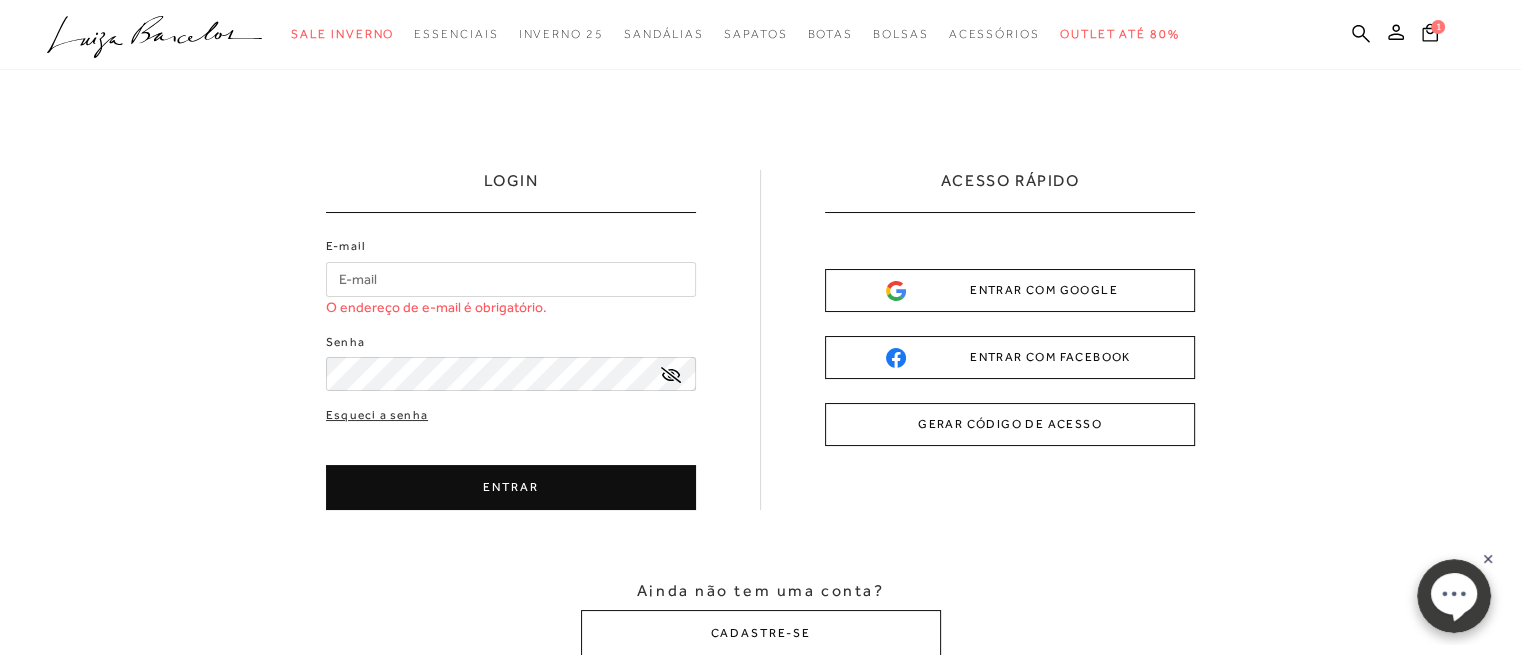 click on "E-mail" at bounding box center [511, 279] 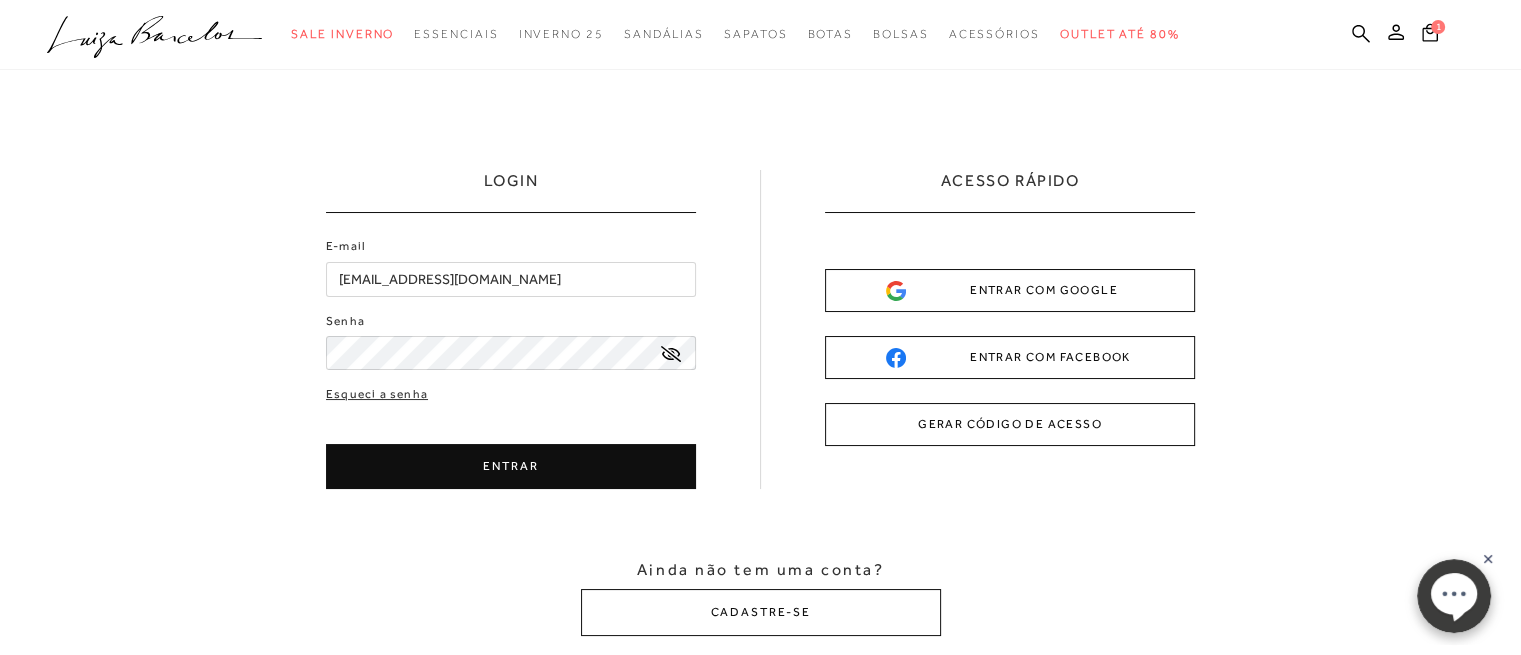 type on "sandrarenove@hotmail.com" 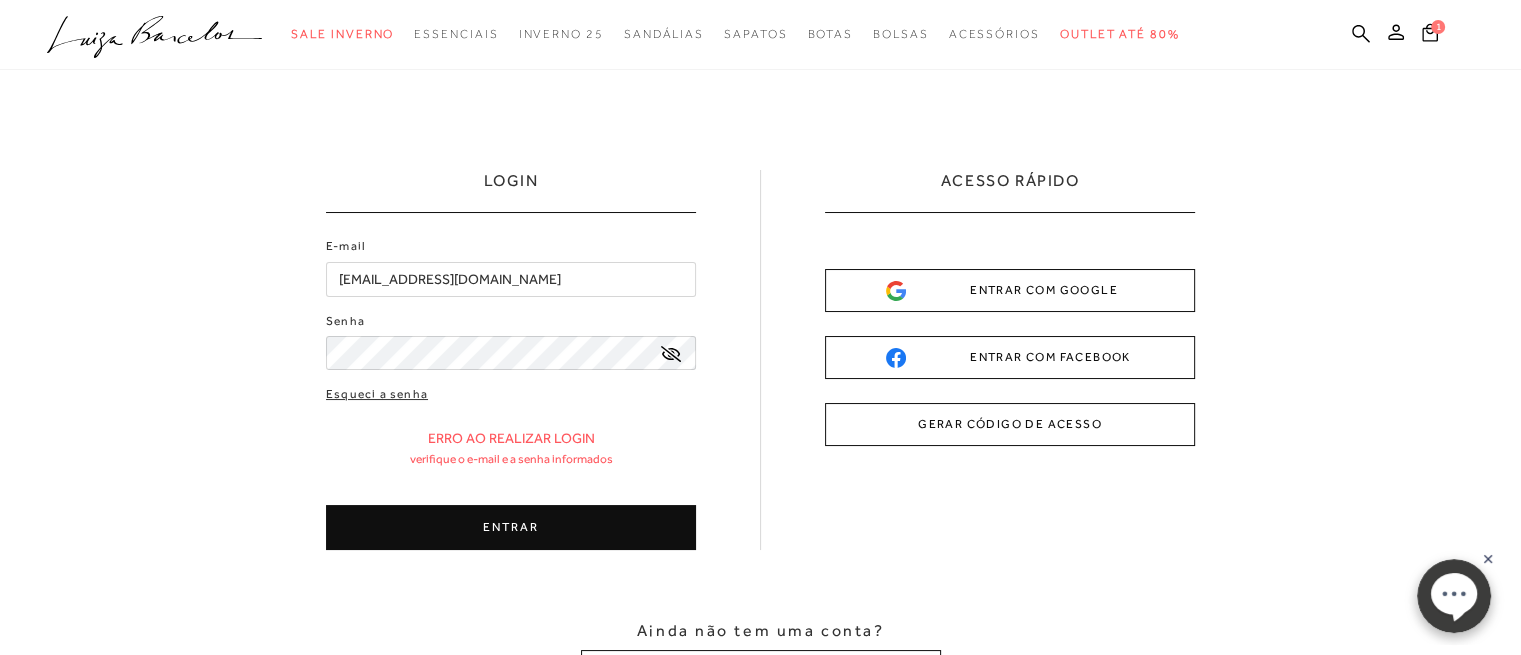click on "ENTRAR" at bounding box center (511, 527) 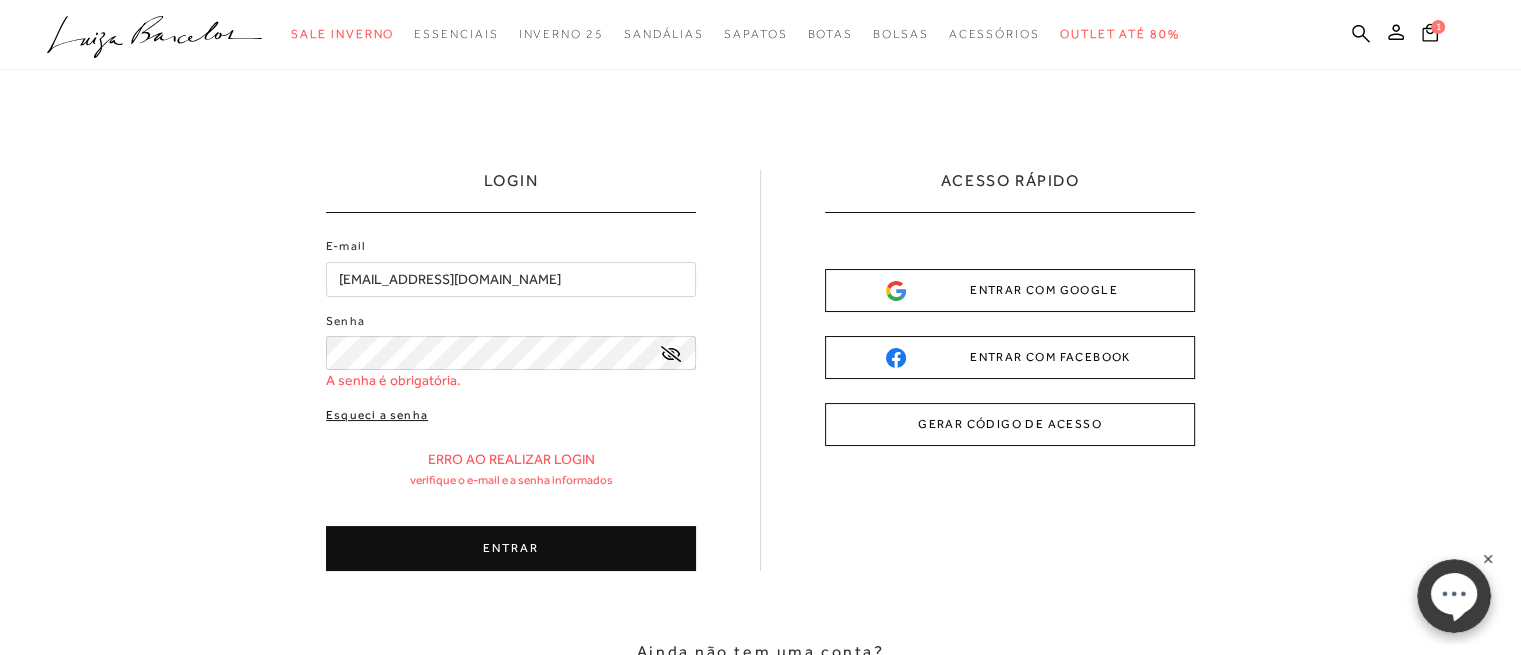 click on "Esqueci a senha" at bounding box center [377, 415] 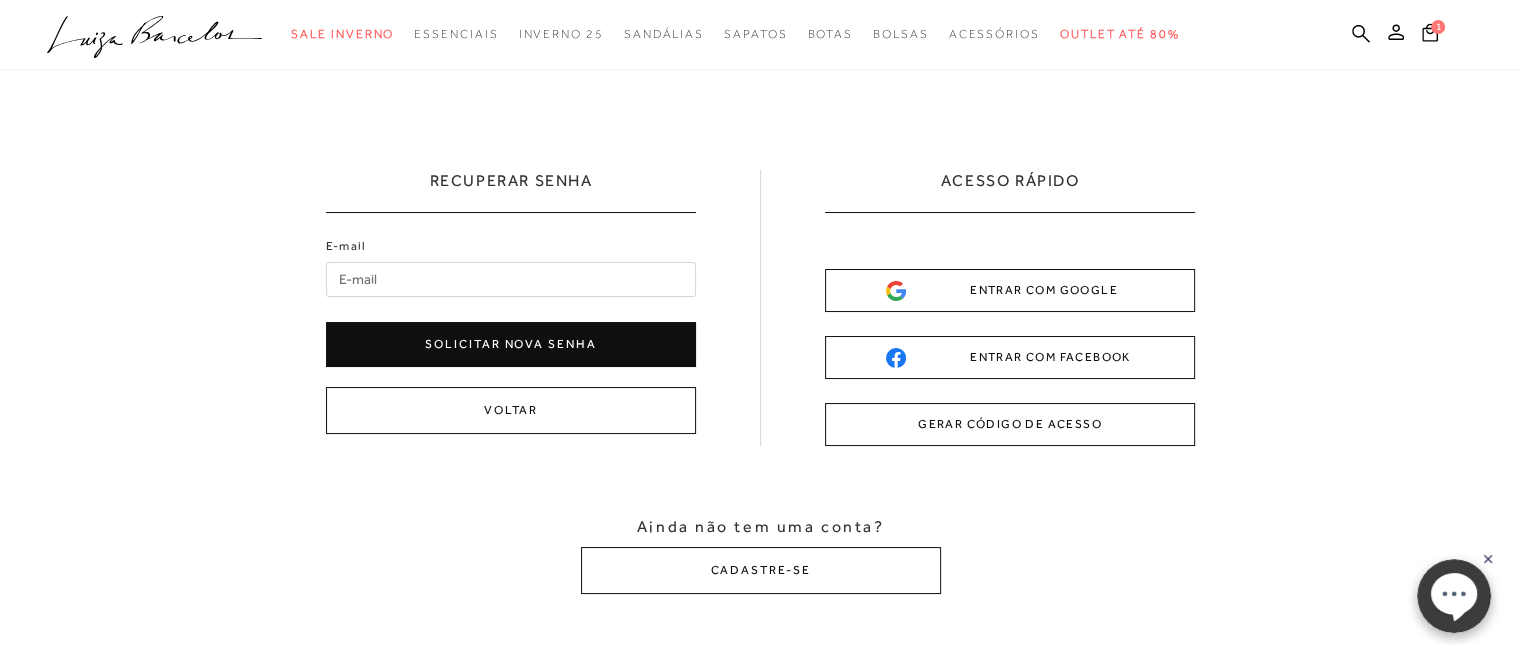 click on "E-mail" at bounding box center (511, 279) 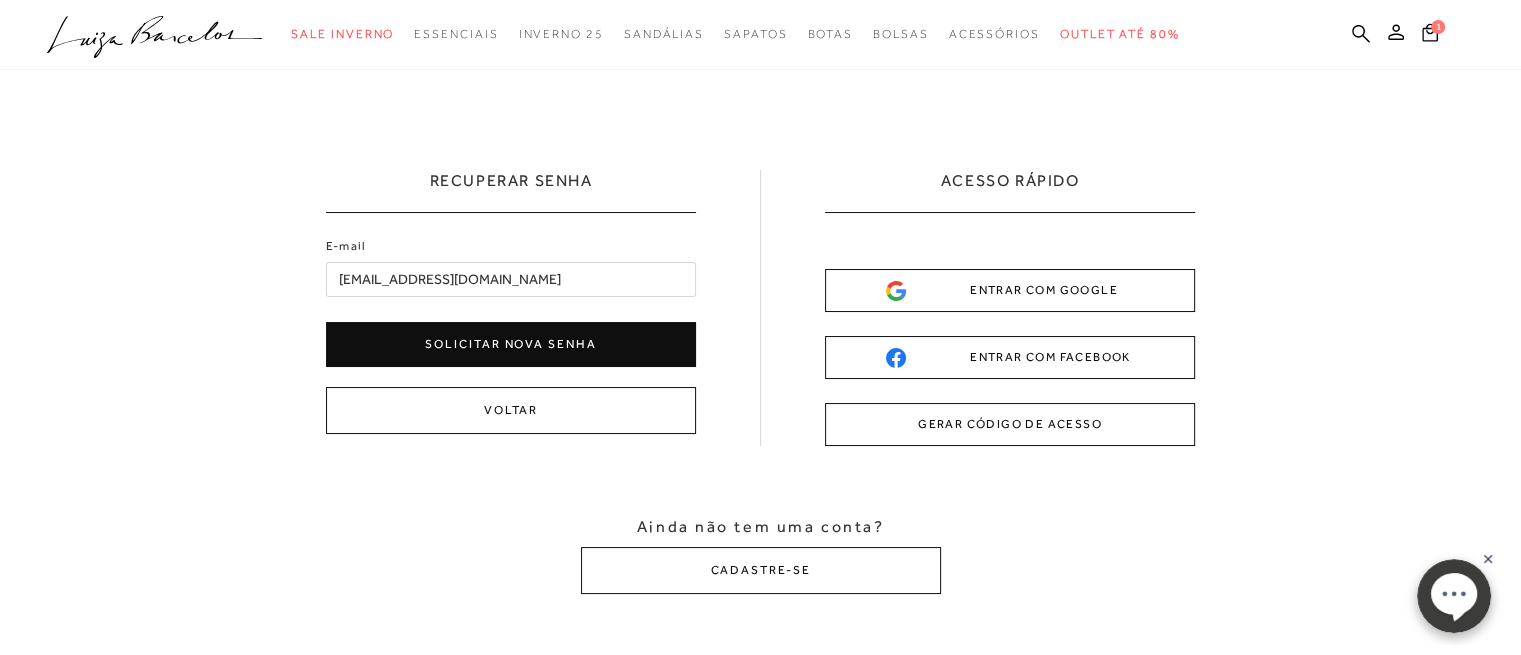 type on "sandrarenove@hotmail.com" 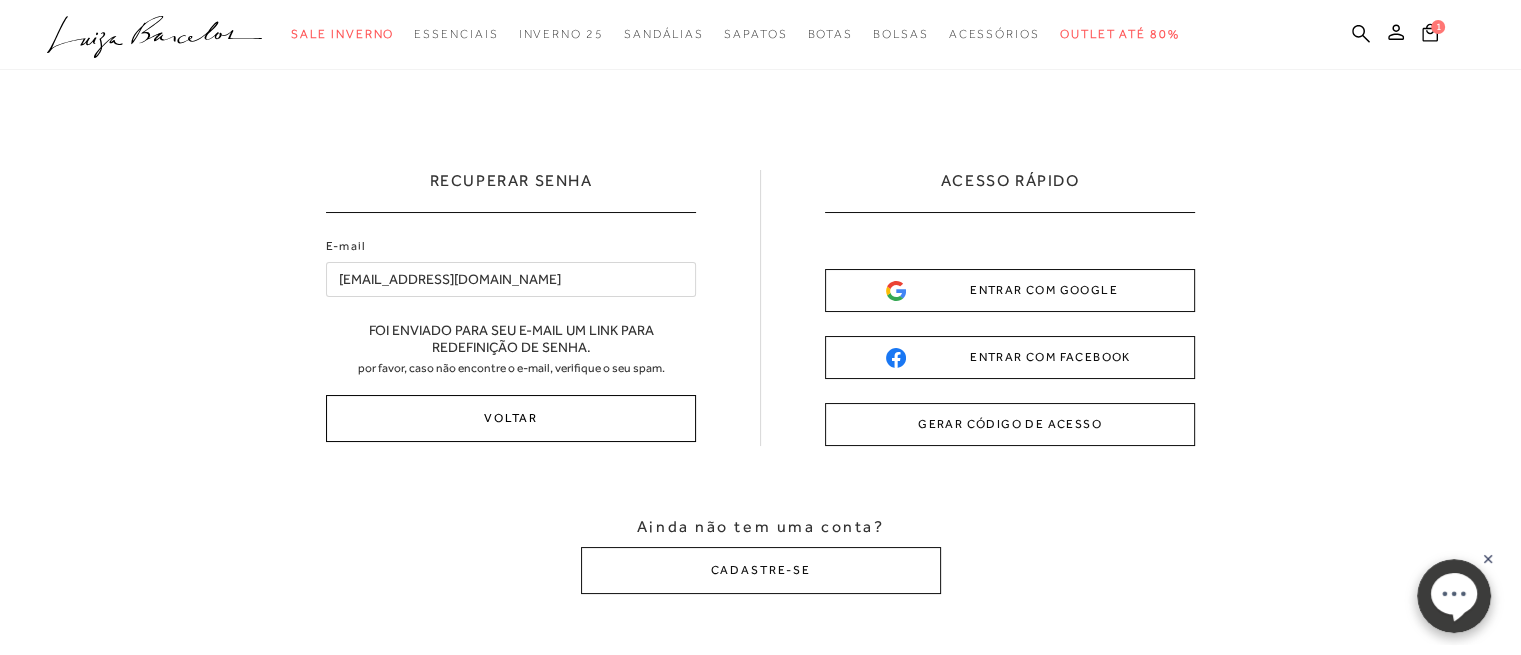 click on "Voltar" at bounding box center (511, 418) 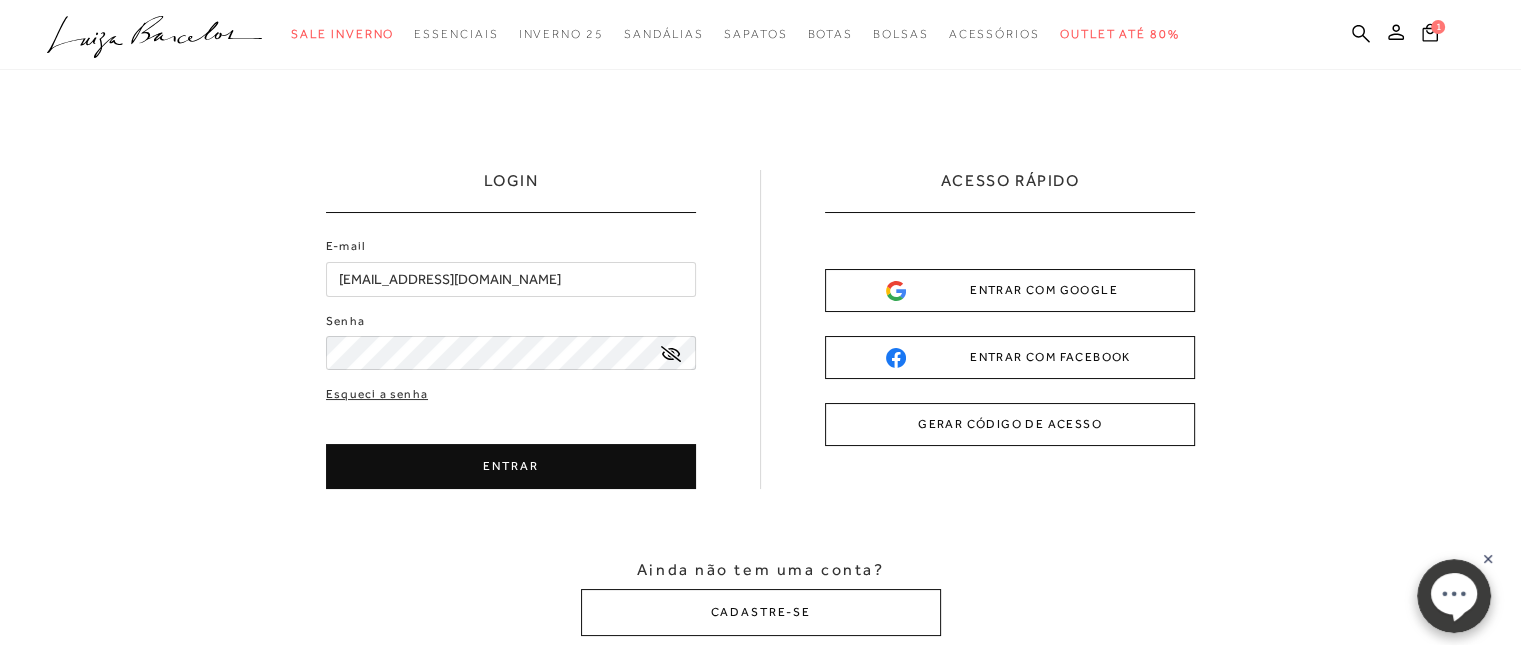 click on "ENTRAR" at bounding box center (511, 466) 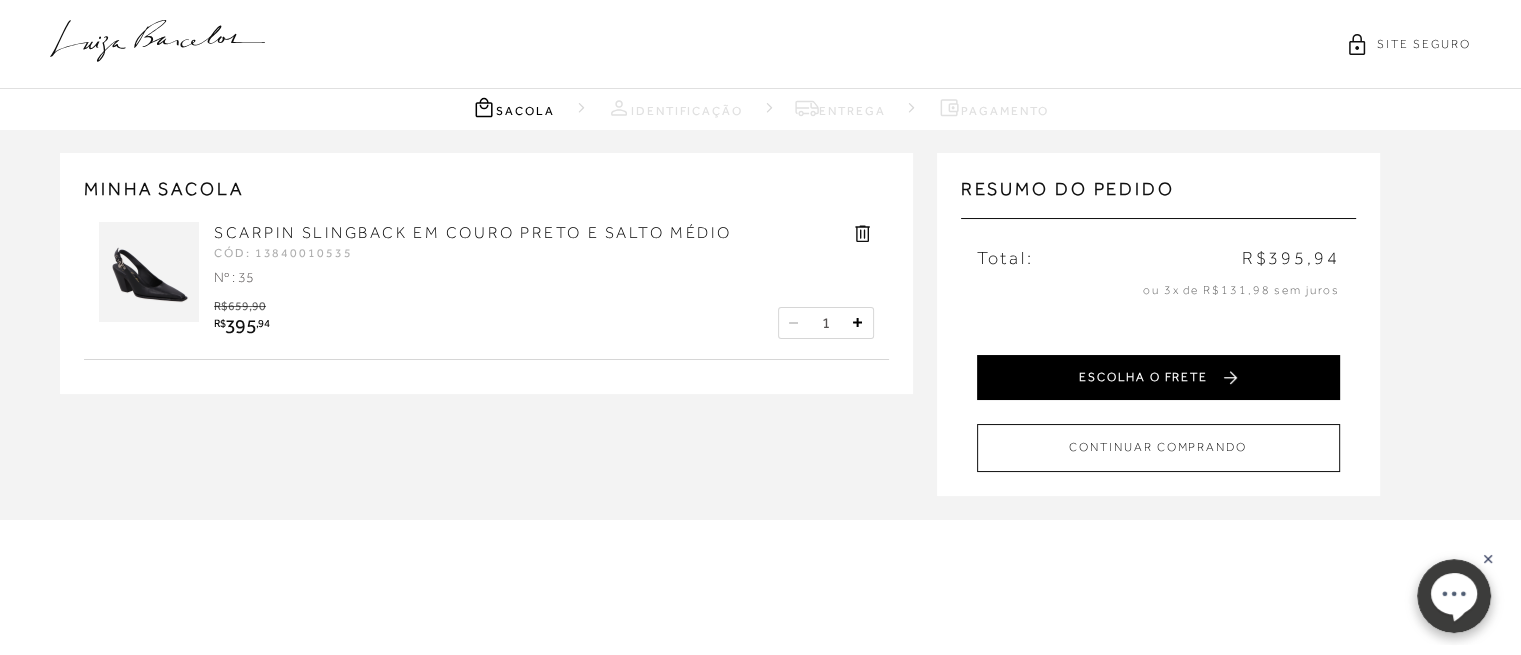 click on "ESCOLHA O FRETE" at bounding box center [1158, 377] 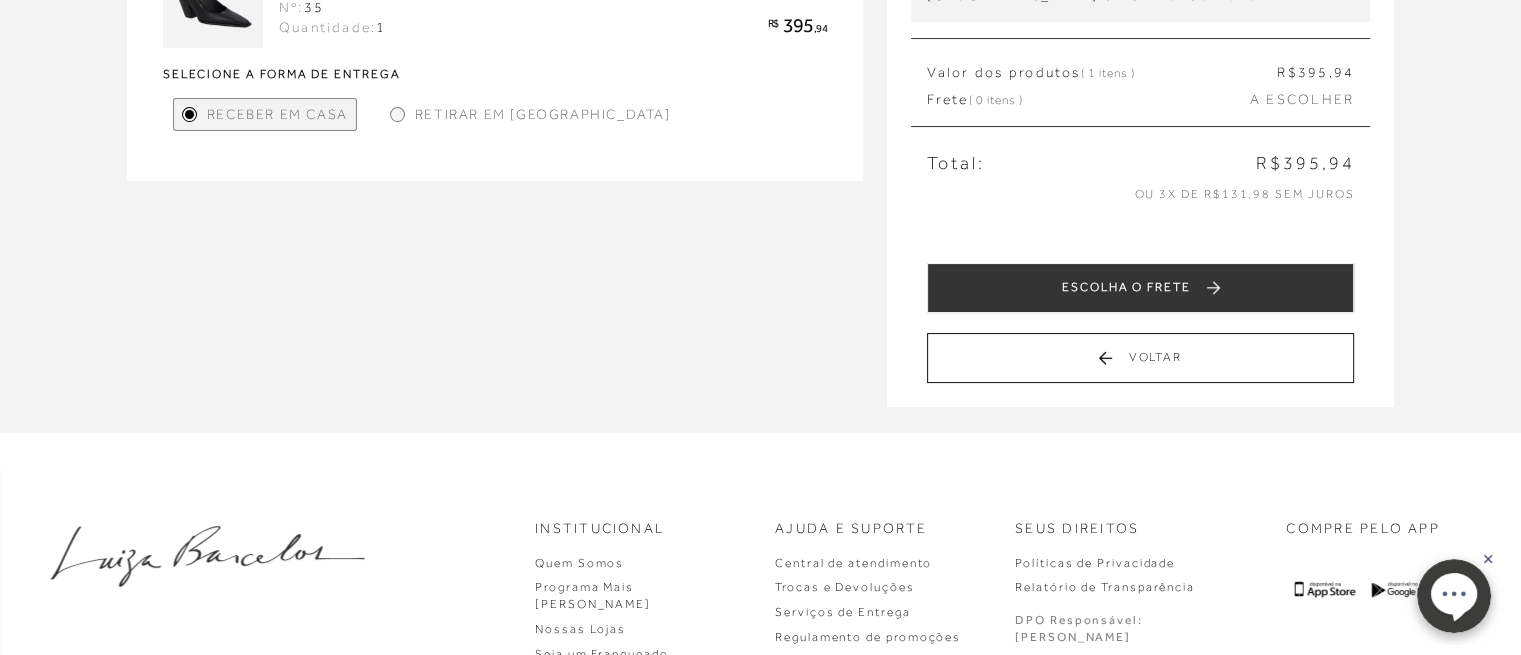 scroll, scrollTop: 300, scrollLeft: 0, axis: vertical 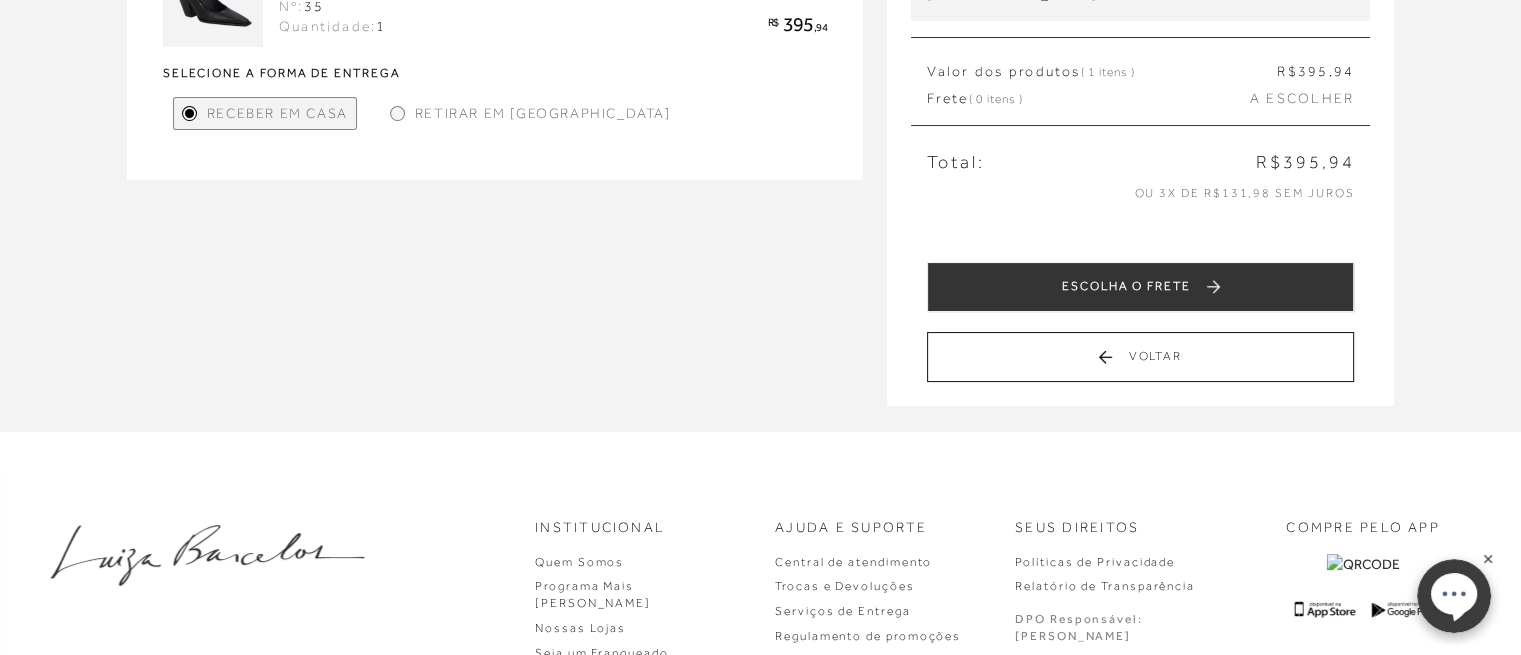 click on "ESCOLHA O FRETE" at bounding box center (1140, 287) 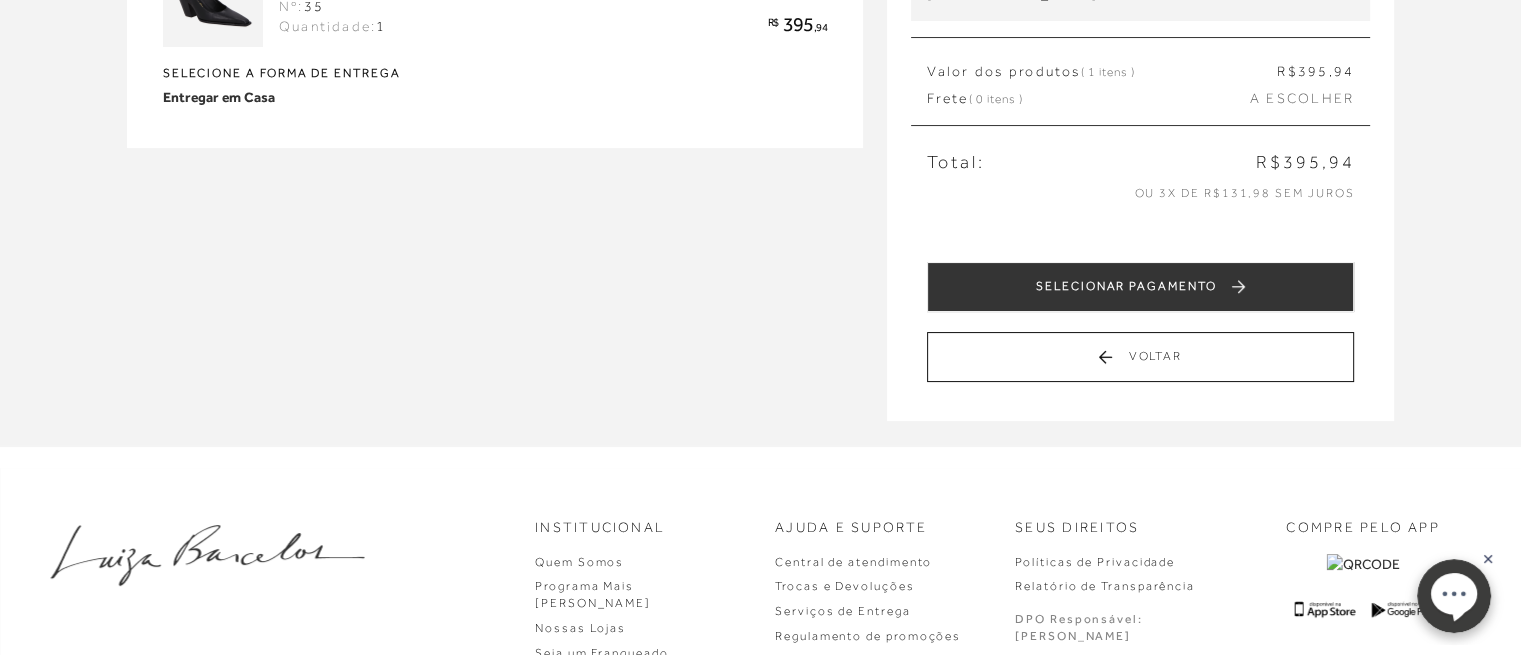 scroll, scrollTop: 0, scrollLeft: 0, axis: both 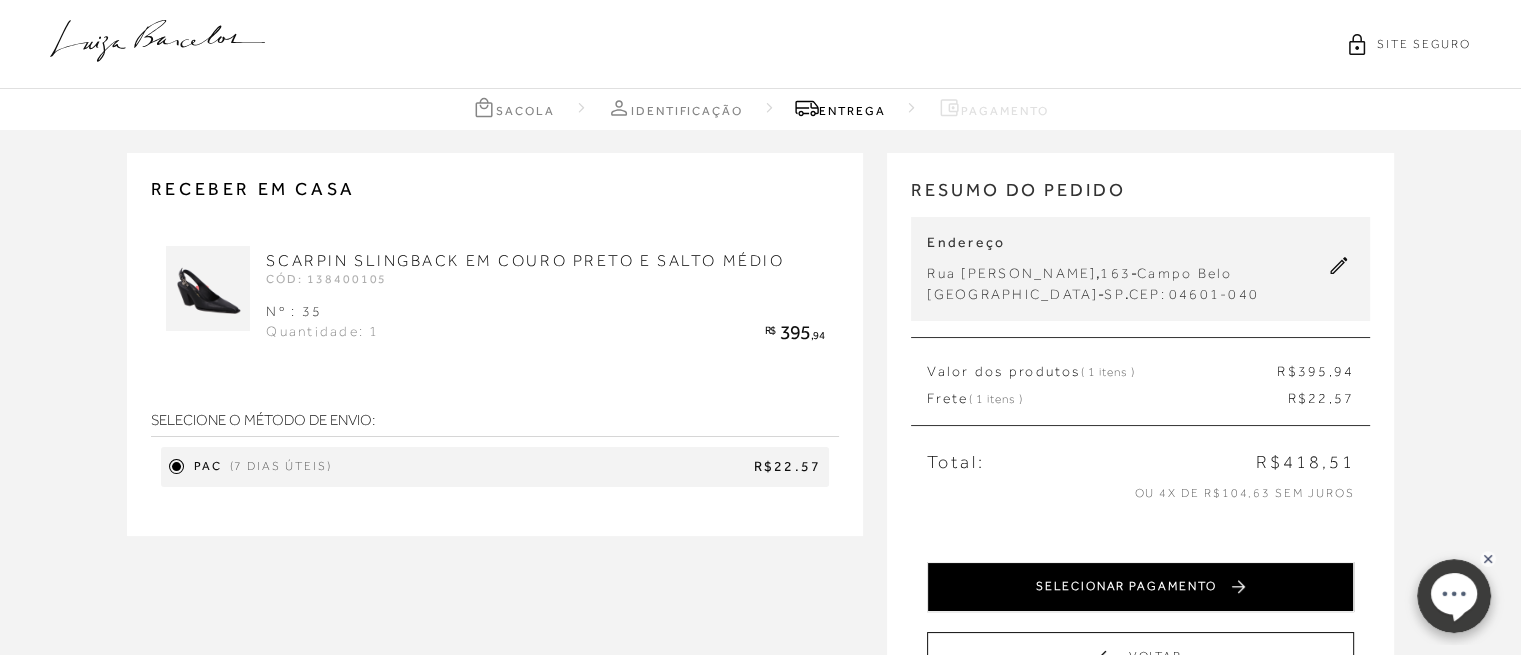 click on "SELECIONAR PAGAMENTO" at bounding box center (1140, 587) 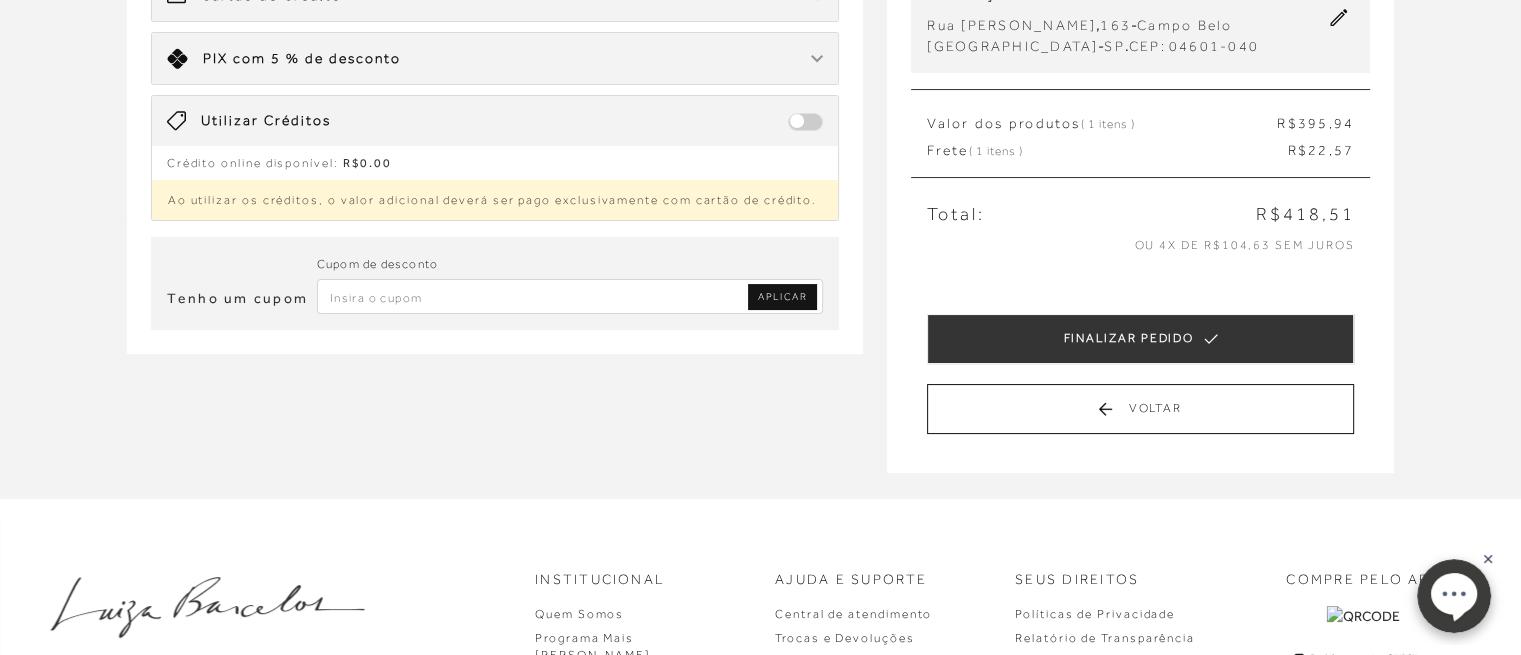 scroll, scrollTop: 0, scrollLeft: 0, axis: both 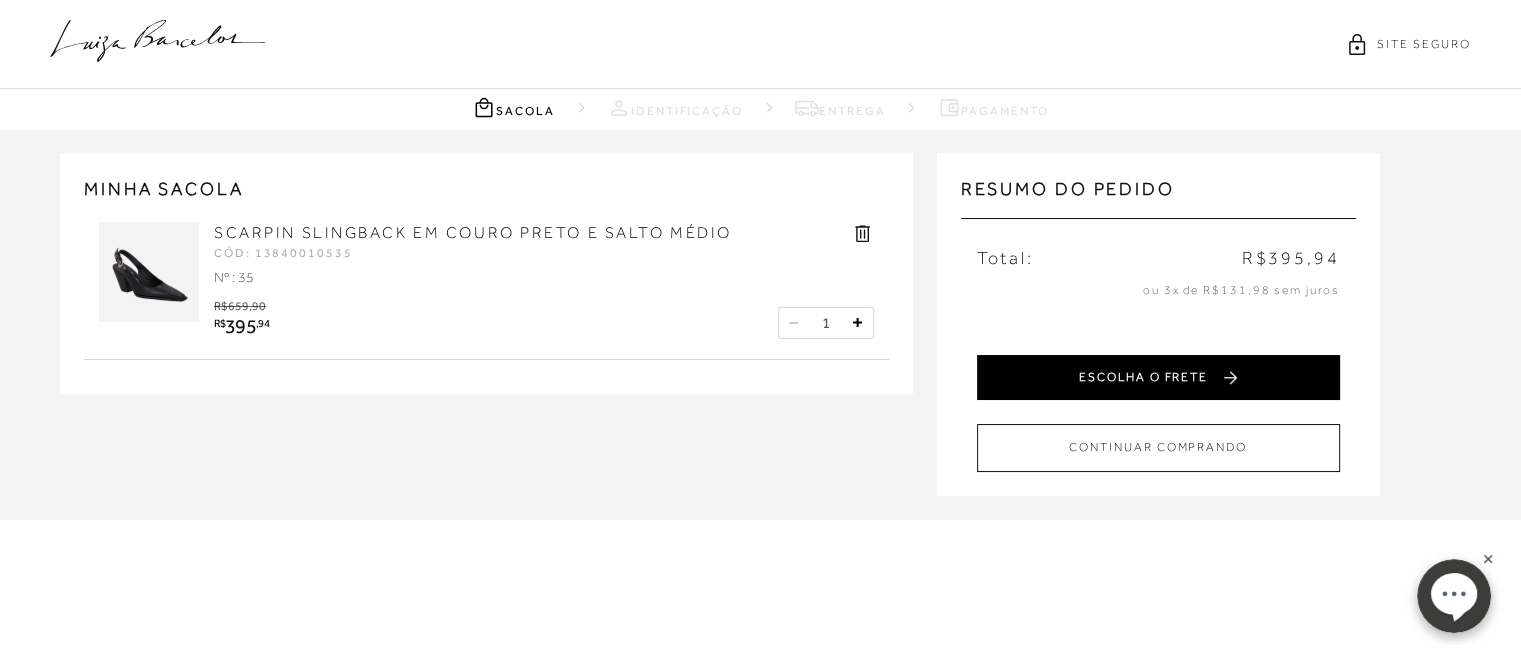 click on "ESCOLHA O FRETE" at bounding box center (1158, 377) 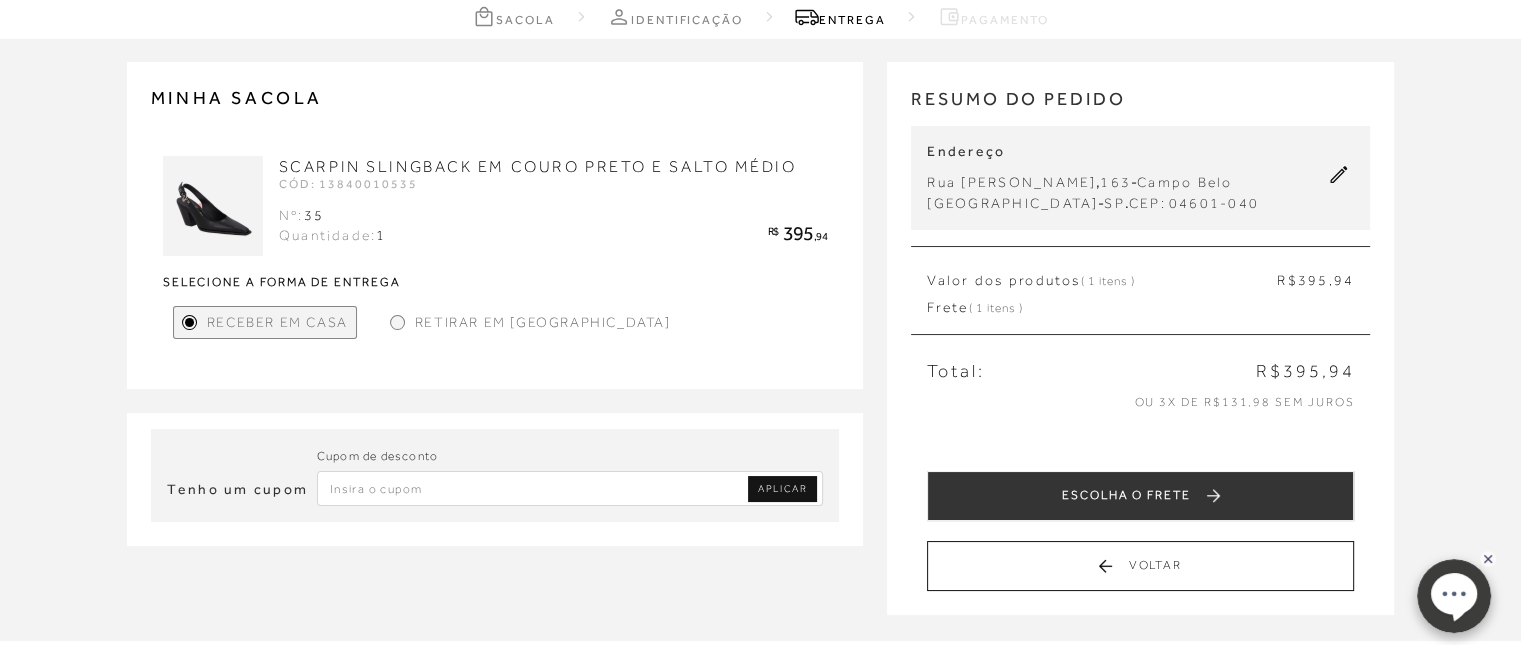scroll, scrollTop: 200, scrollLeft: 0, axis: vertical 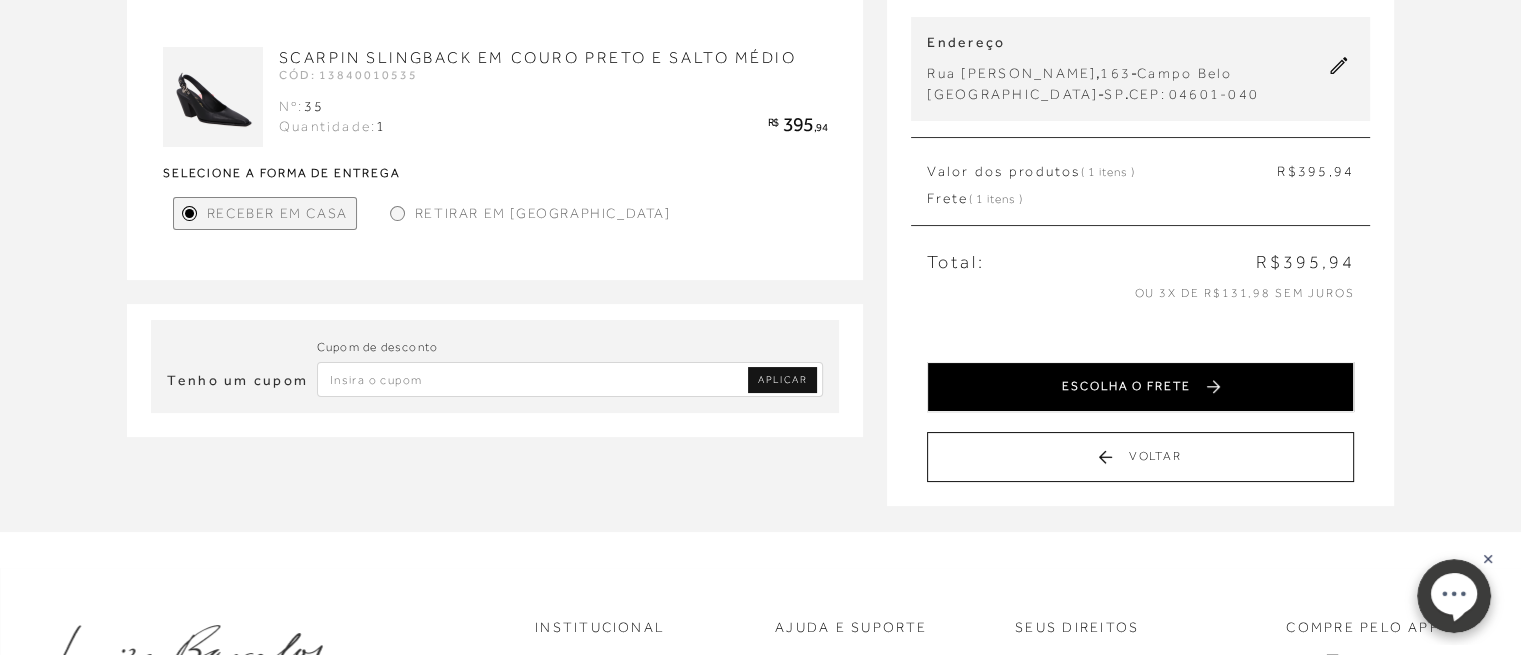 click on "ESCOLHA O FRETE" at bounding box center (1140, 387) 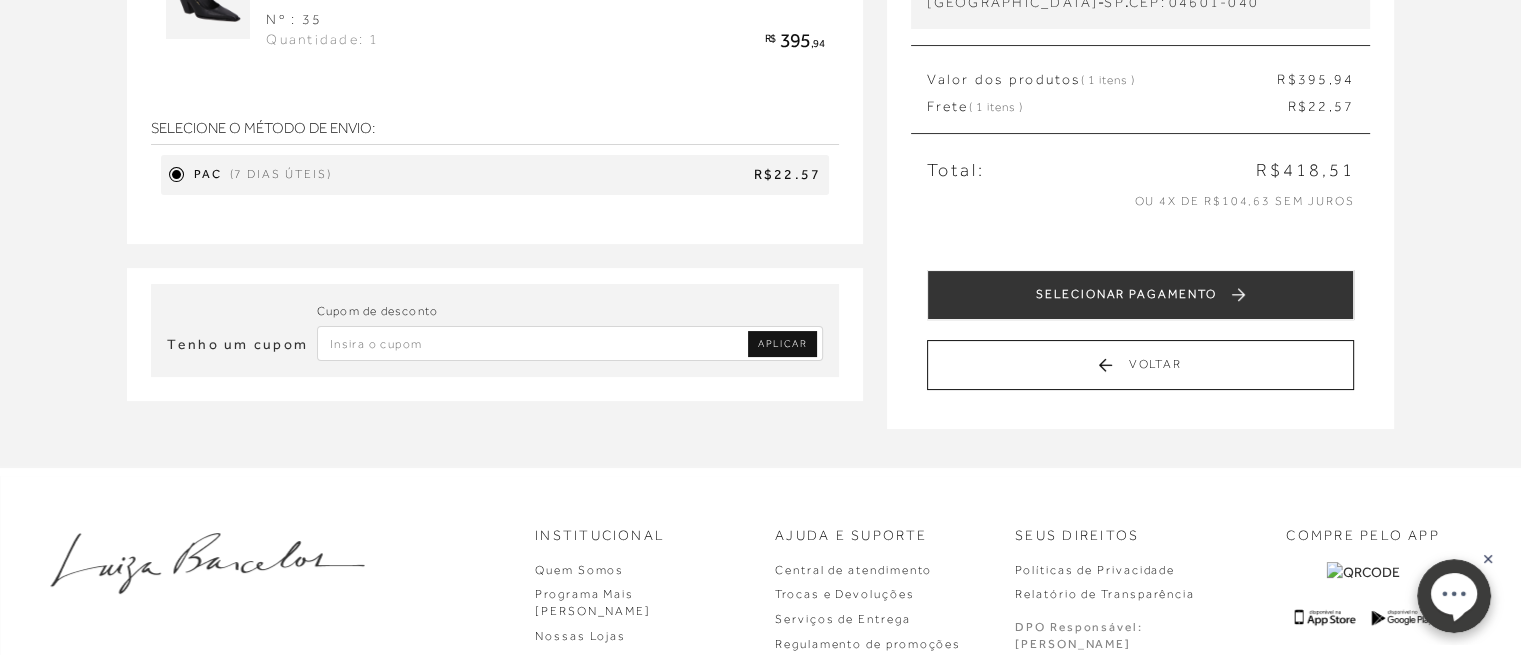 scroll, scrollTop: 300, scrollLeft: 0, axis: vertical 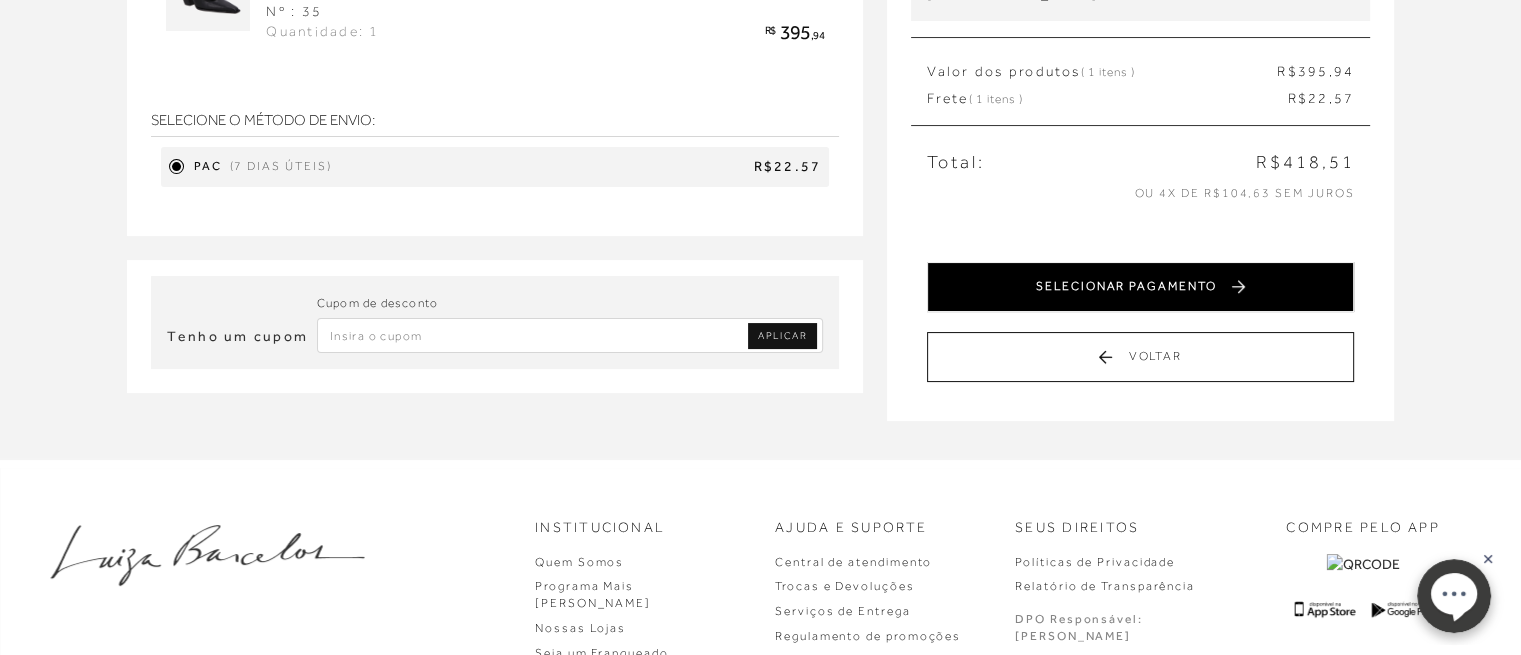 click on "SELECIONAR PAGAMENTO" at bounding box center [1140, 287] 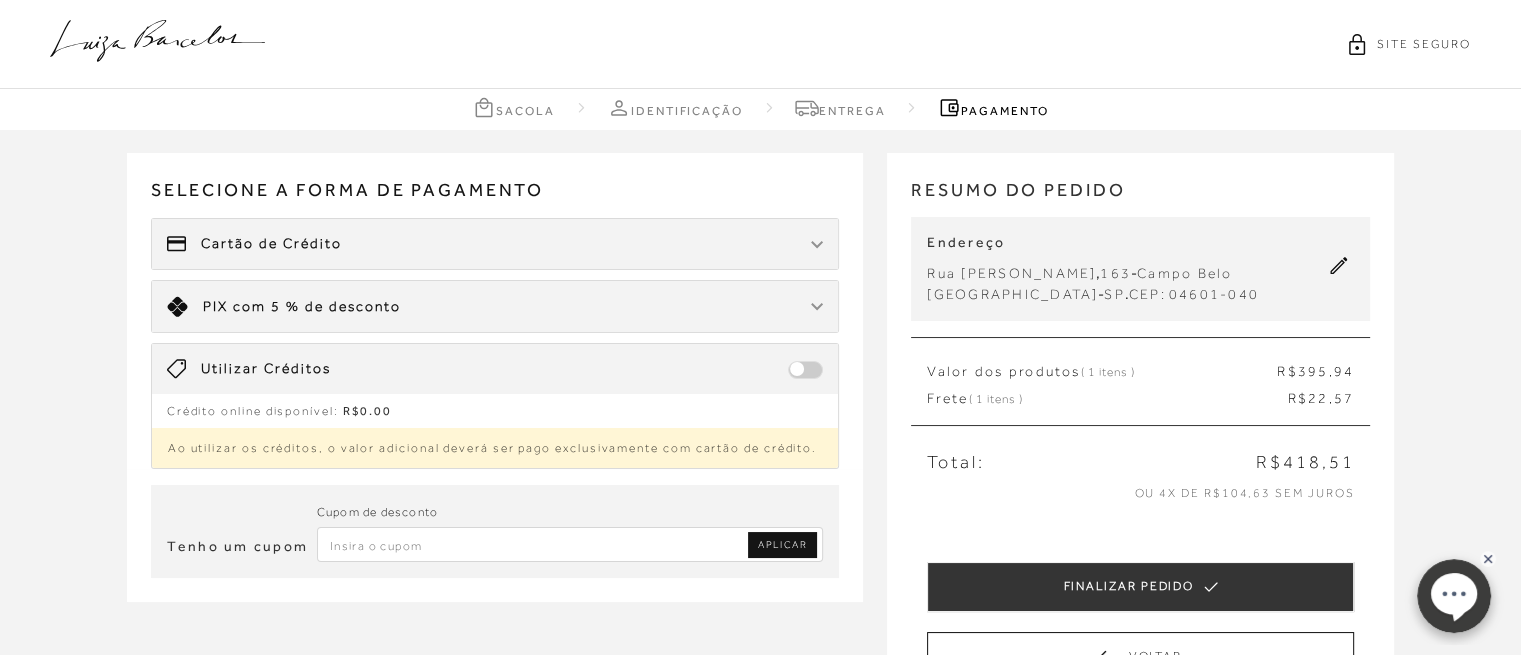 click on "Cartão de Crédito" at bounding box center [495, 244] 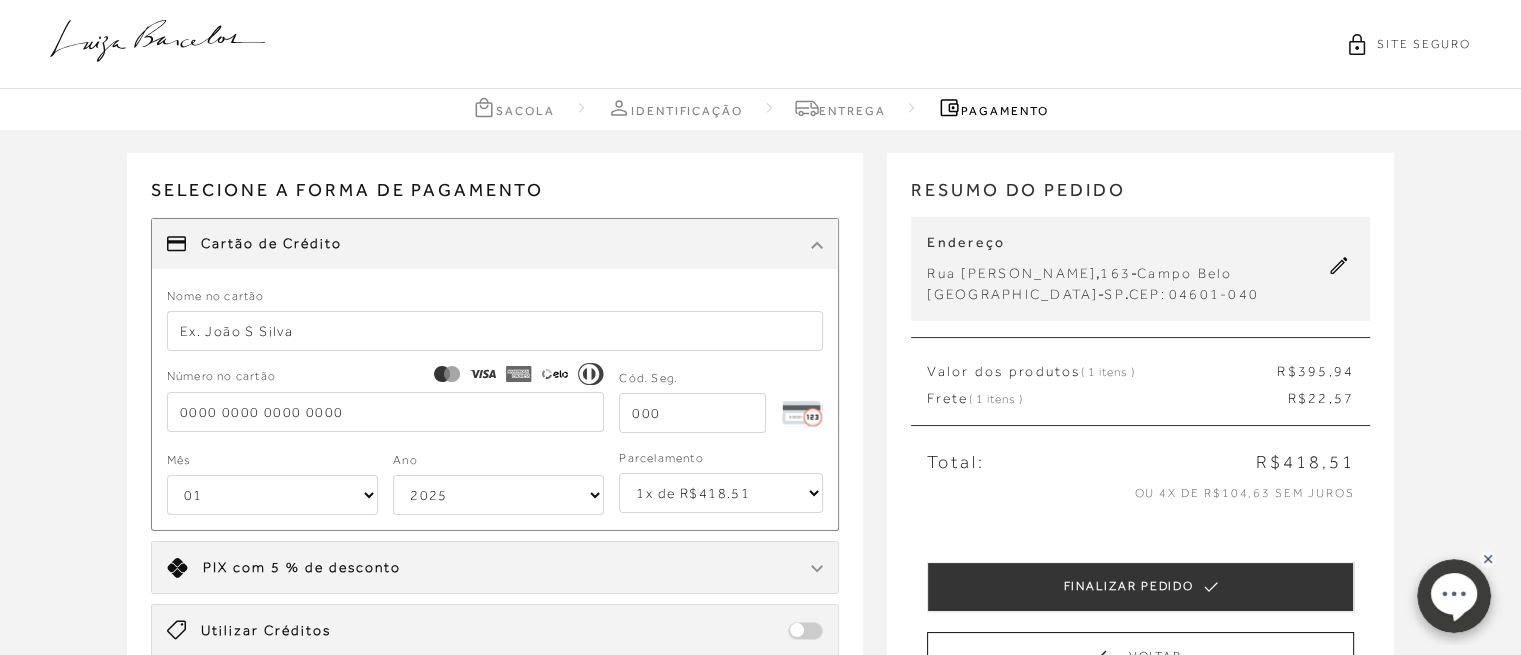 click at bounding box center (495, 331) 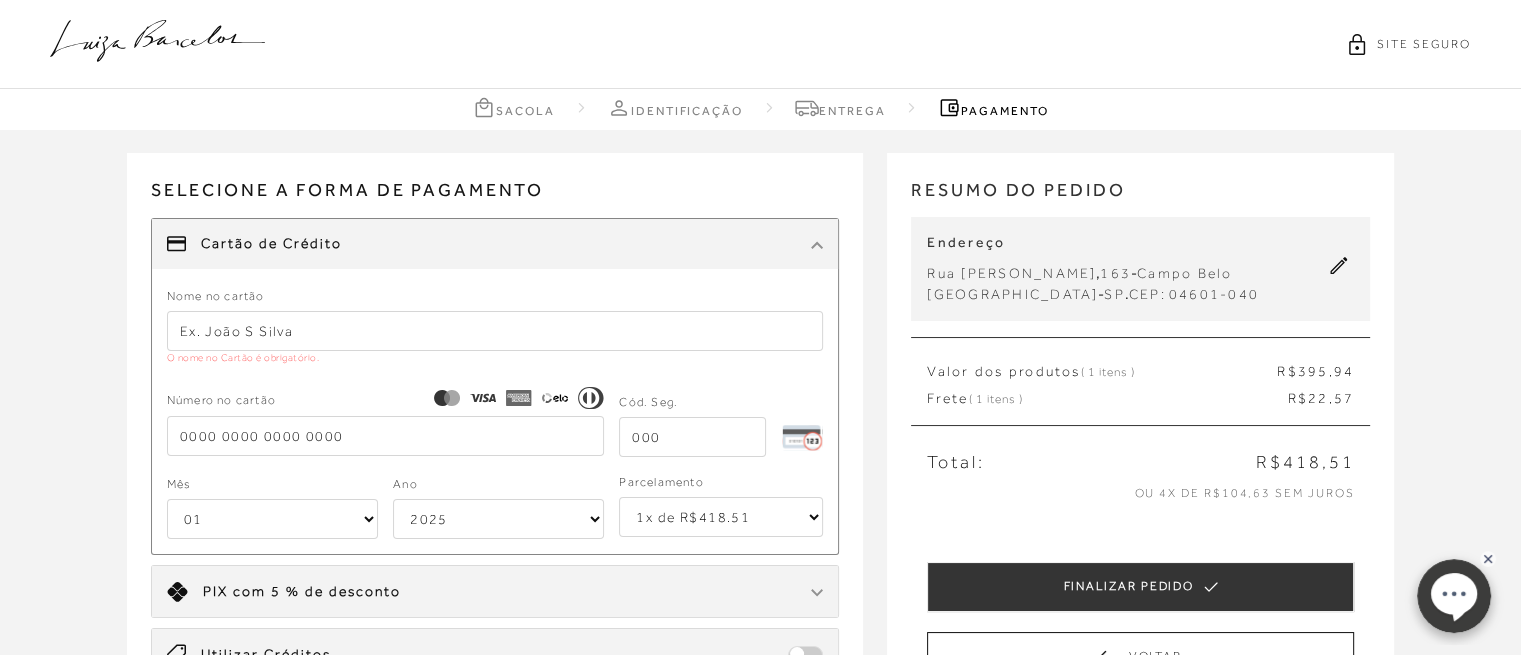 type on "SANDRA REGINA RODRIGUES" 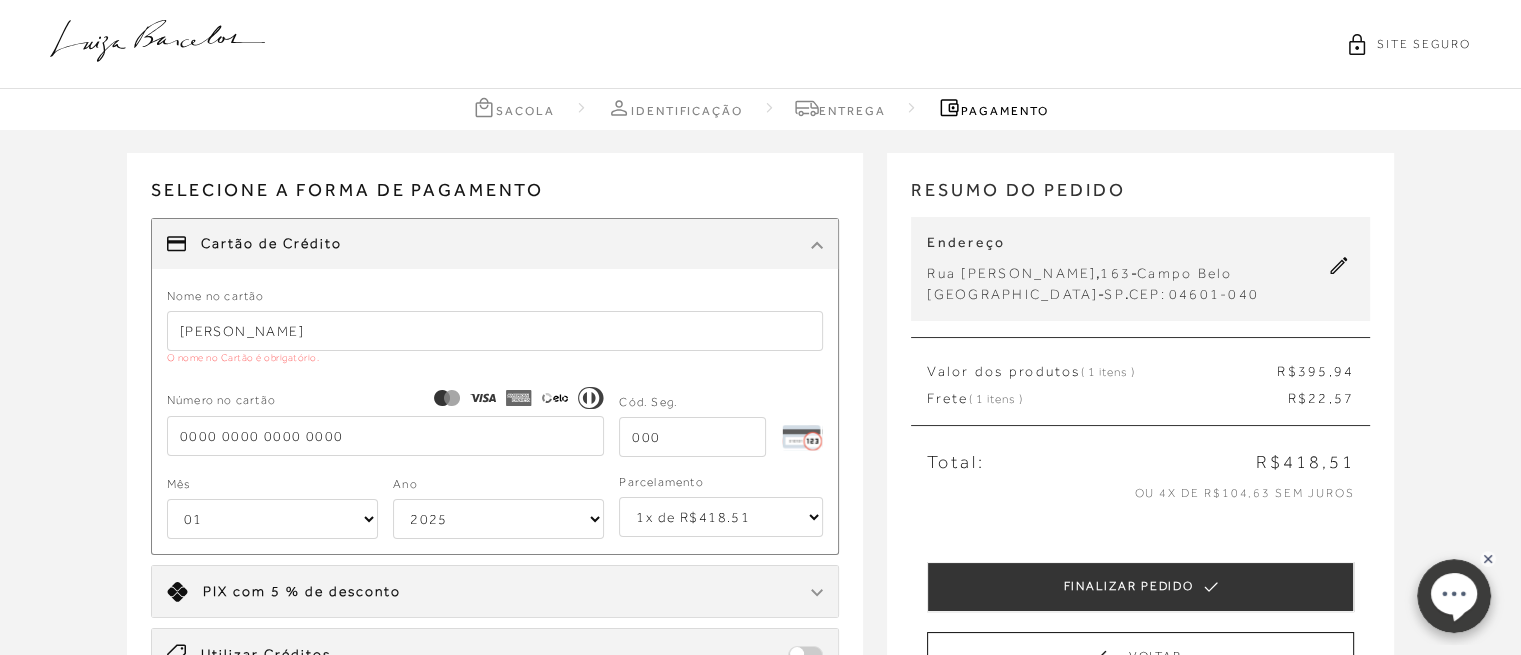 type on "5329300794162211" 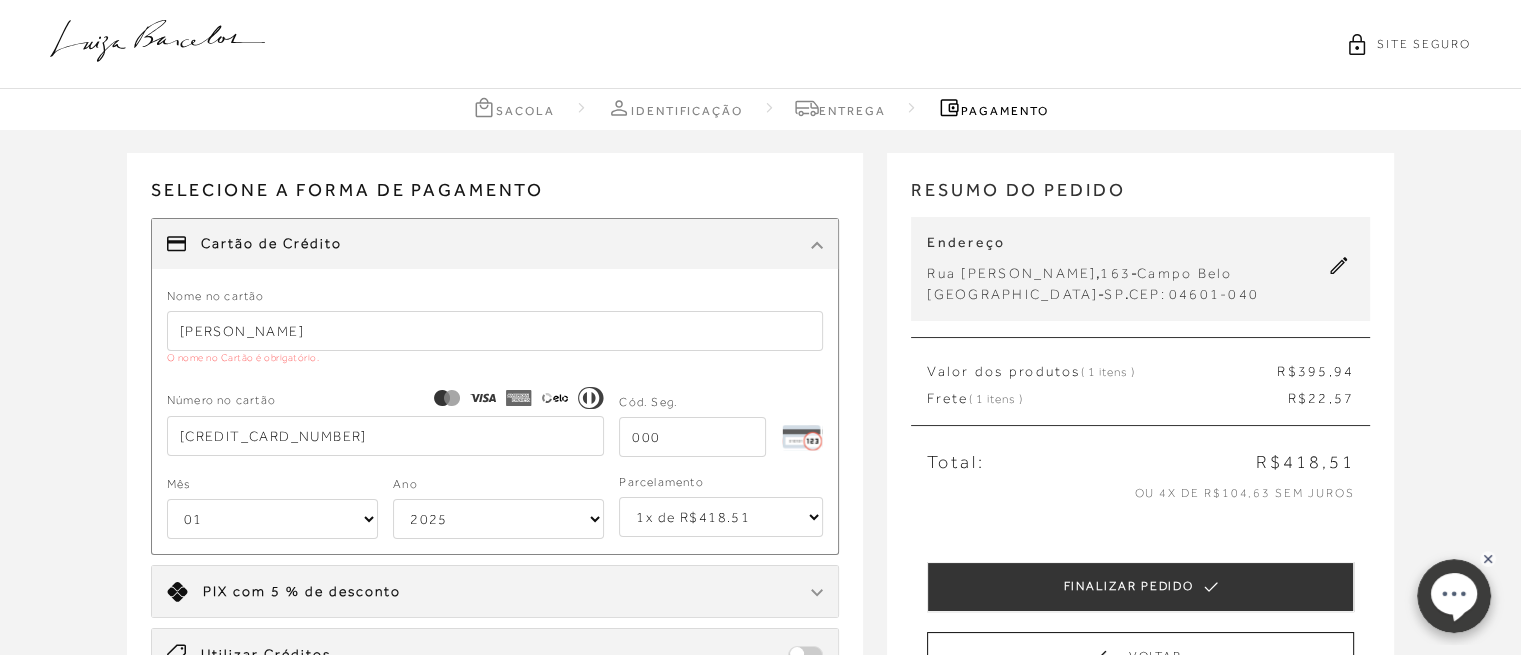 select on "12" 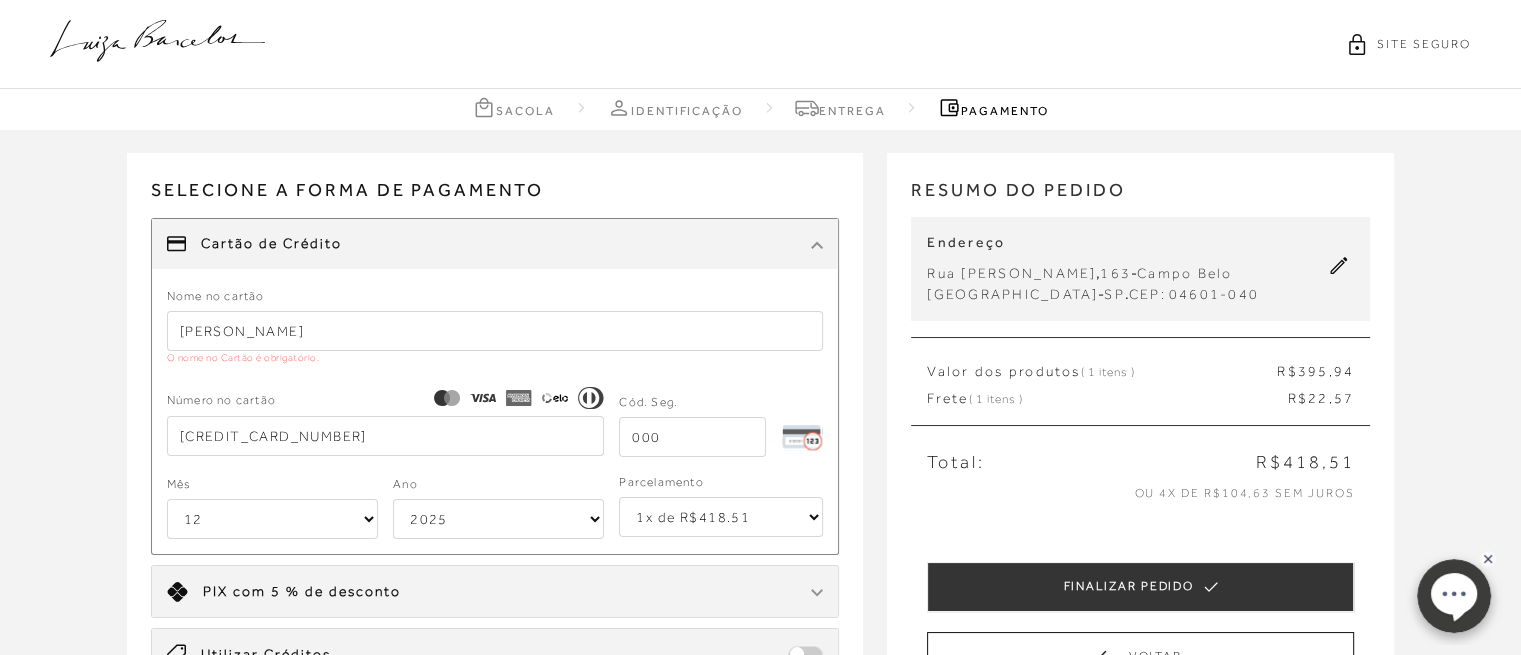 select on "2026" 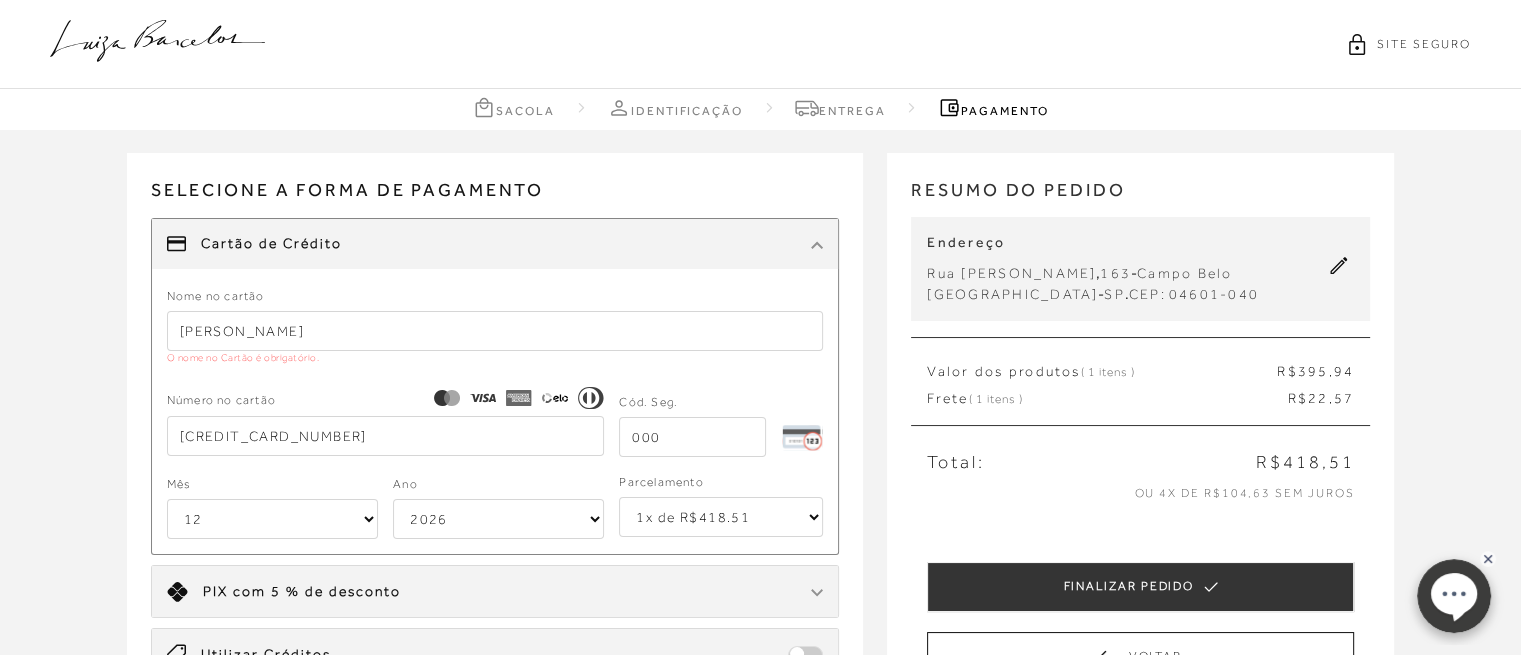 type on "5329300794162211" 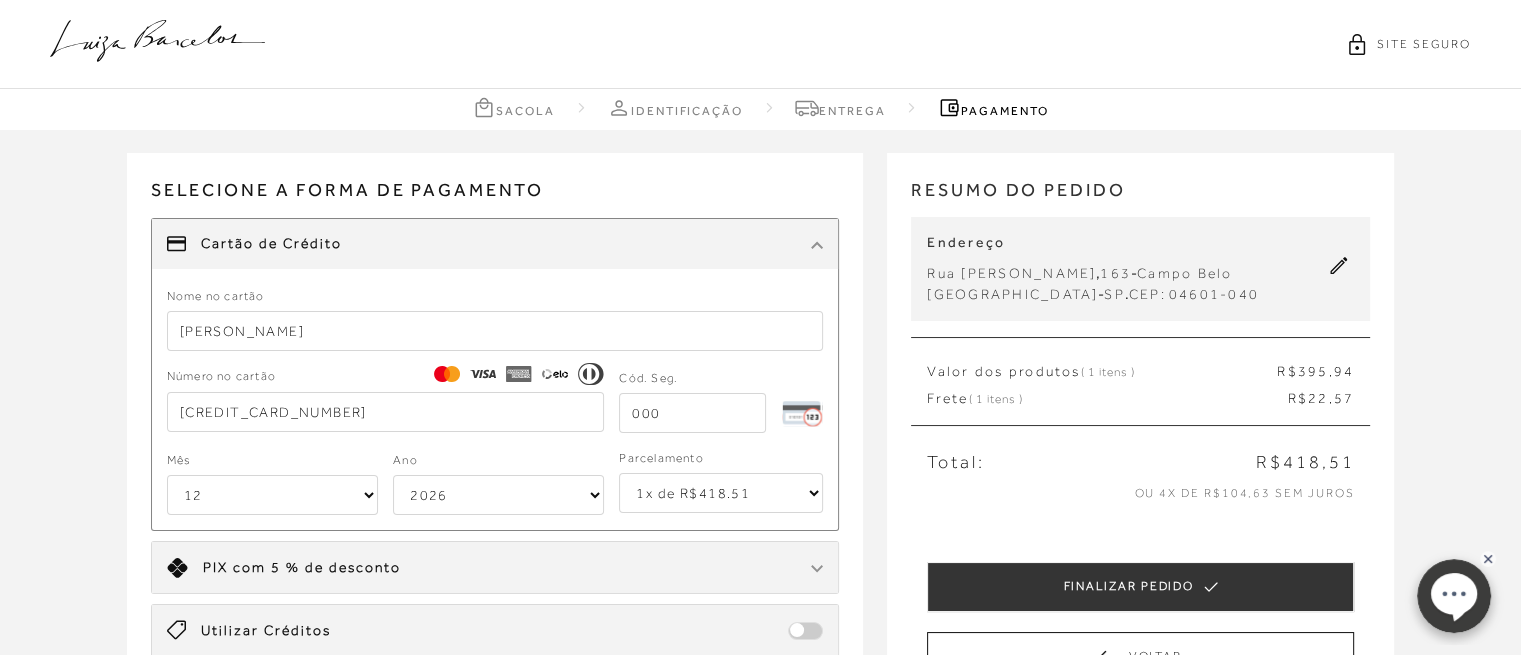 click at bounding box center [692, 413] 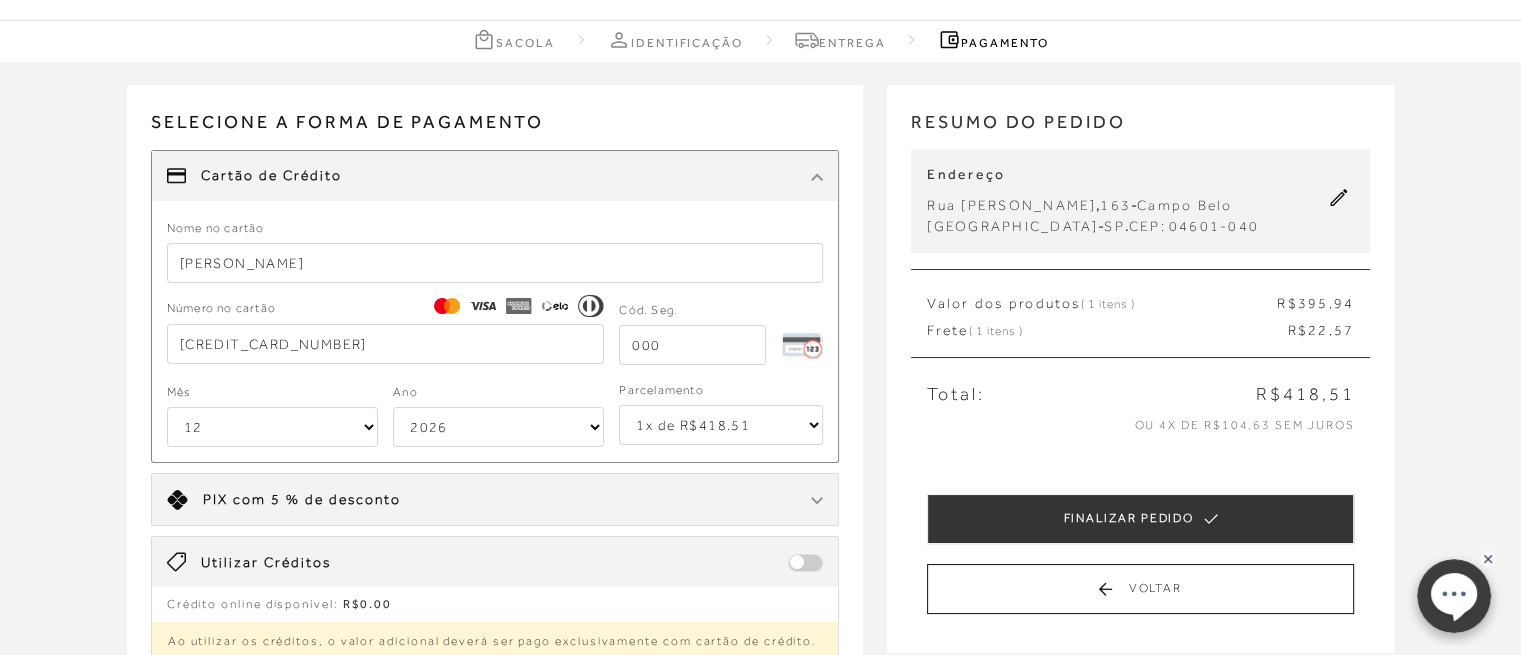 scroll, scrollTop: 200, scrollLeft: 0, axis: vertical 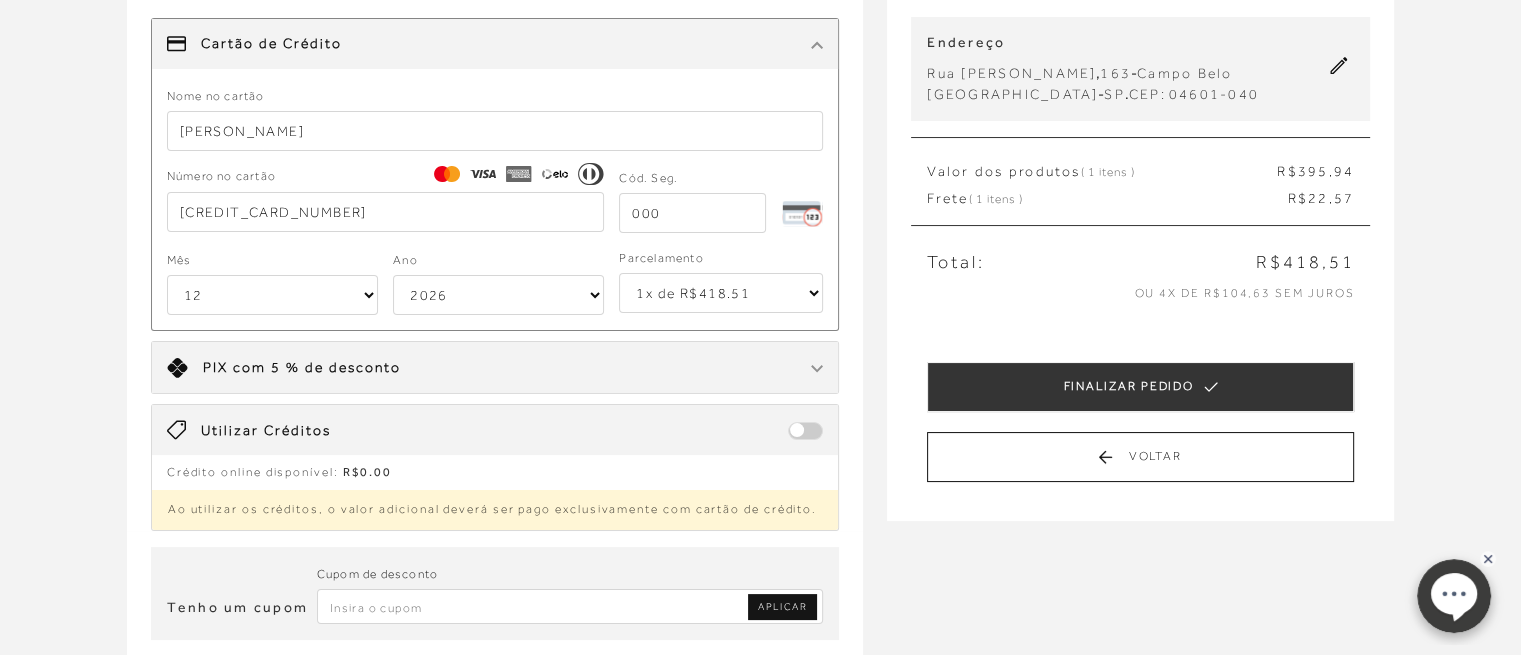 click on "Parcelamento
1x de R$418.51 2x de R$209.26 sem juros 3x de R$139.51 sem juros 4x de R$104.63 sem juros 5x de R$83.71 sem juros 6x de R$69.76 sem juros" at bounding box center (713, 281) 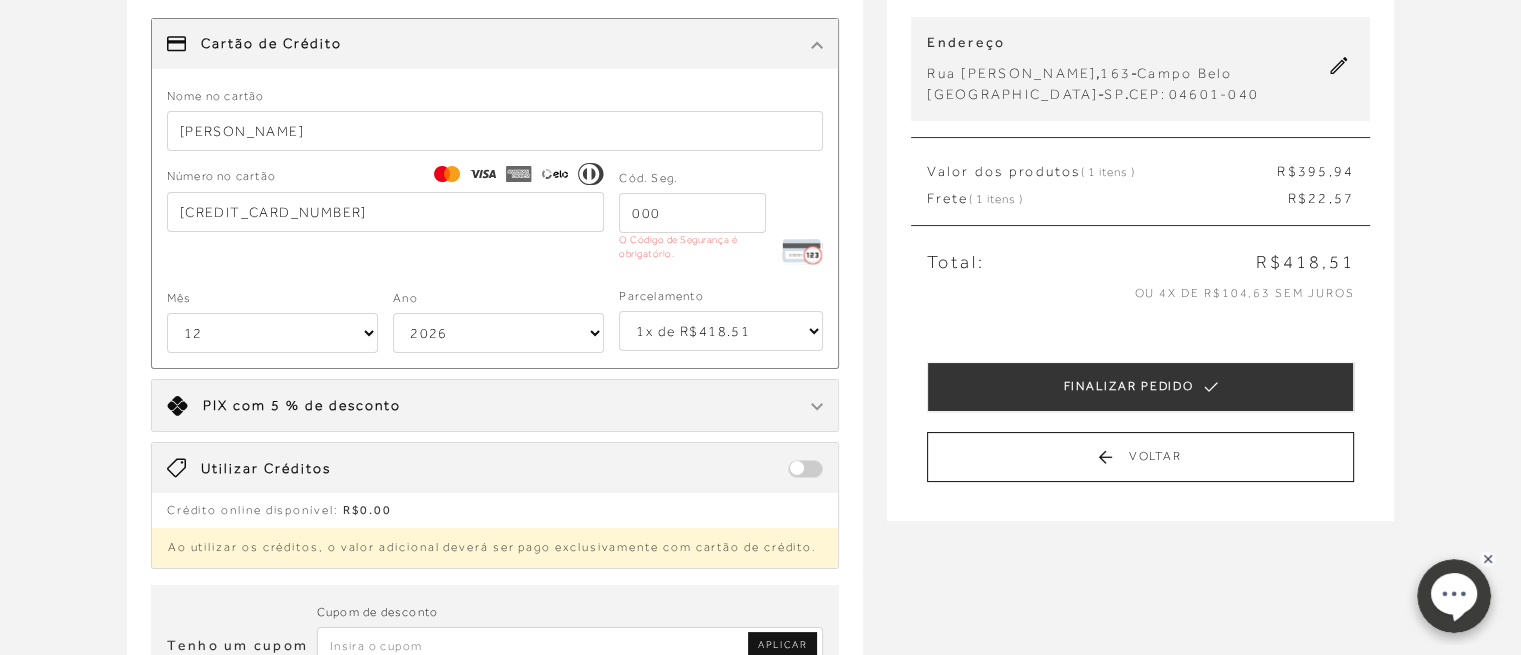 select on "3" 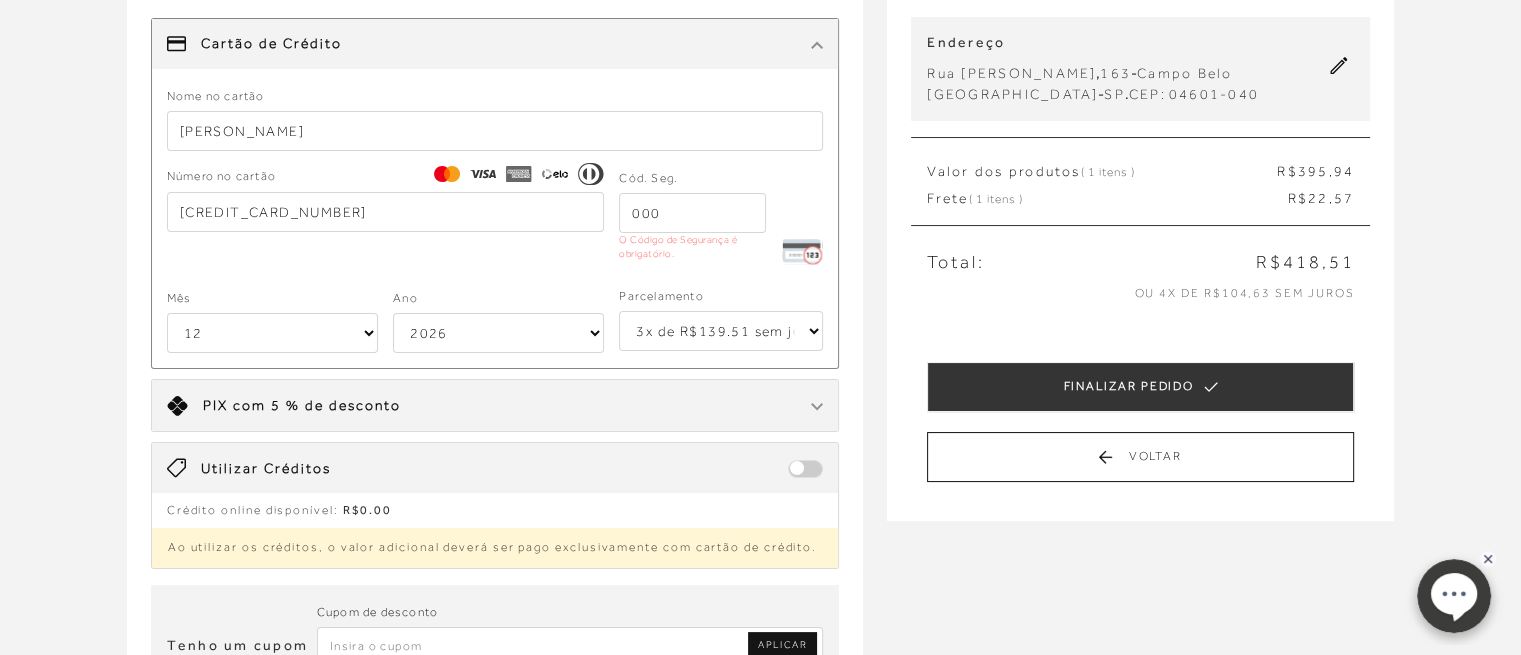 click on "1x de R$418.51 2x de R$209.26 sem juros 3x de R$139.51 sem juros 4x de R$104.63 sem juros 5x de R$83.71 sem juros 6x de R$69.76 sem juros" at bounding box center (721, 331) 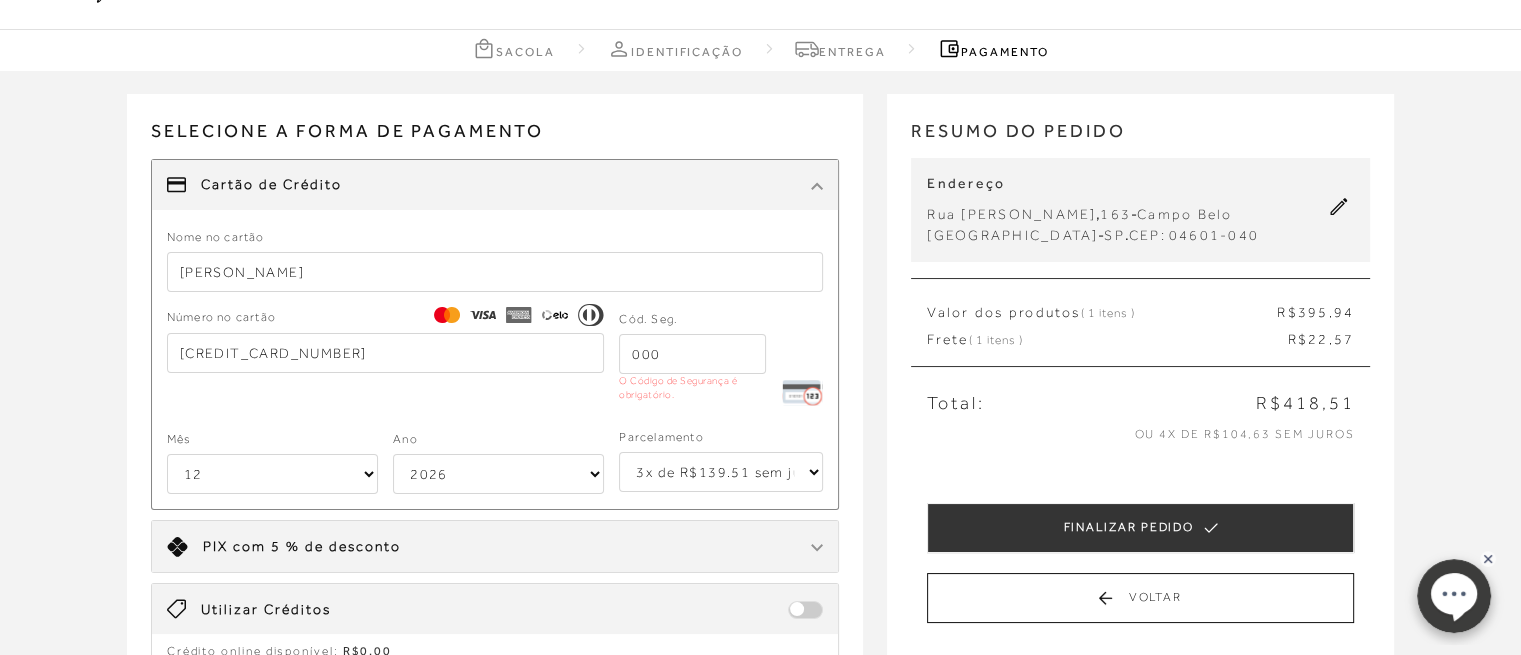 scroll, scrollTop: 0, scrollLeft: 0, axis: both 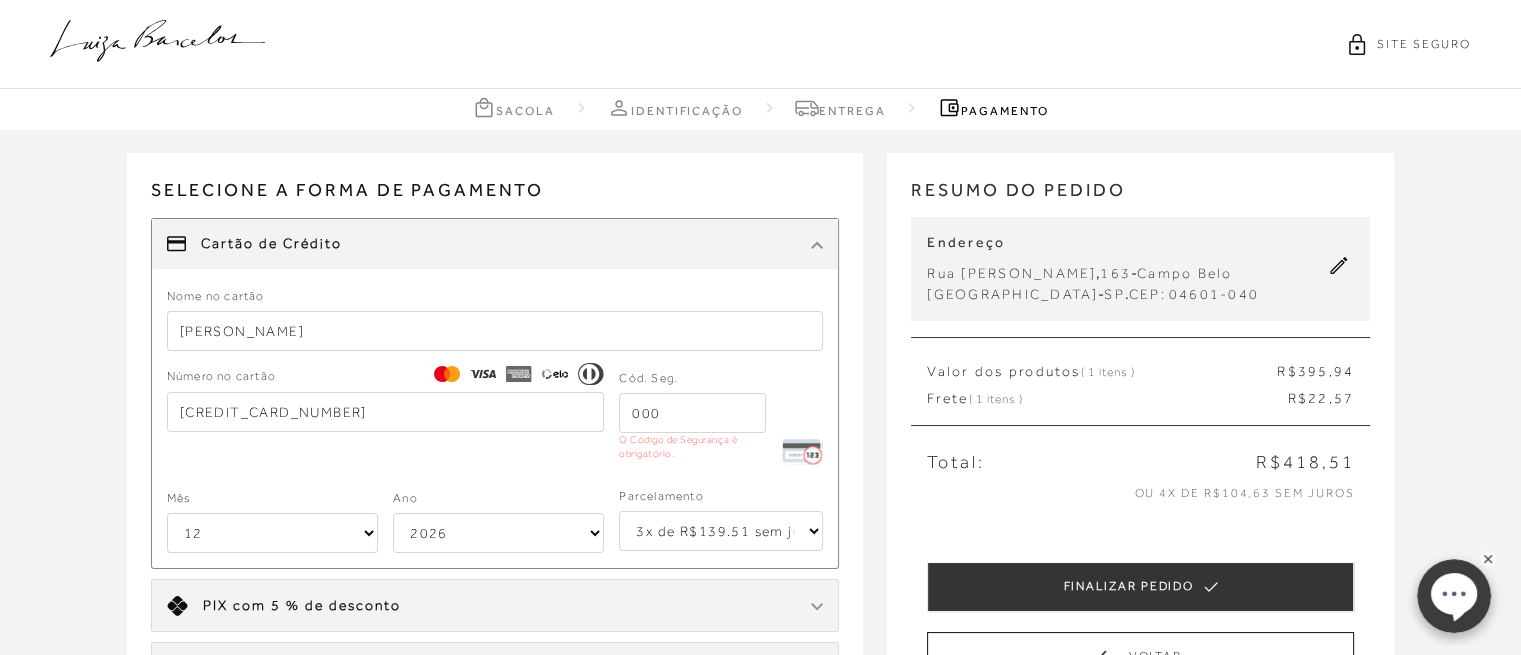 click at bounding box center [692, 413] 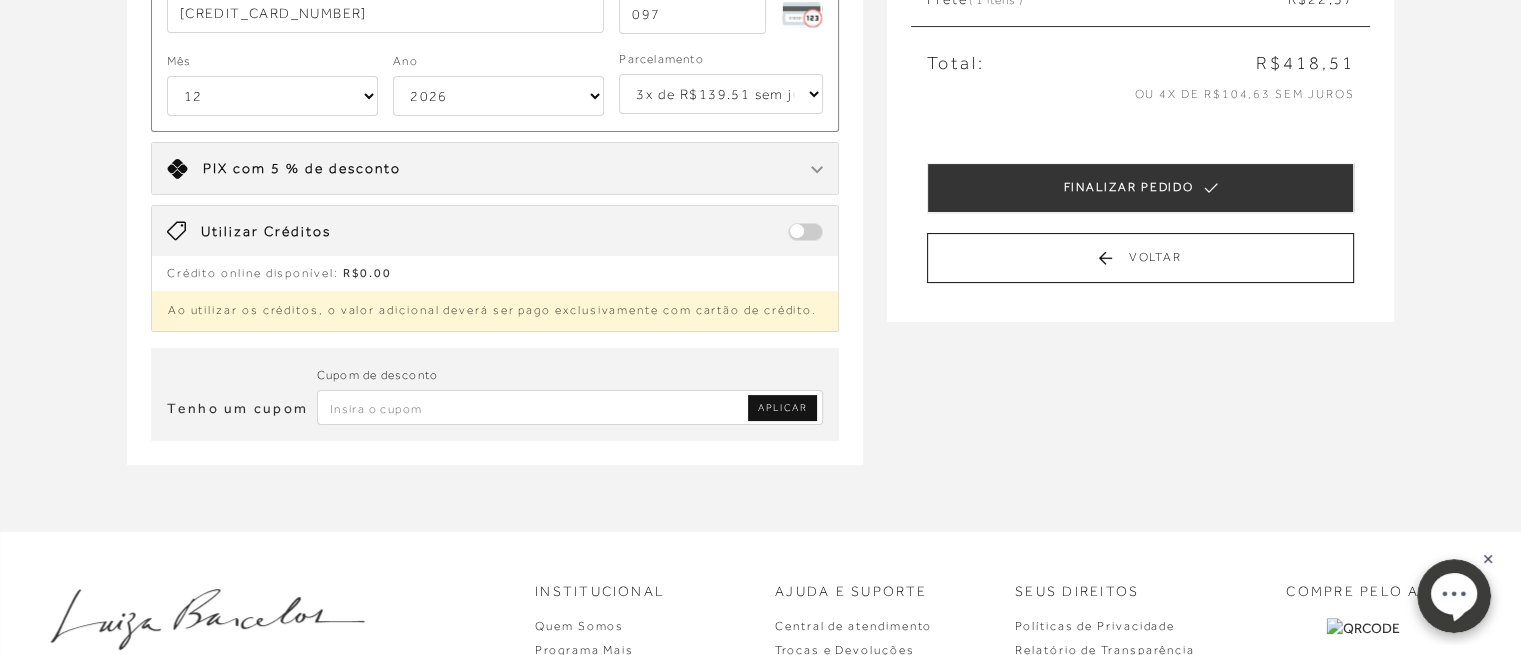 scroll, scrollTop: 400, scrollLeft: 0, axis: vertical 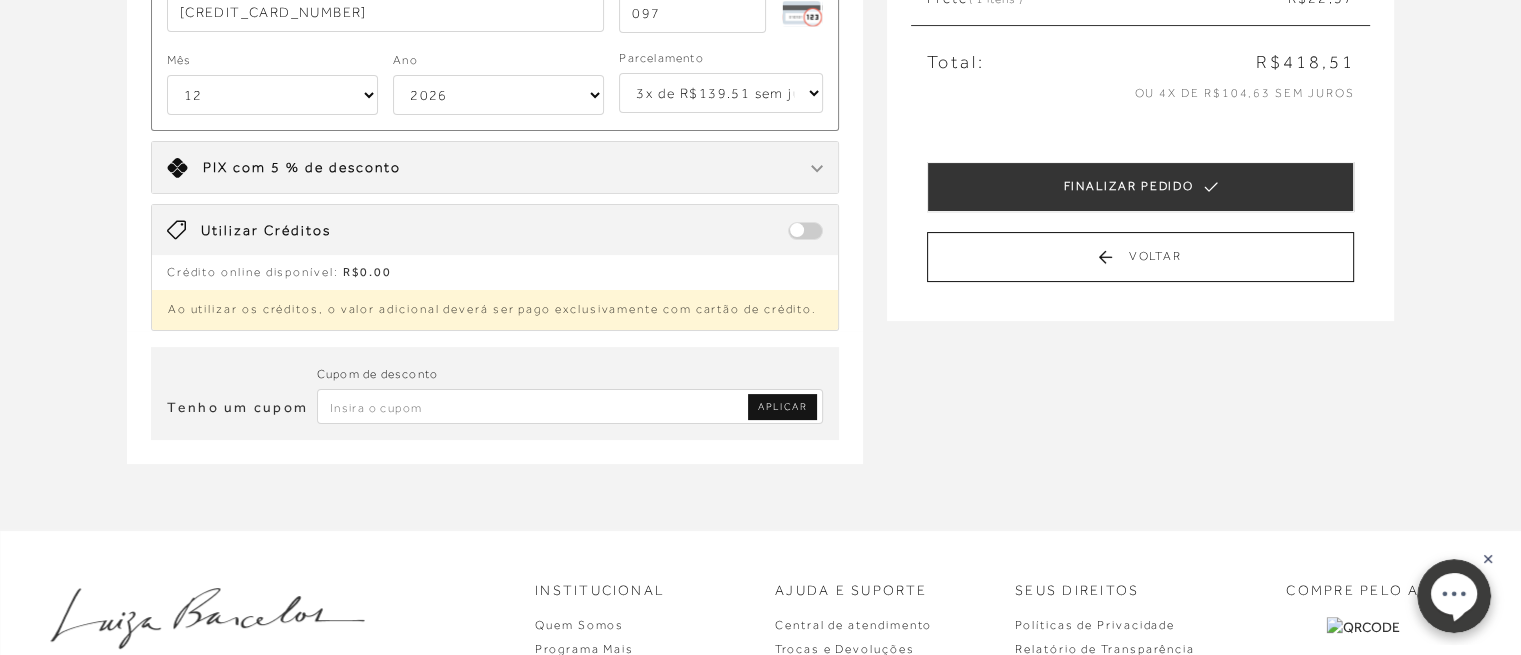 type on "097" 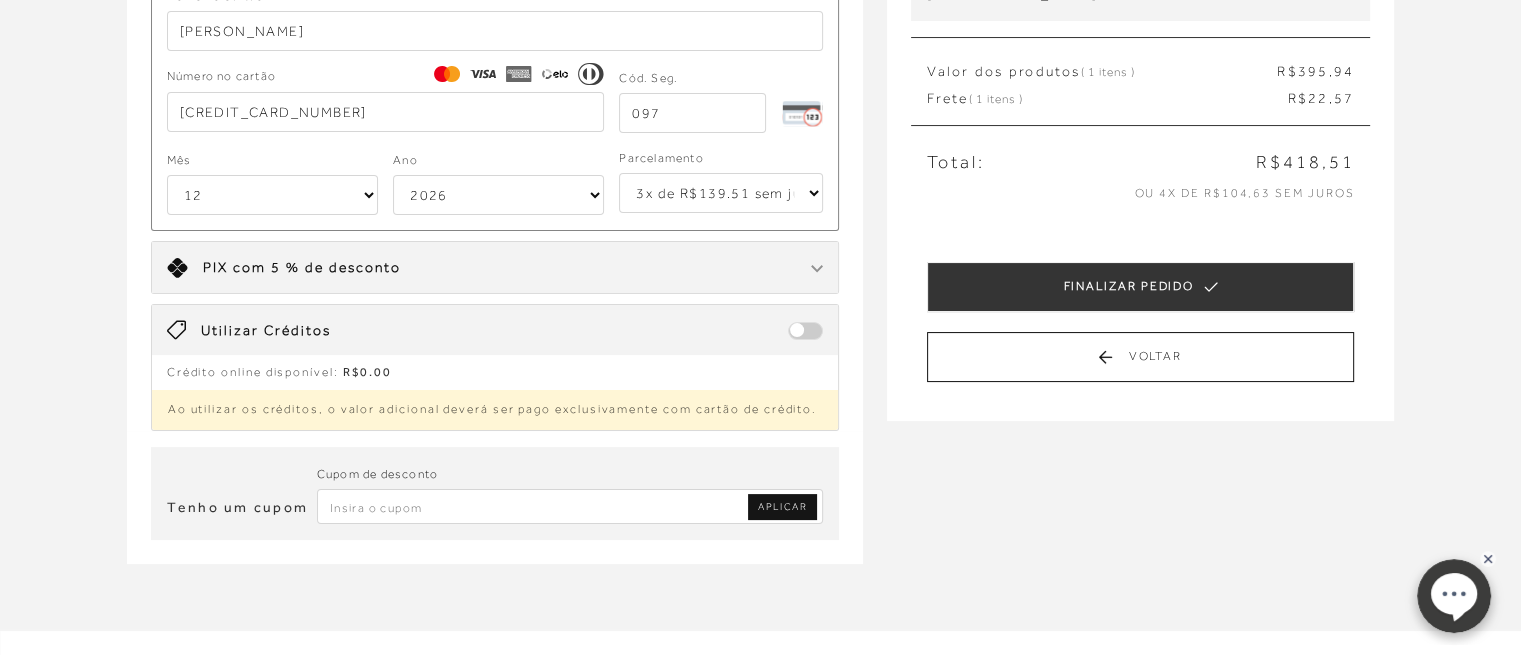 scroll, scrollTop: 300, scrollLeft: 0, axis: vertical 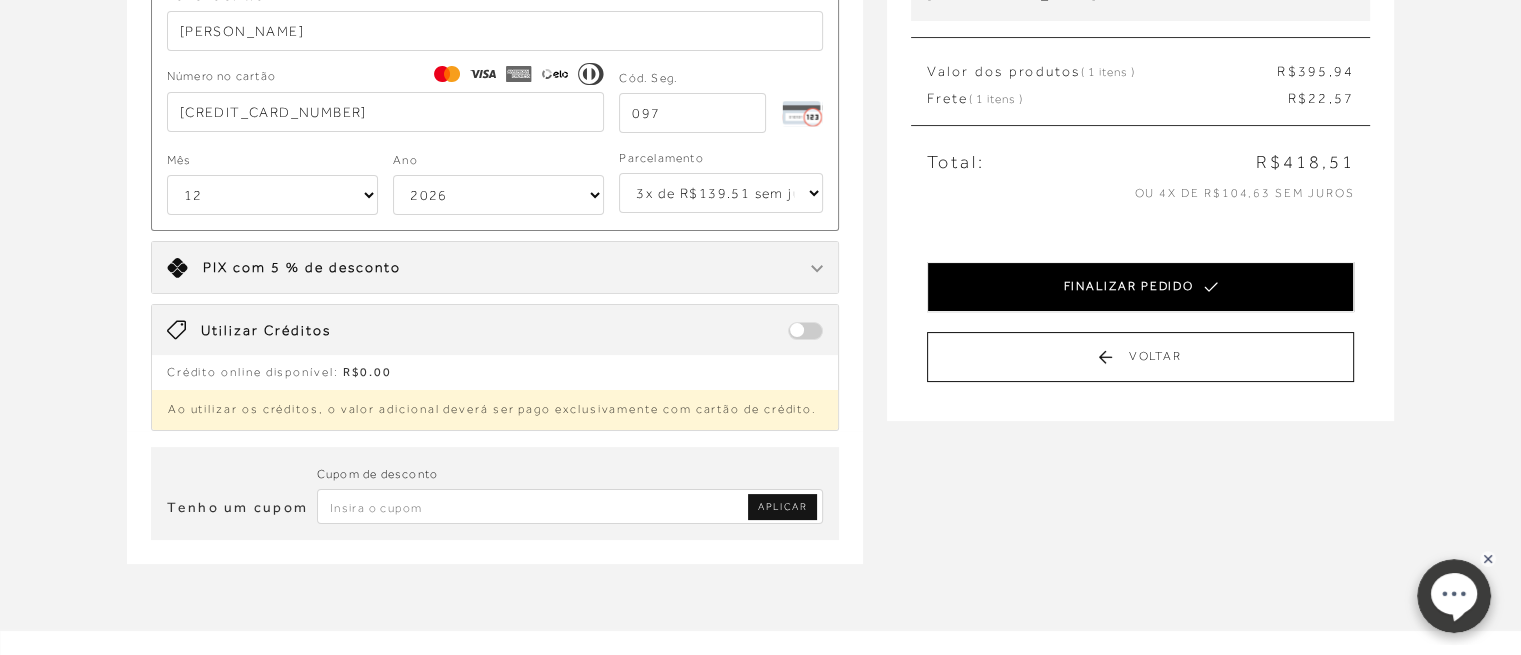 click on "FINALIZAR PEDIDO" at bounding box center (1140, 287) 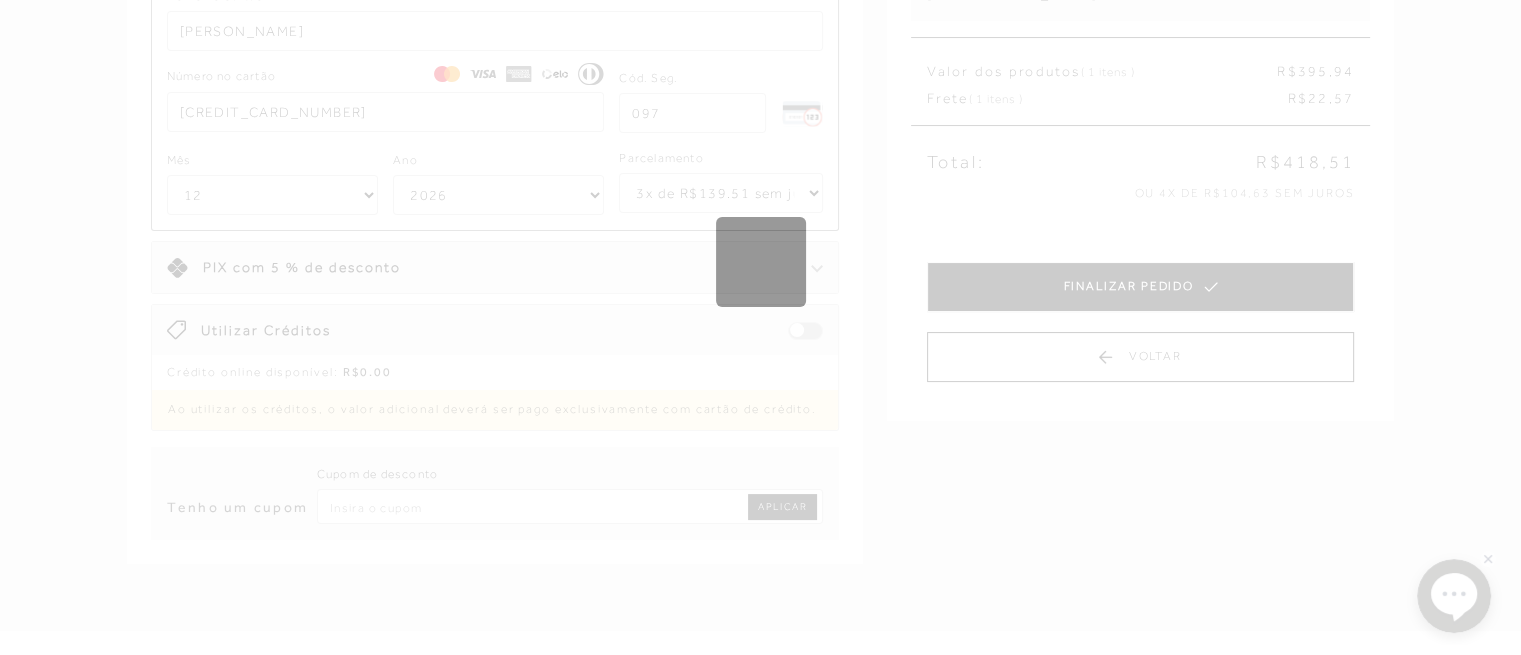 scroll, scrollTop: 0, scrollLeft: 0, axis: both 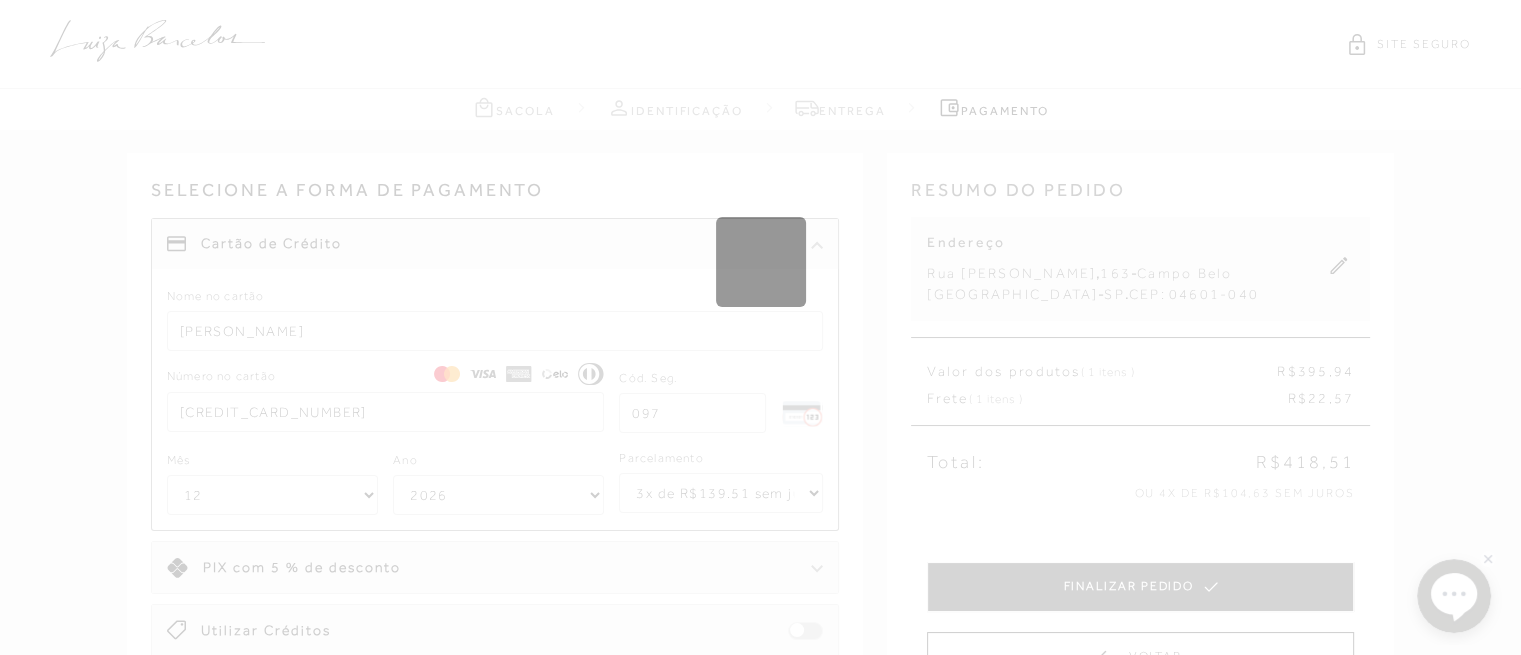 type 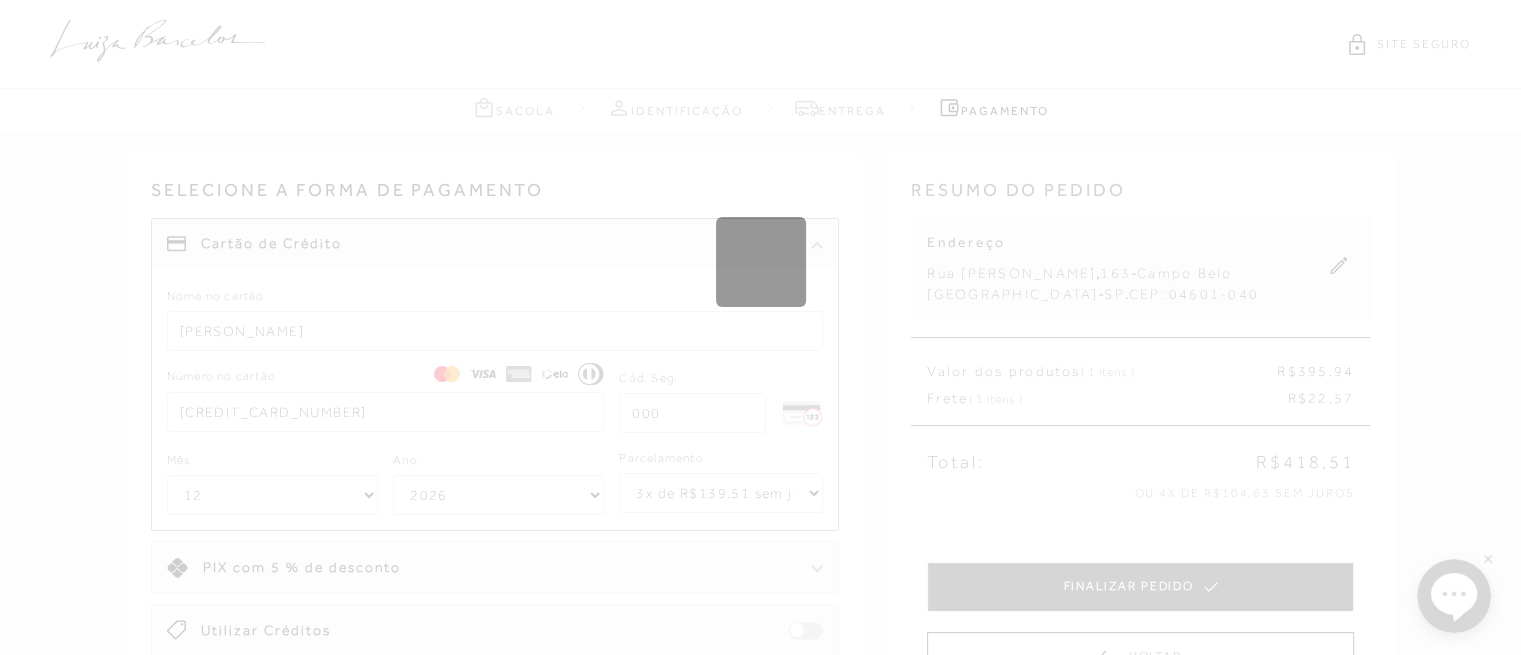 select on "1" 